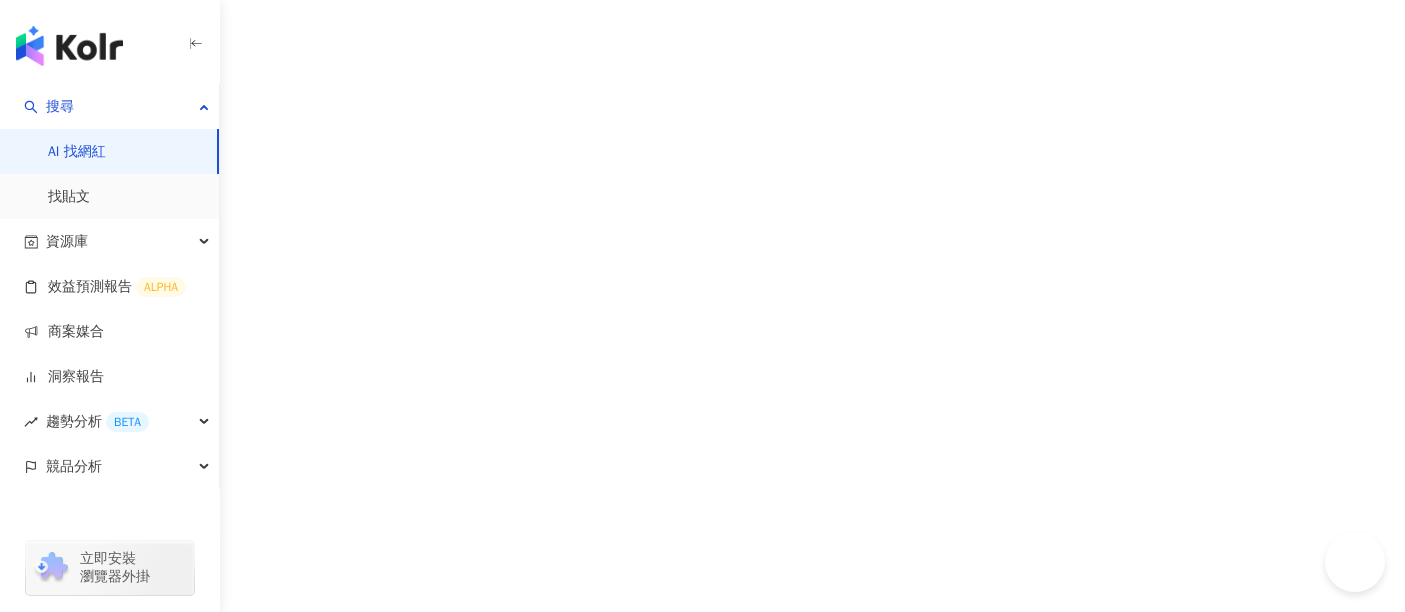 scroll, scrollTop: 0, scrollLeft: 0, axis: both 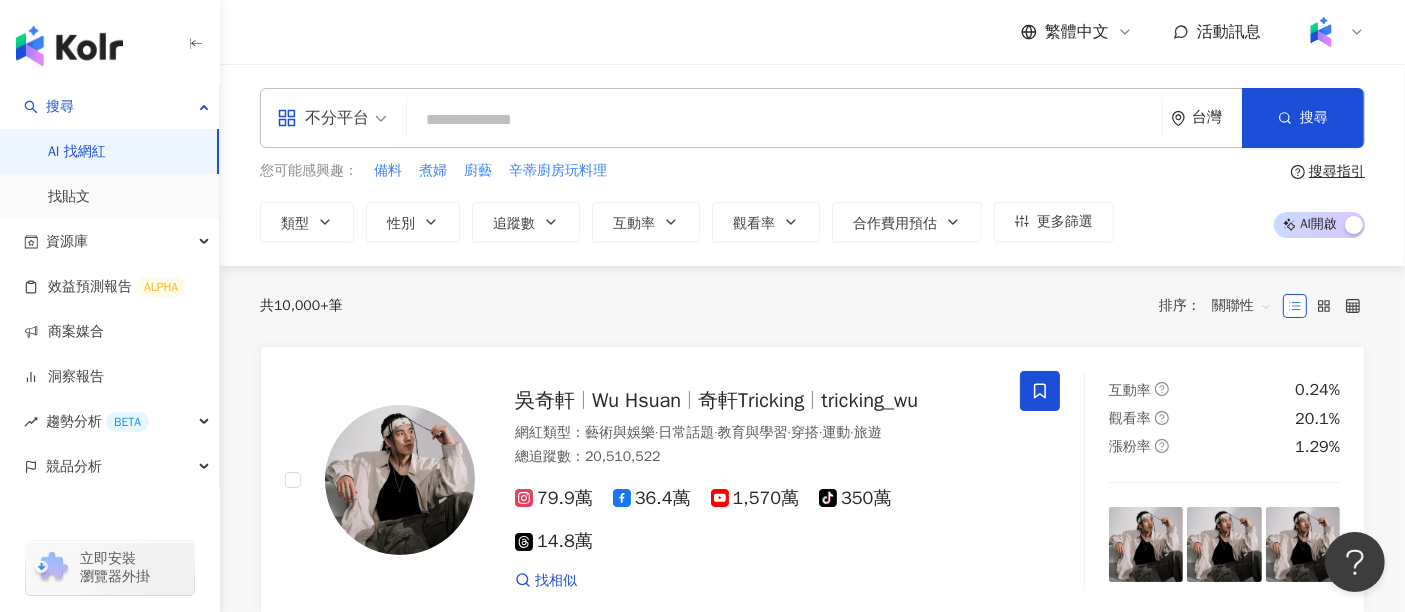 click at bounding box center [784, 120] 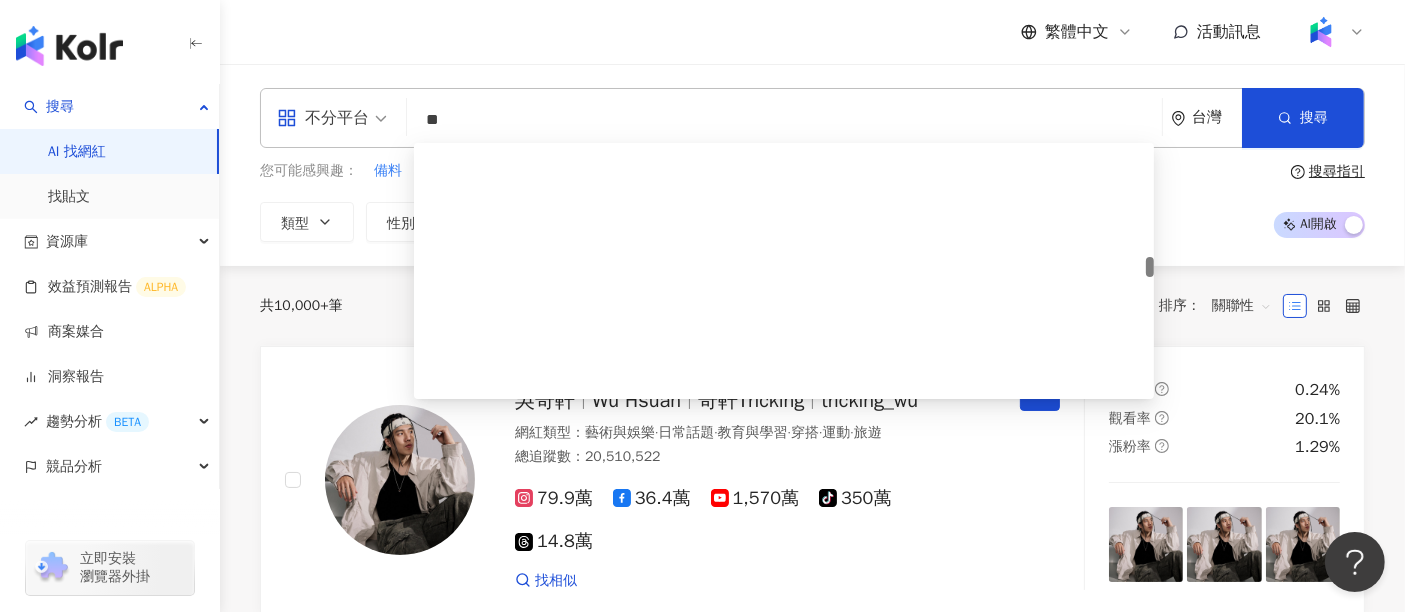 scroll, scrollTop: 1555, scrollLeft: 0, axis: vertical 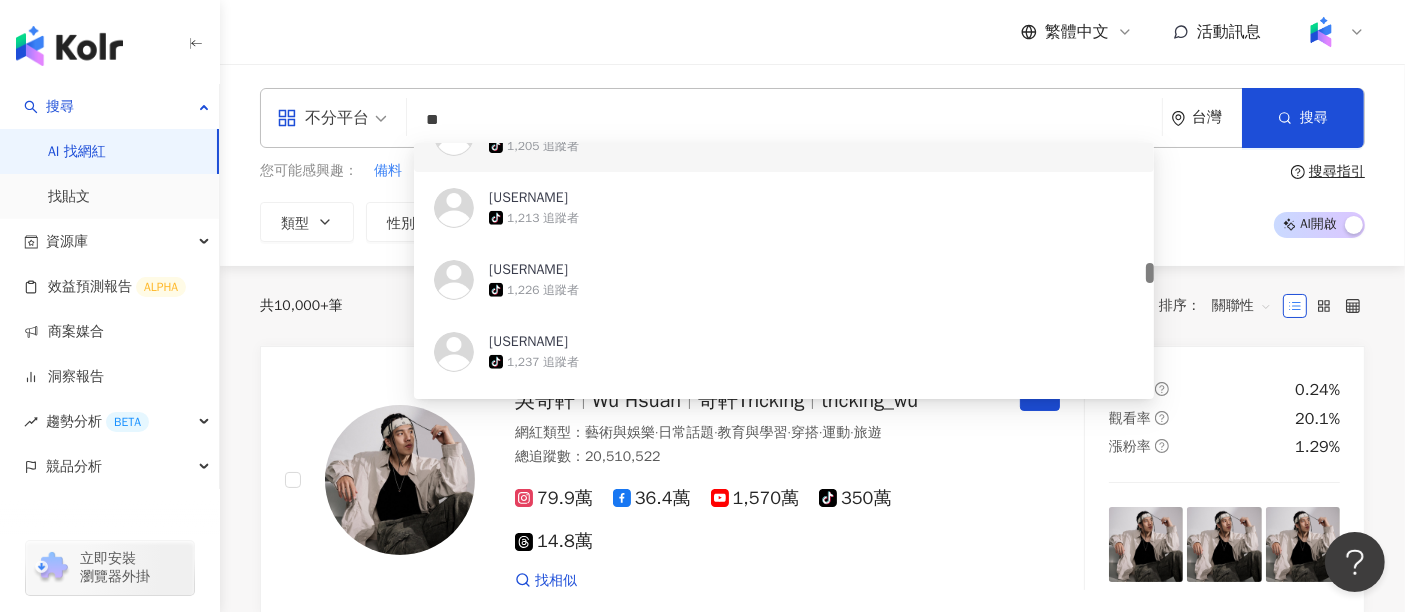 drag, startPoint x: 545, startPoint y: 105, endPoint x: 352, endPoint y: 105, distance: 193 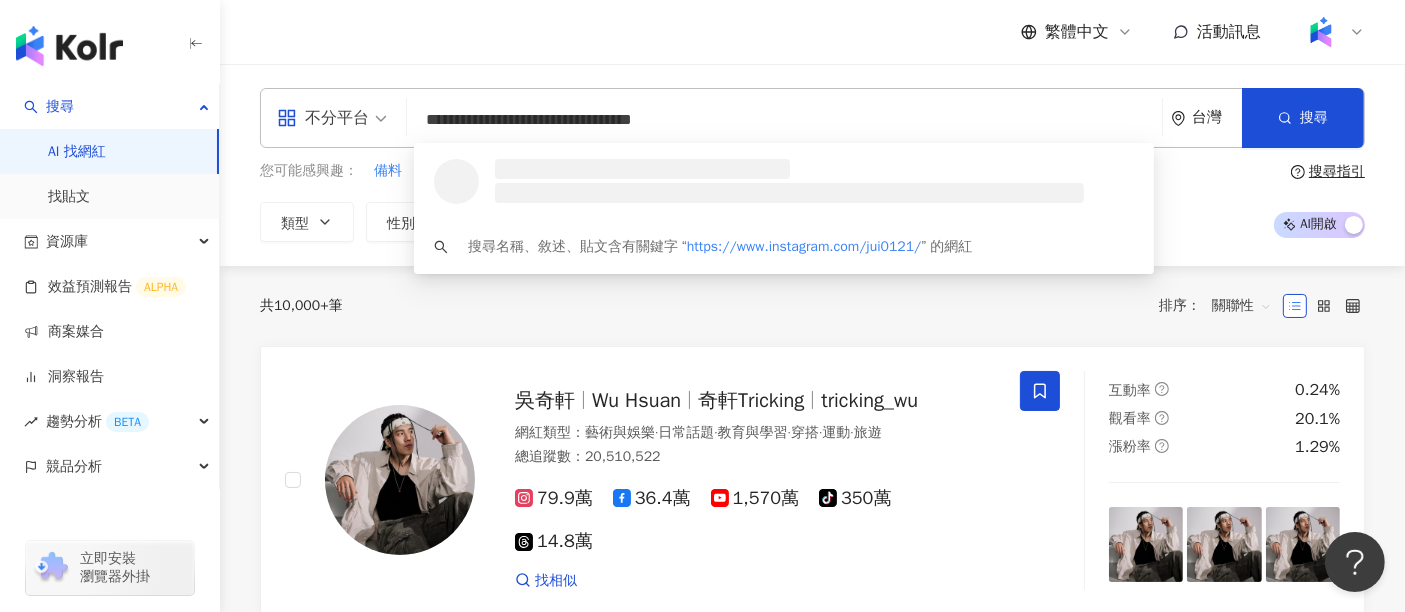 scroll, scrollTop: 0, scrollLeft: 0, axis: both 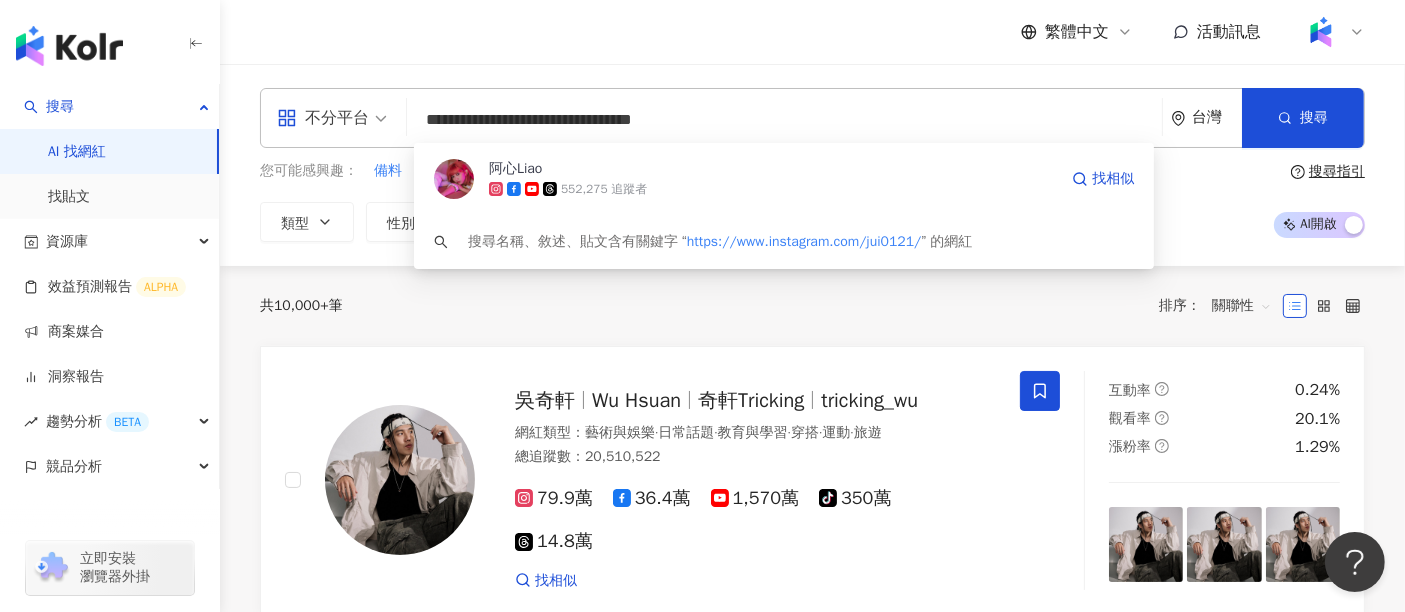 click on "552,275   追蹤者" at bounding box center (773, 189) 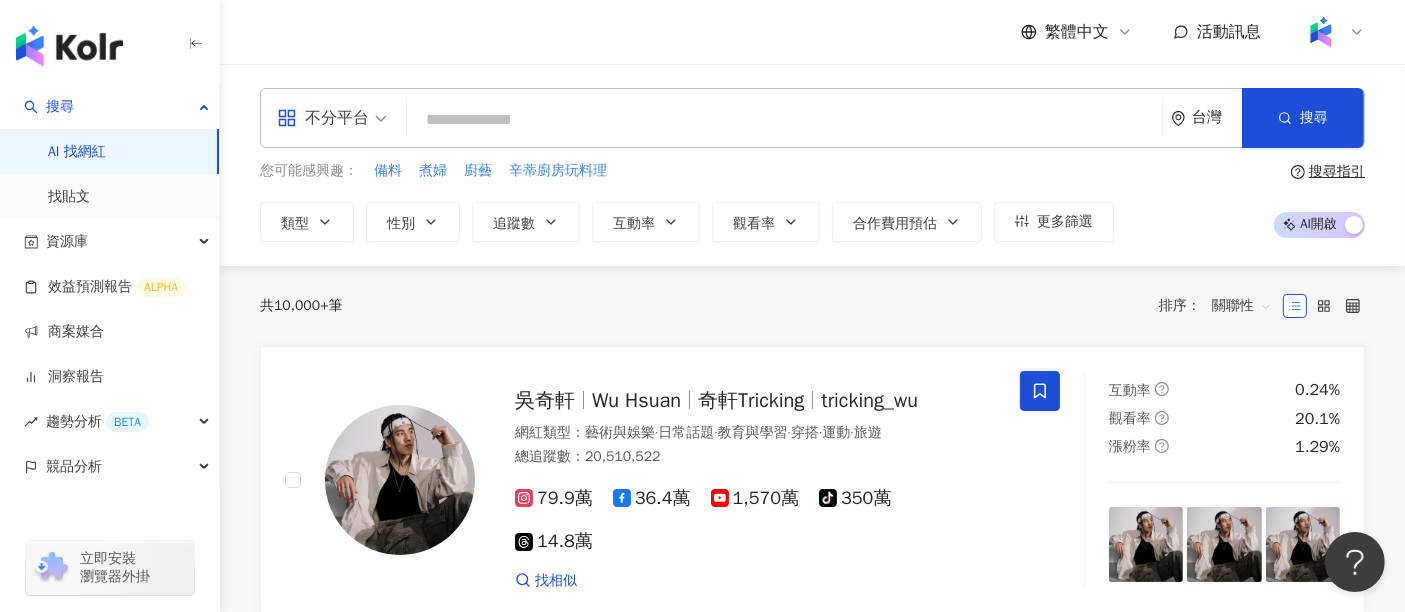 paste on "********" 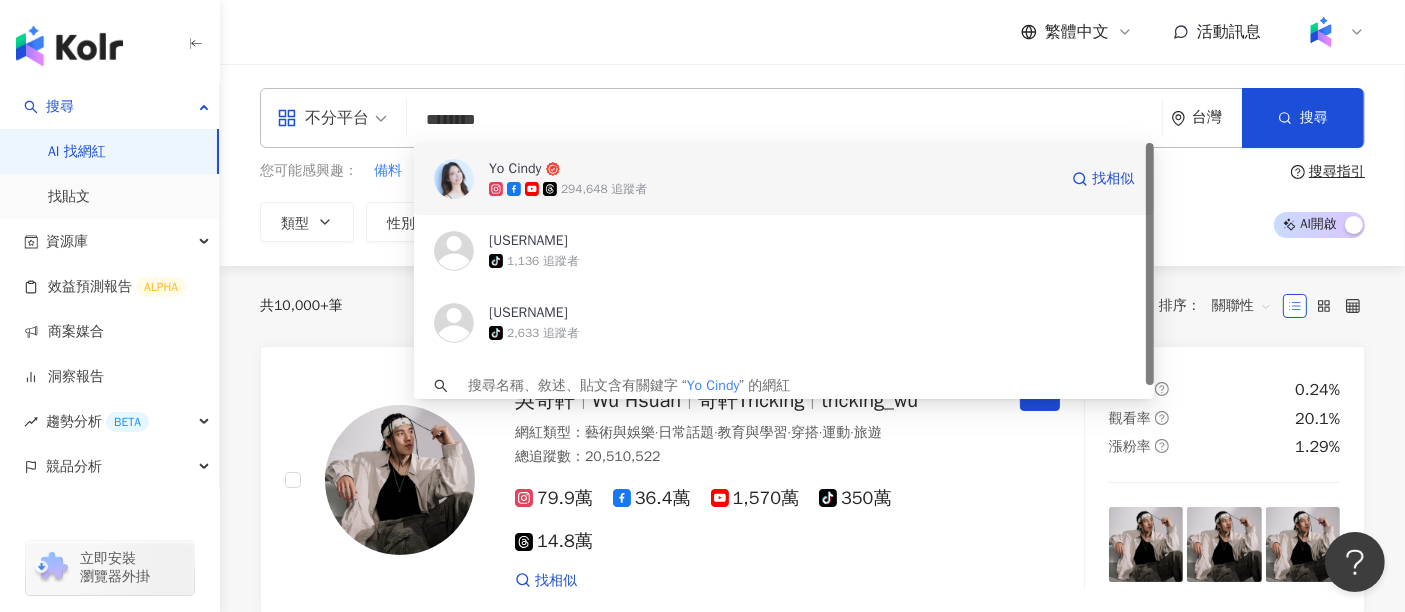 click on "Yo Cindy" at bounding box center [773, 169] 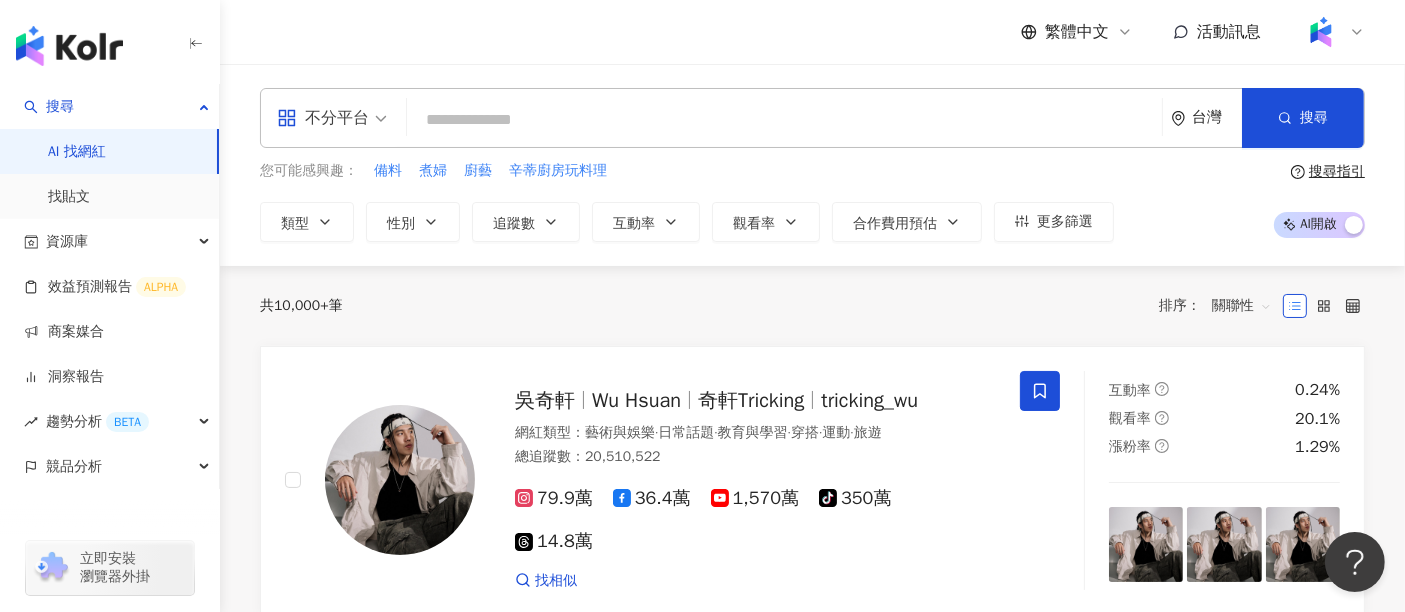 paste on "**" 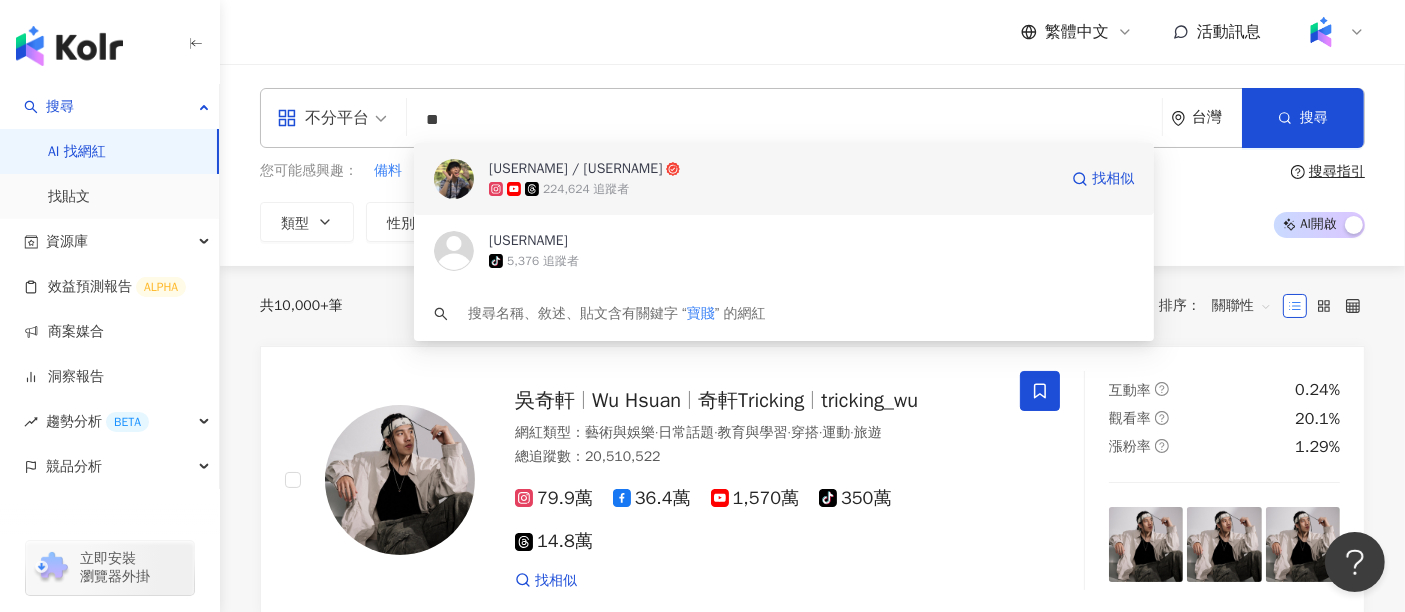 click on "寶賤 / Hao" at bounding box center [773, 169] 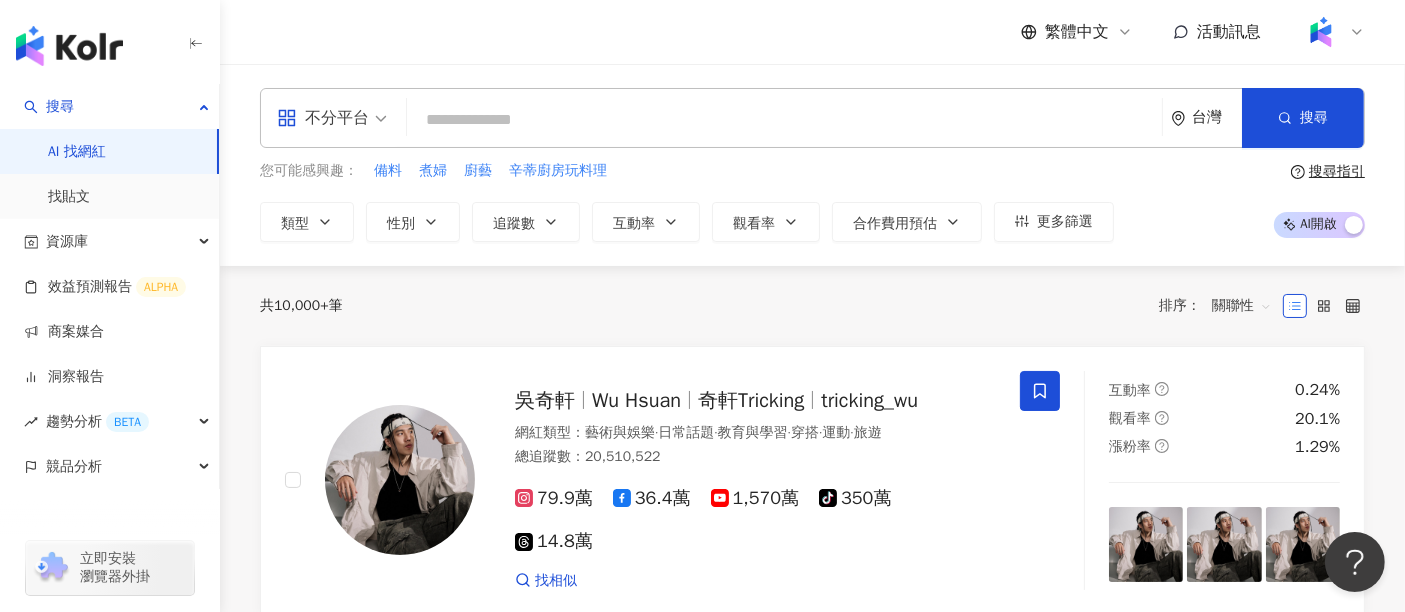paste on "***" 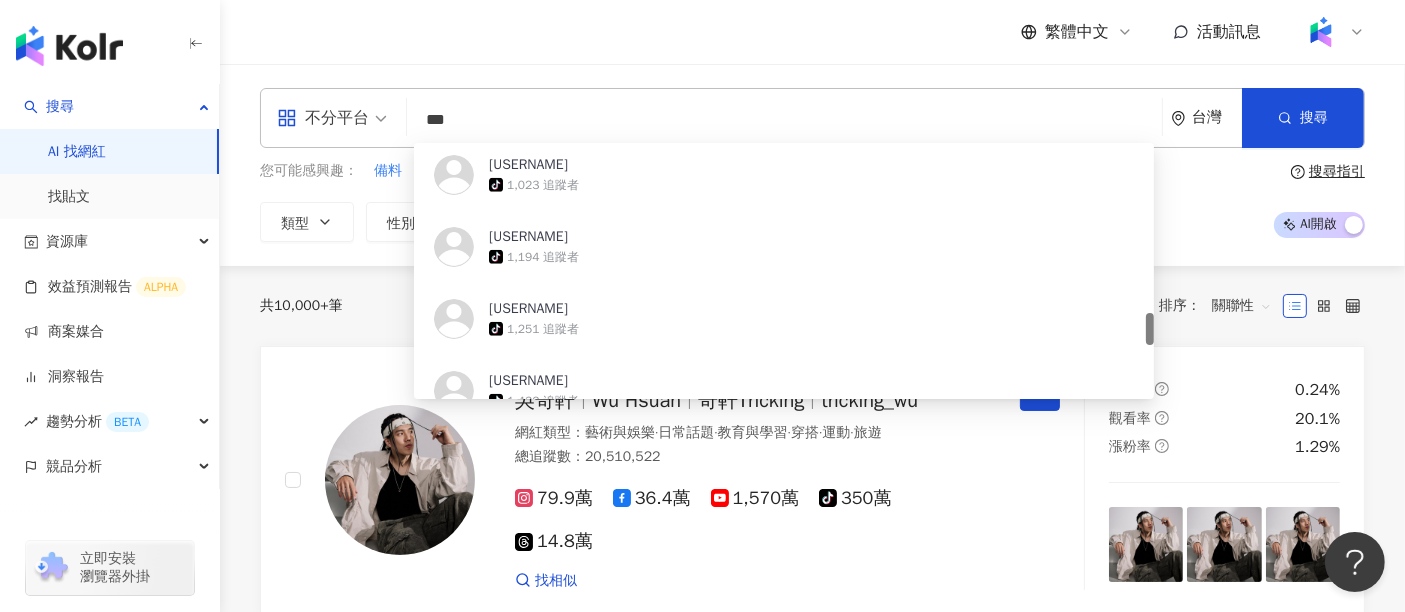 scroll, scrollTop: 1222, scrollLeft: 0, axis: vertical 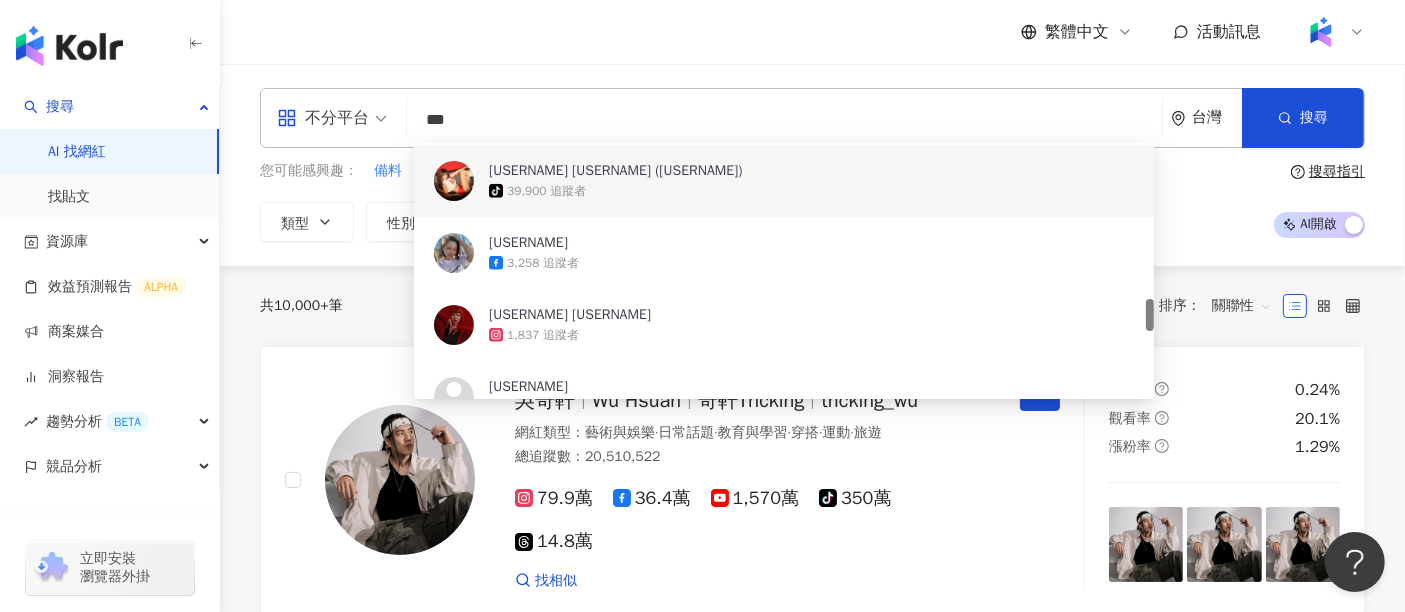 click on "紀欣妤Betty (艾莉兒) 💕" at bounding box center [615, 171] 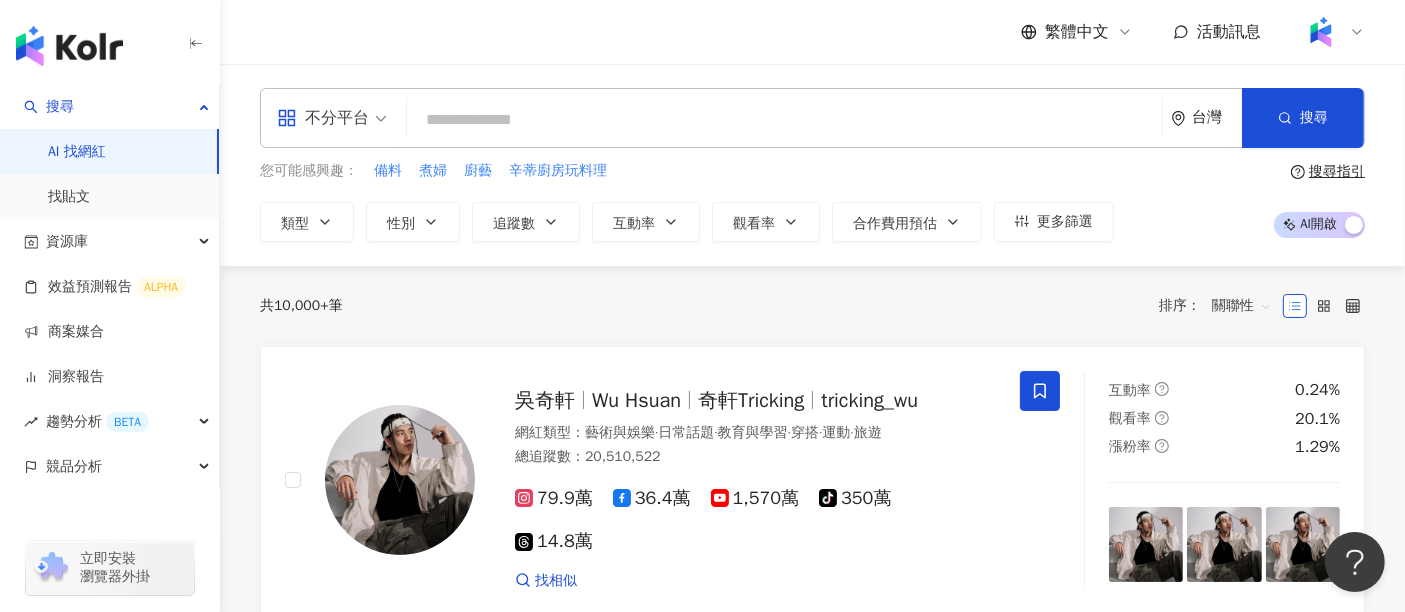paste on "**********" 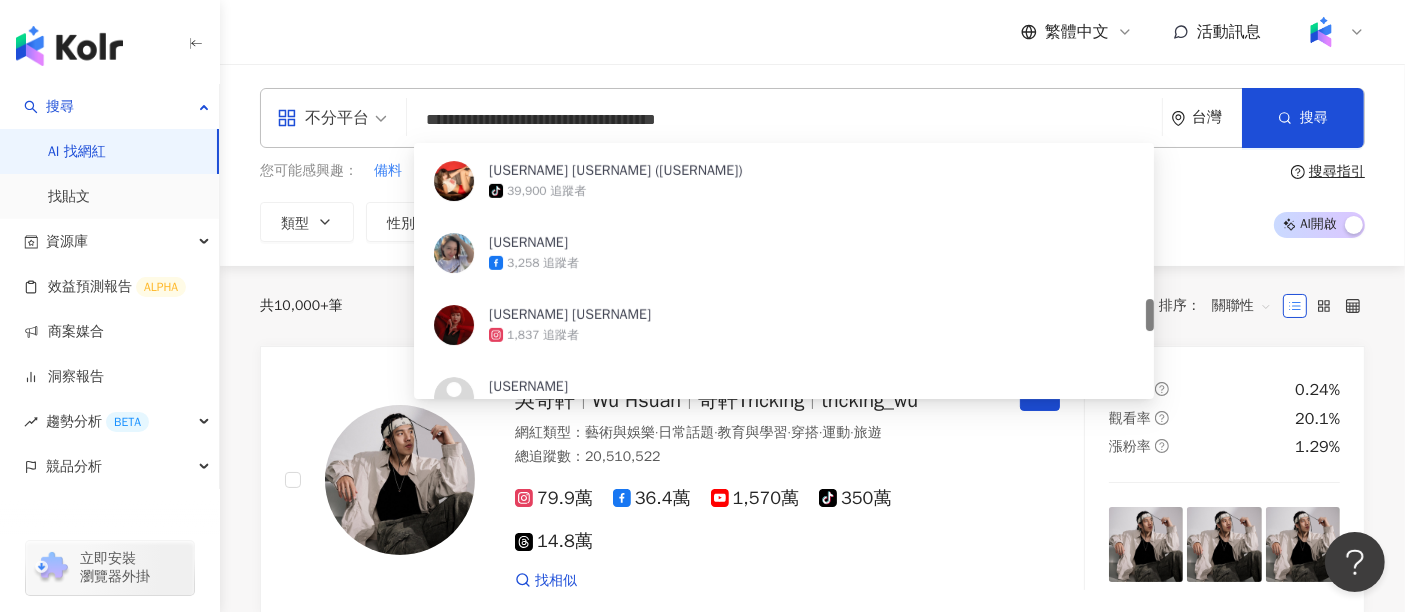 type on "**********" 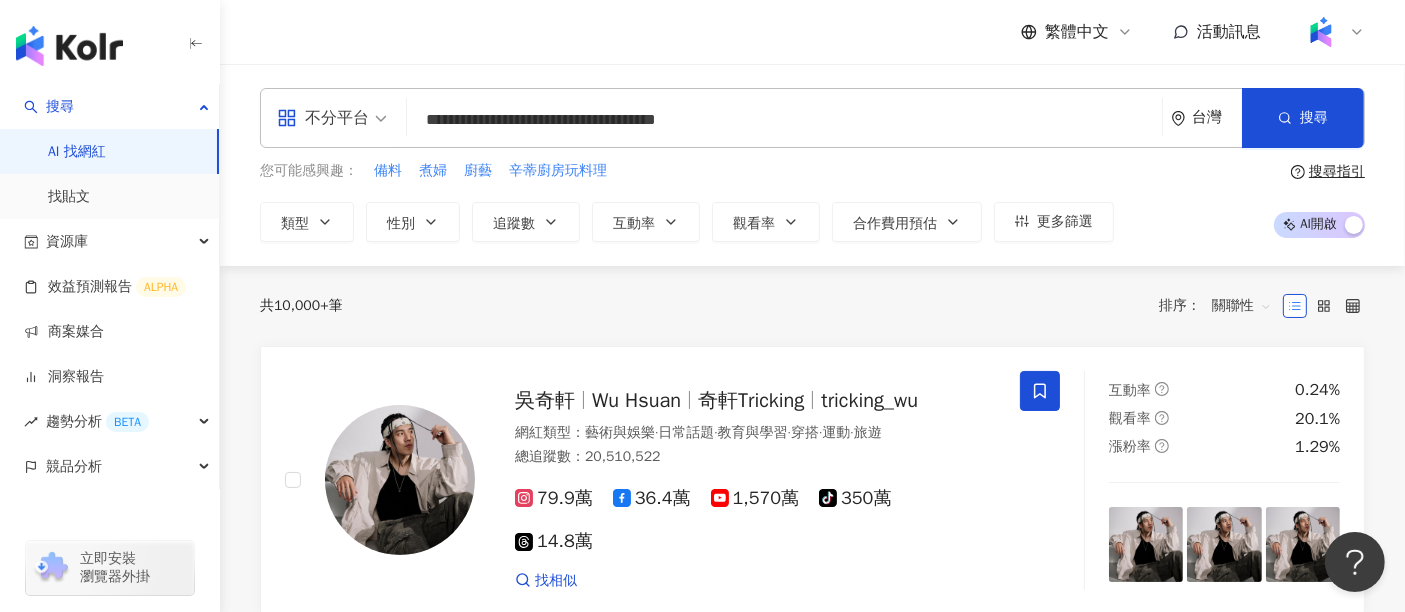 scroll, scrollTop: 0, scrollLeft: 0, axis: both 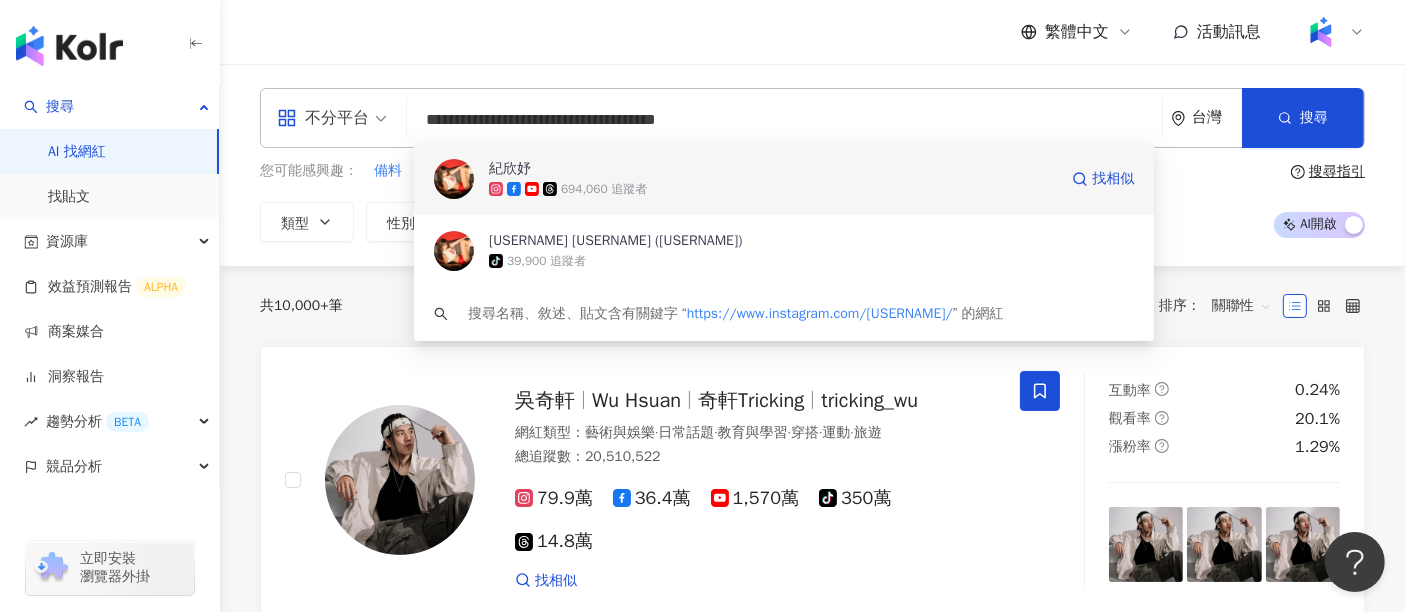 click on "紀欣妤" at bounding box center (773, 169) 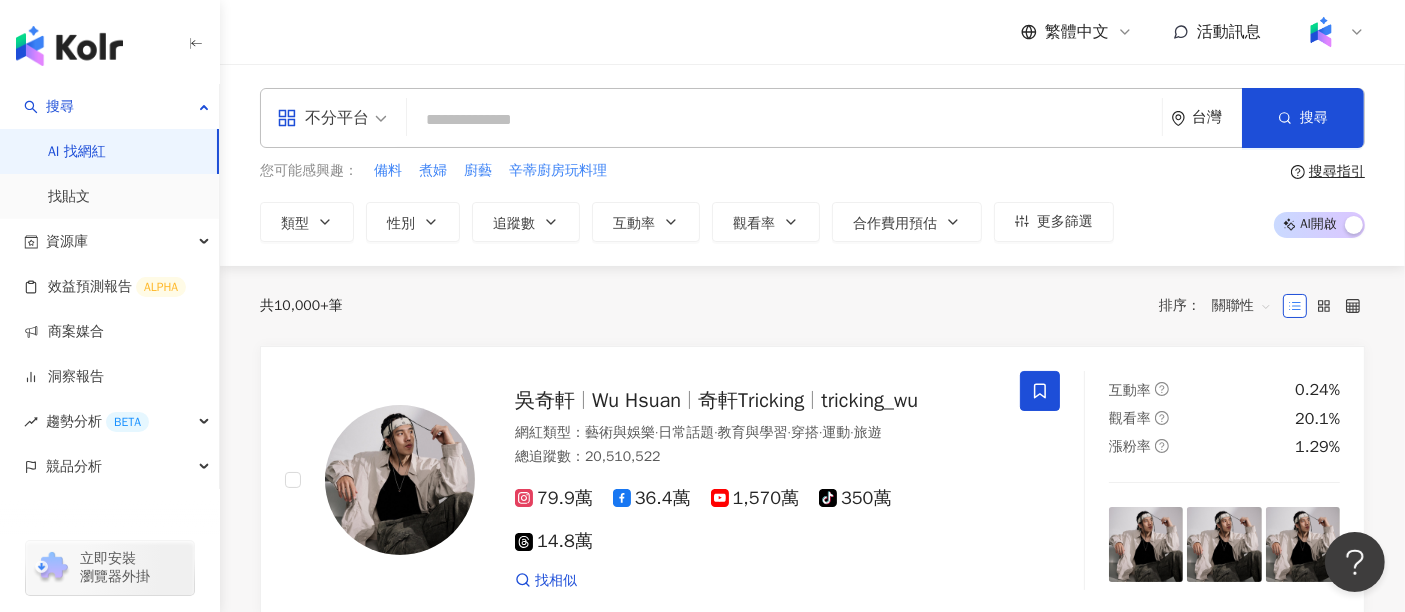 paste on "********" 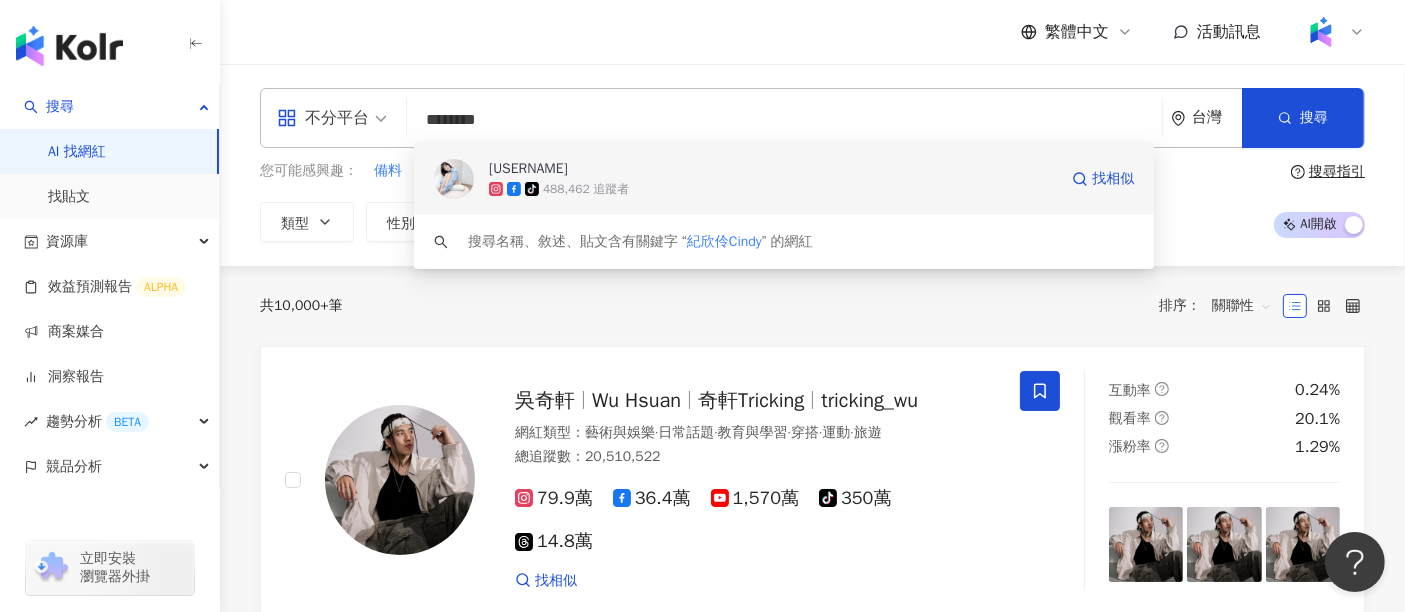 click on "紀欣伶" at bounding box center (773, 169) 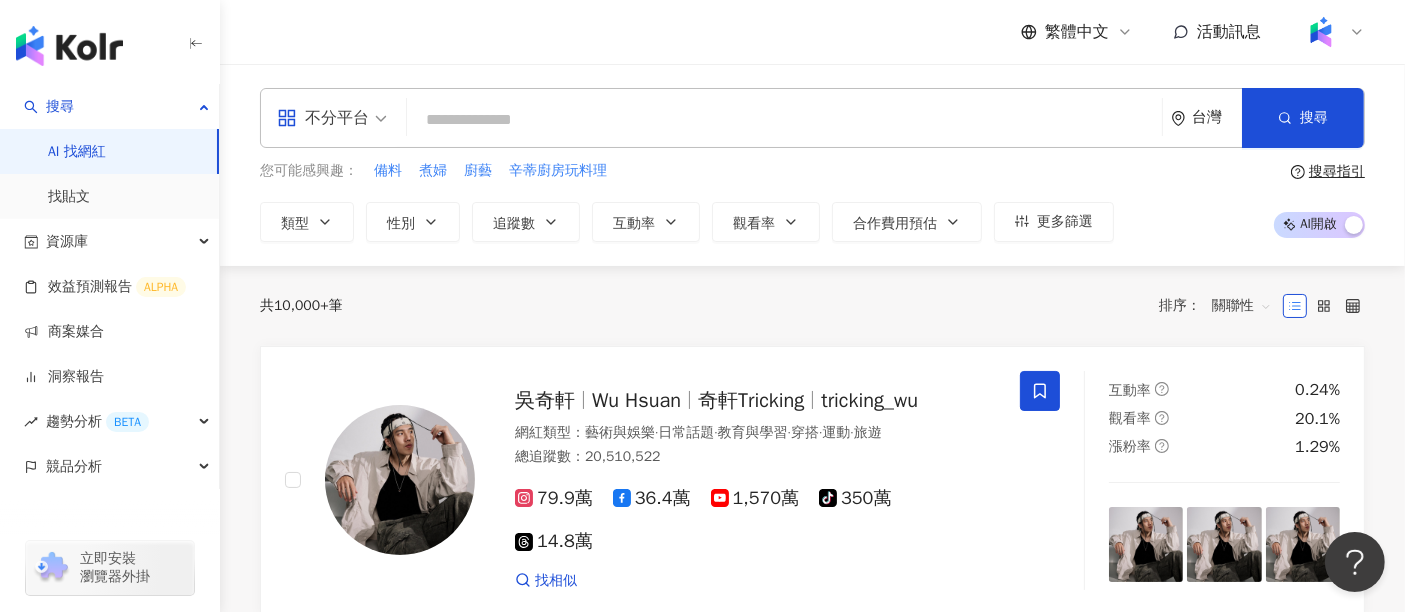 paste on "****" 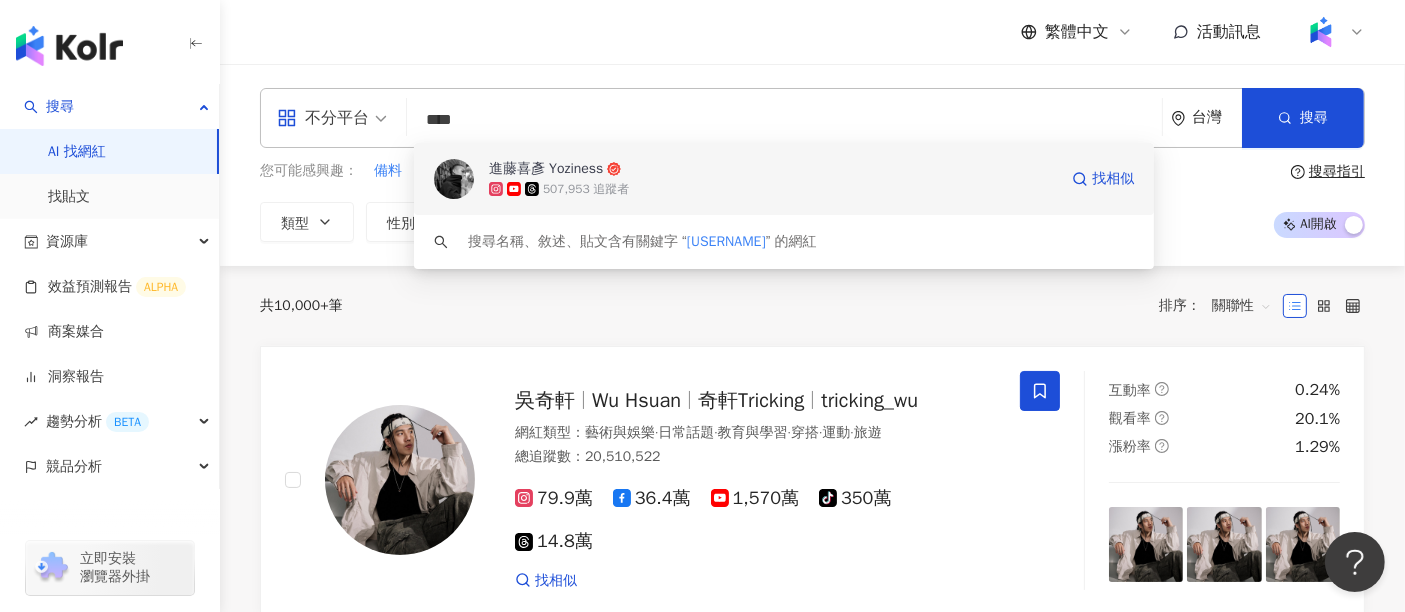 click on "507,953   追蹤者" at bounding box center (773, 189) 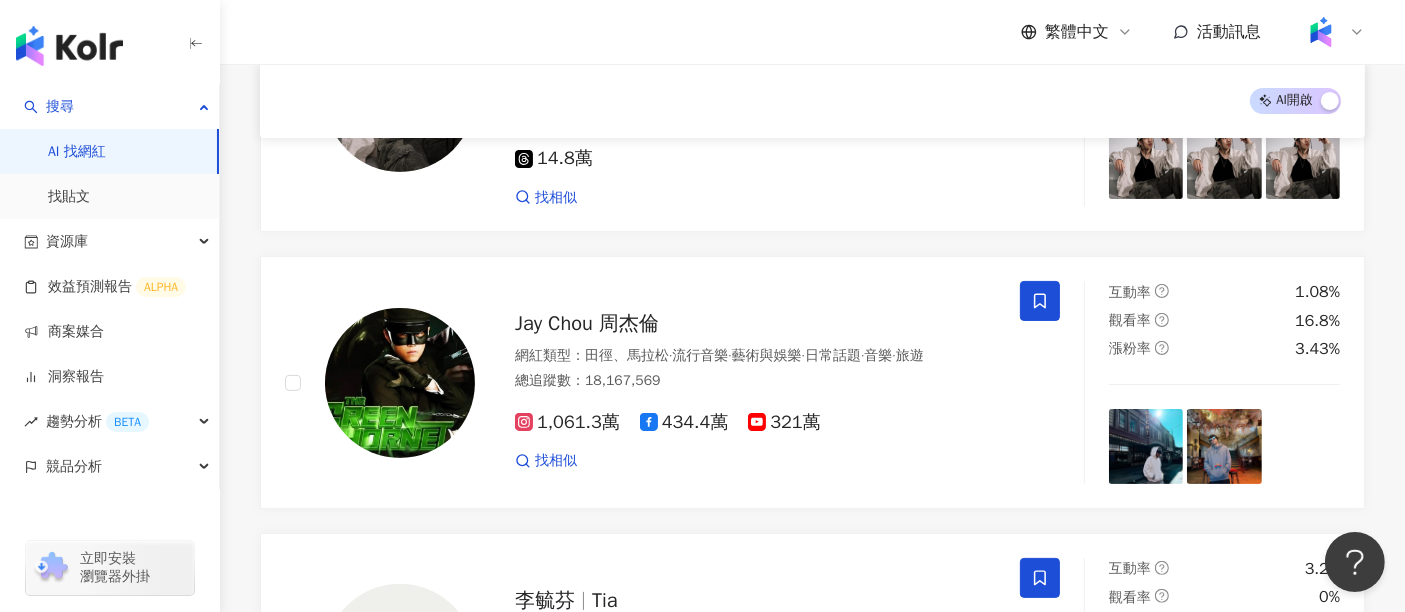 scroll, scrollTop: 327, scrollLeft: 0, axis: vertical 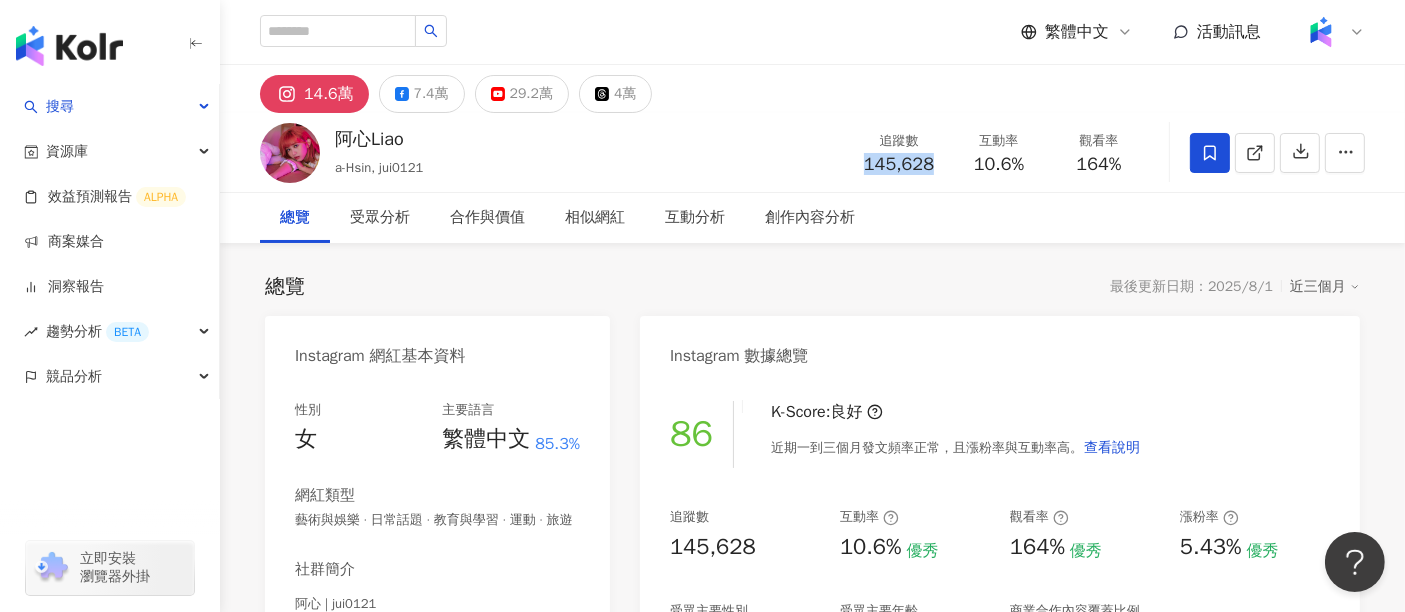 click on "追蹤數 145,628" at bounding box center [899, 152] 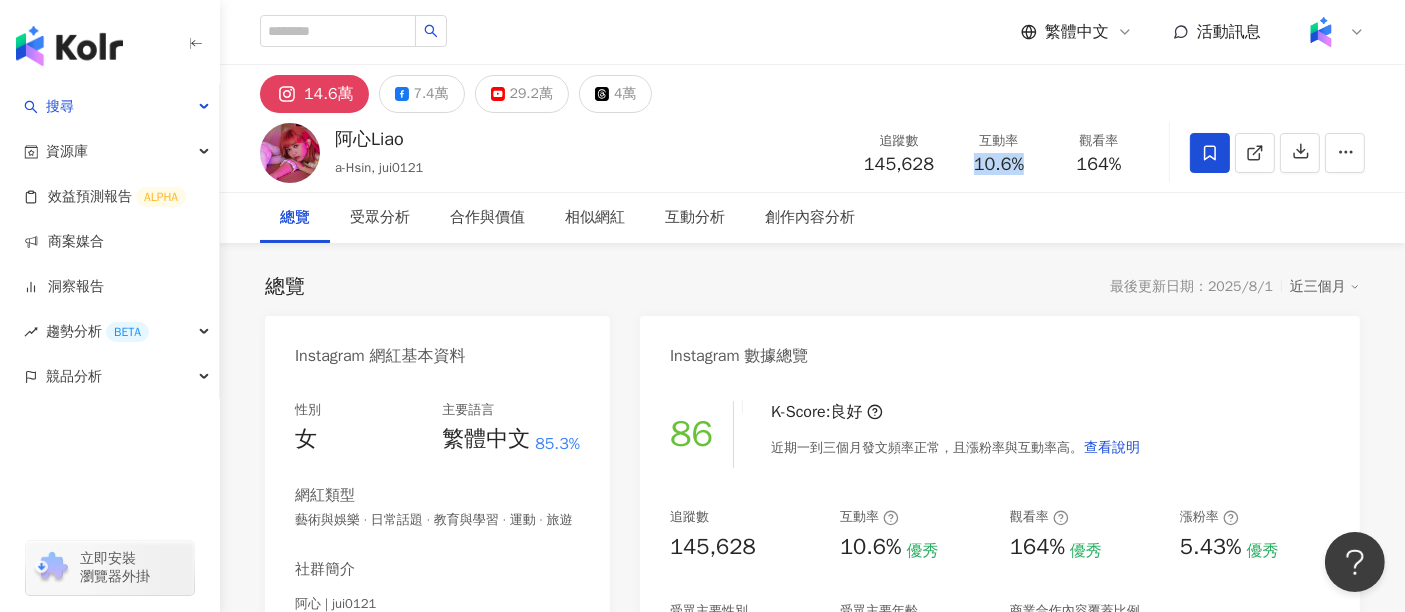 drag, startPoint x: 1029, startPoint y: 158, endPoint x: 968, endPoint y: 161, distance: 61.073727 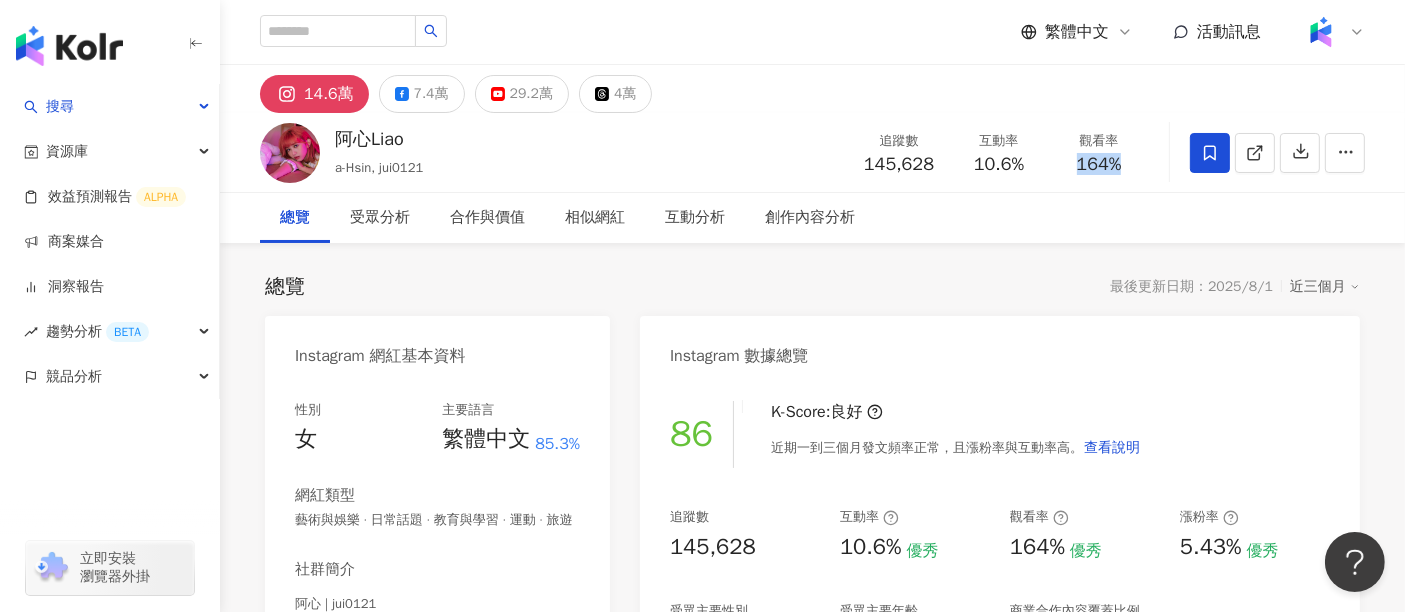 drag, startPoint x: 1139, startPoint y: 168, endPoint x: 1074, endPoint y: 162, distance: 65.27634 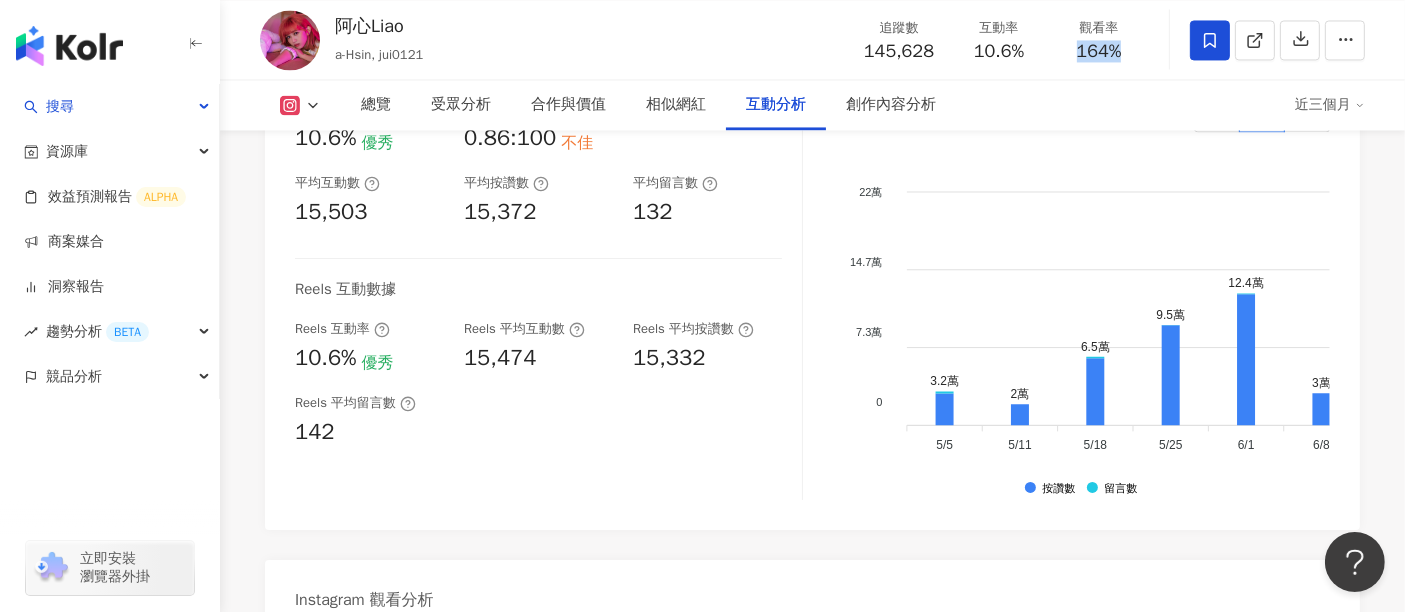 scroll, scrollTop: 4000, scrollLeft: 0, axis: vertical 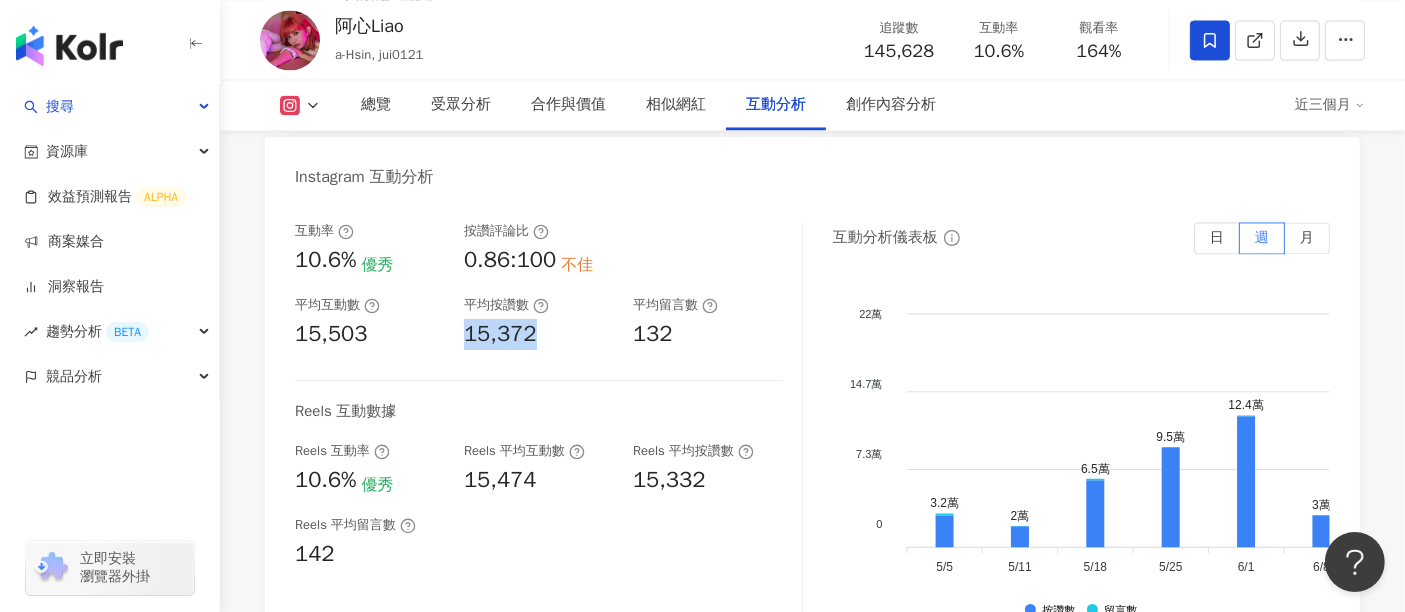 drag, startPoint x: 554, startPoint y: 322, endPoint x: 465, endPoint y: 328, distance: 89.20202 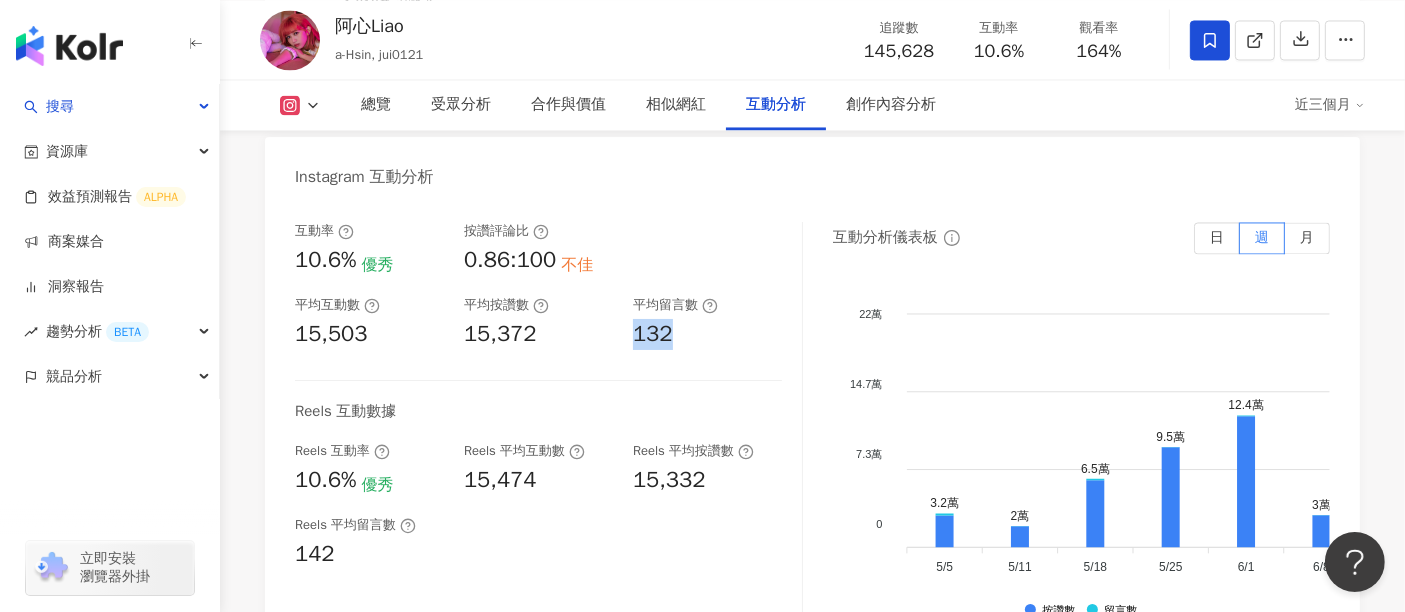 drag, startPoint x: 656, startPoint y: 332, endPoint x: 632, endPoint y: 336, distance: 24.33105 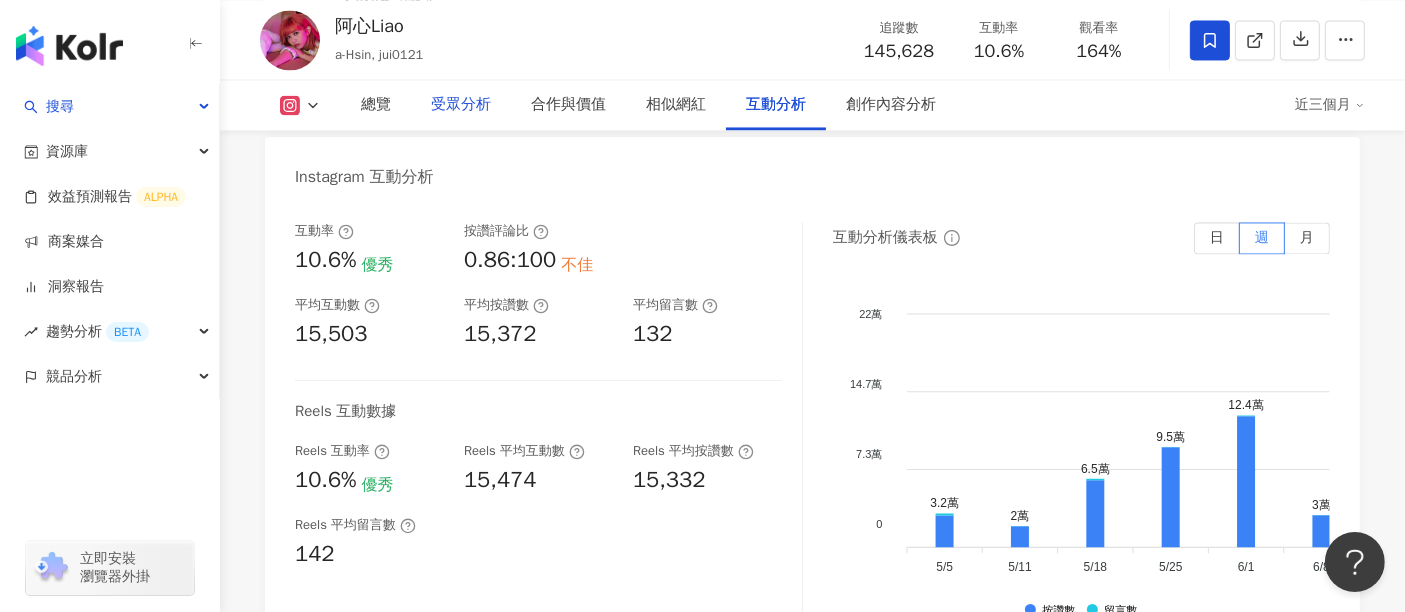 click on "受眾分析" at bounding box center (461, 105) 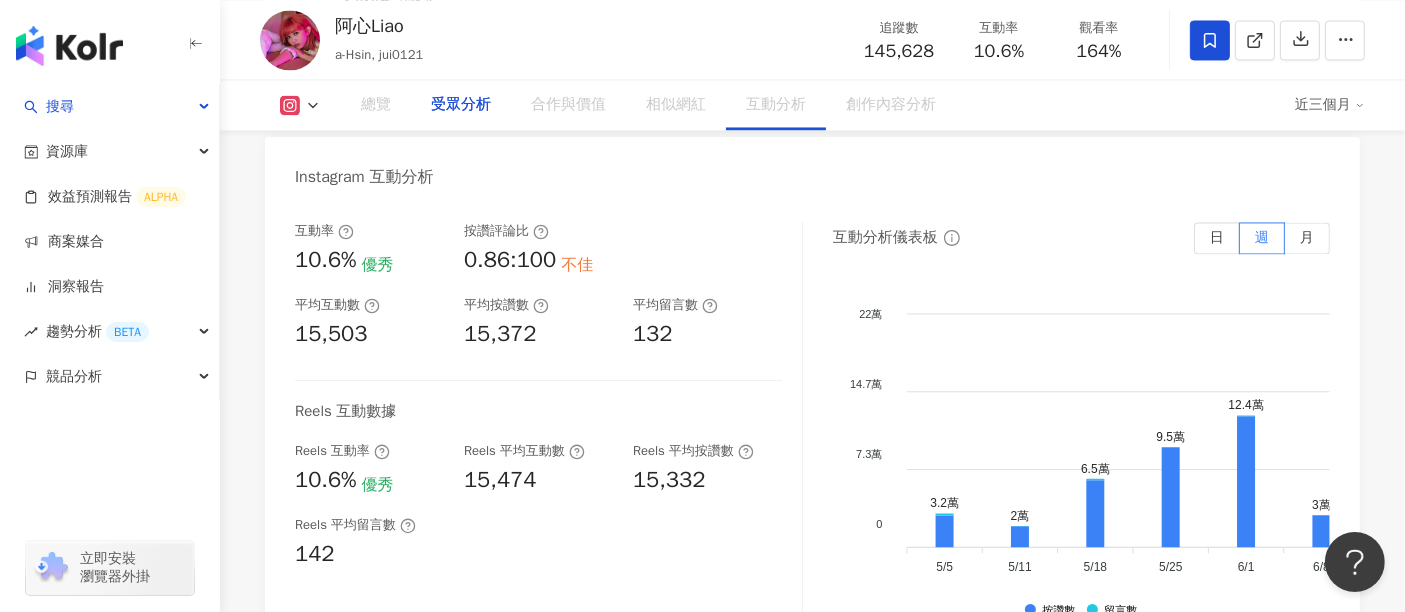 scroll, scrollTop: 1707, scrollLeft: 0, axis: vertical 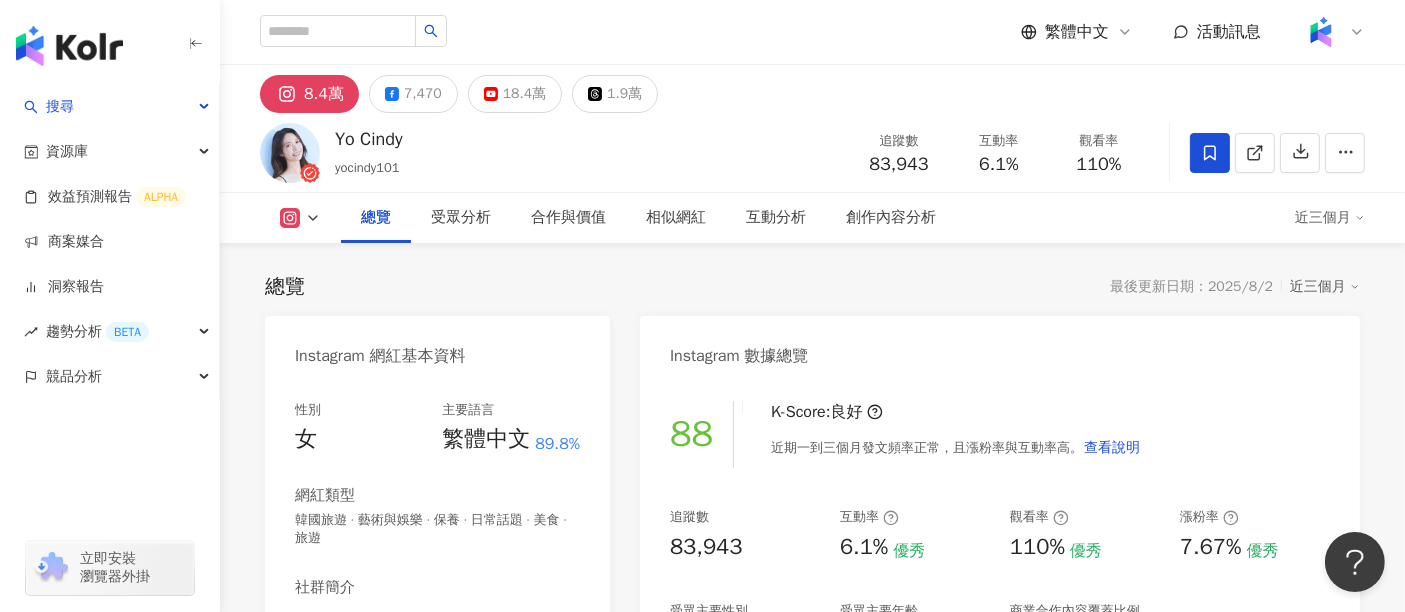 click on "83,943" at bounding box center [899, 165] 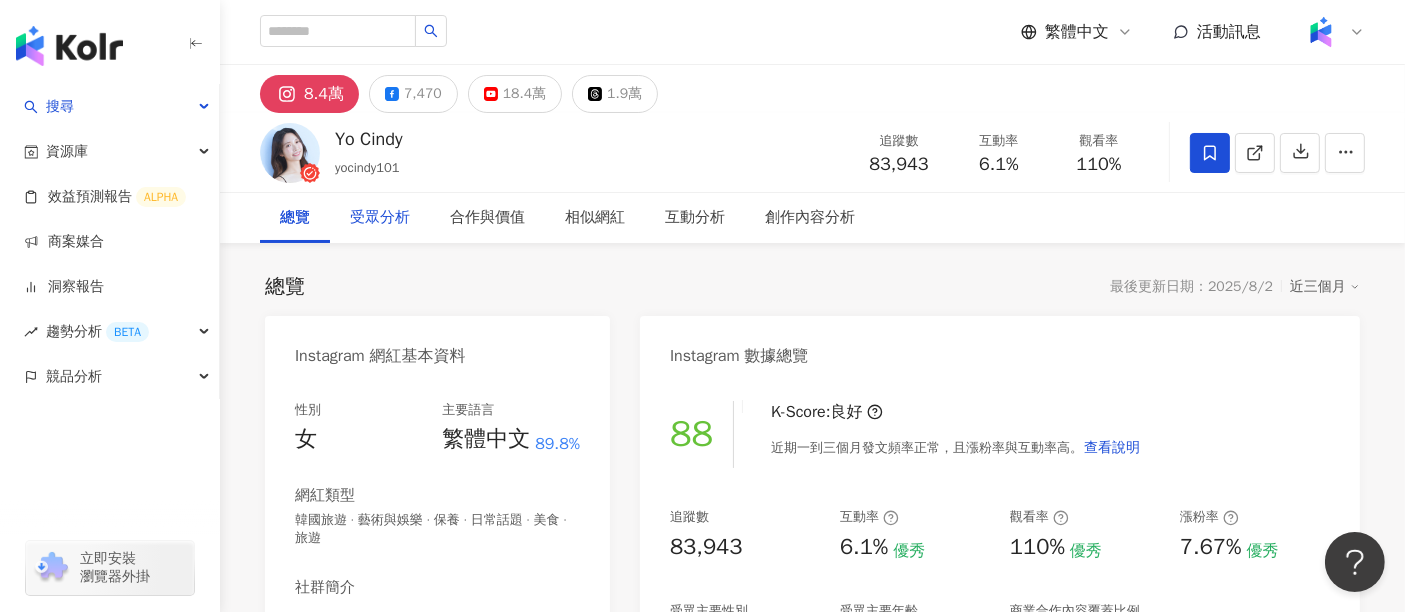 click on "受眾分析" at bounding box center (380, 218) 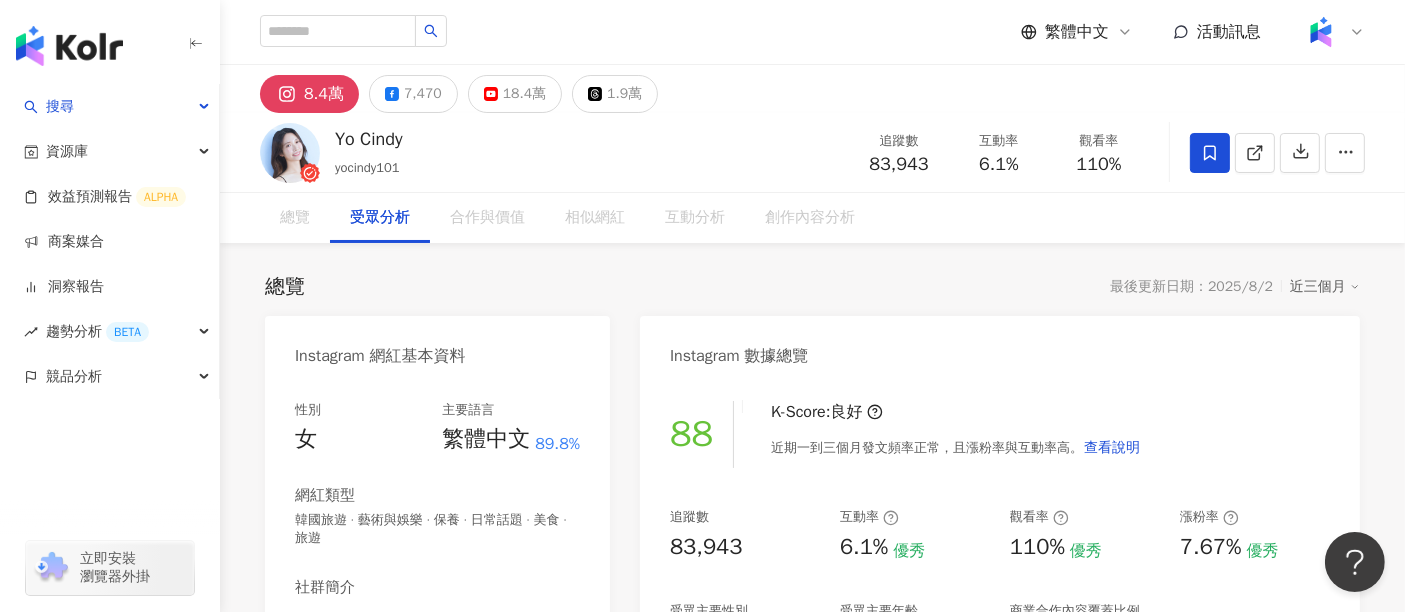 scroll, scrollTop: 1725, scrollLeft: 0, axis: vertical 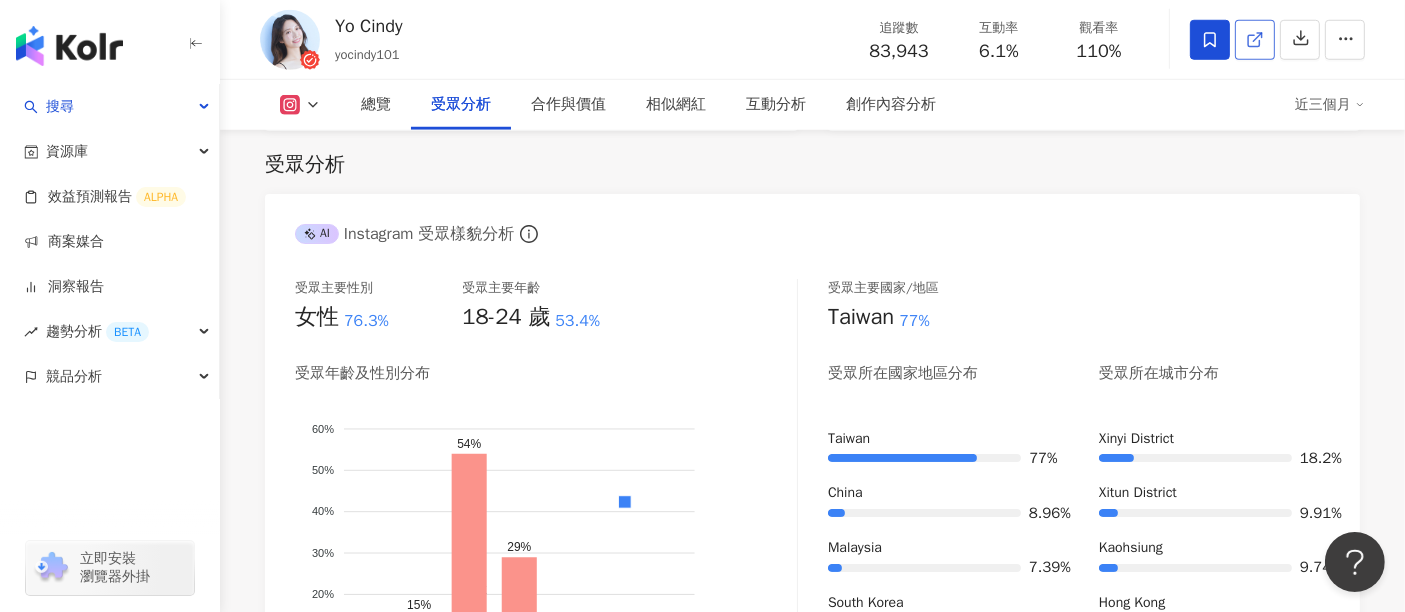 click 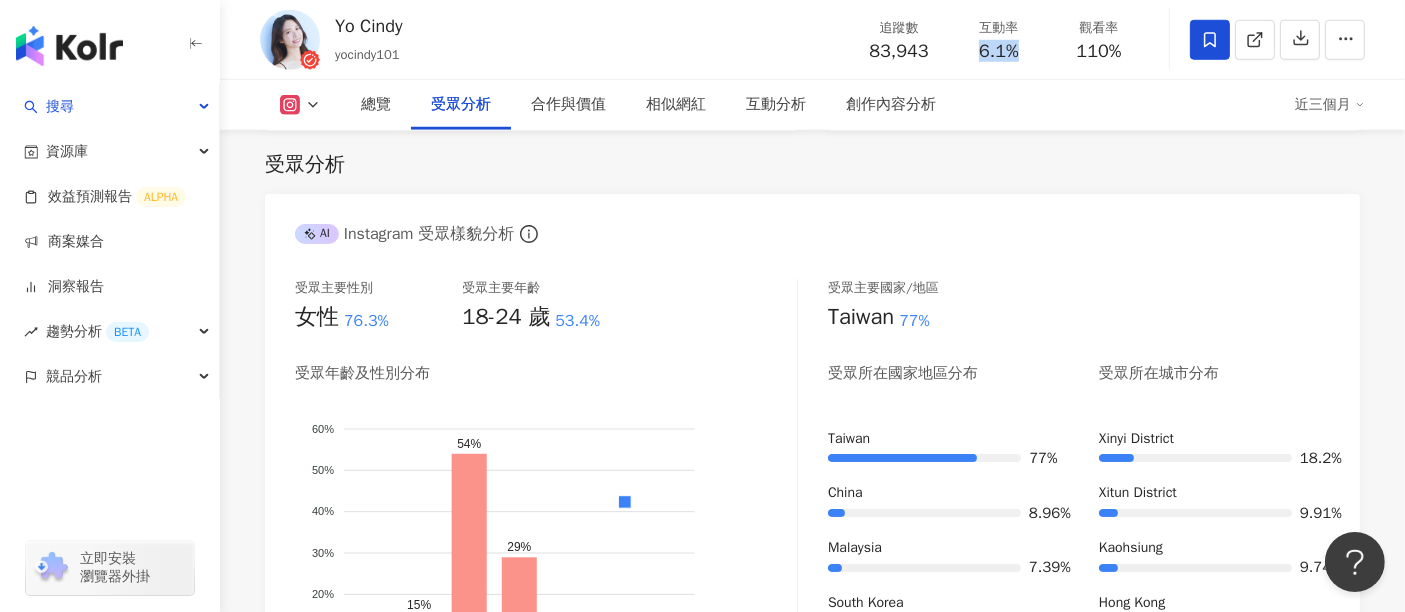 drag, startPoint x: 1026, startPoint y: 55, endPoint x: 974, endPoint y: 58, distance: 52.086468 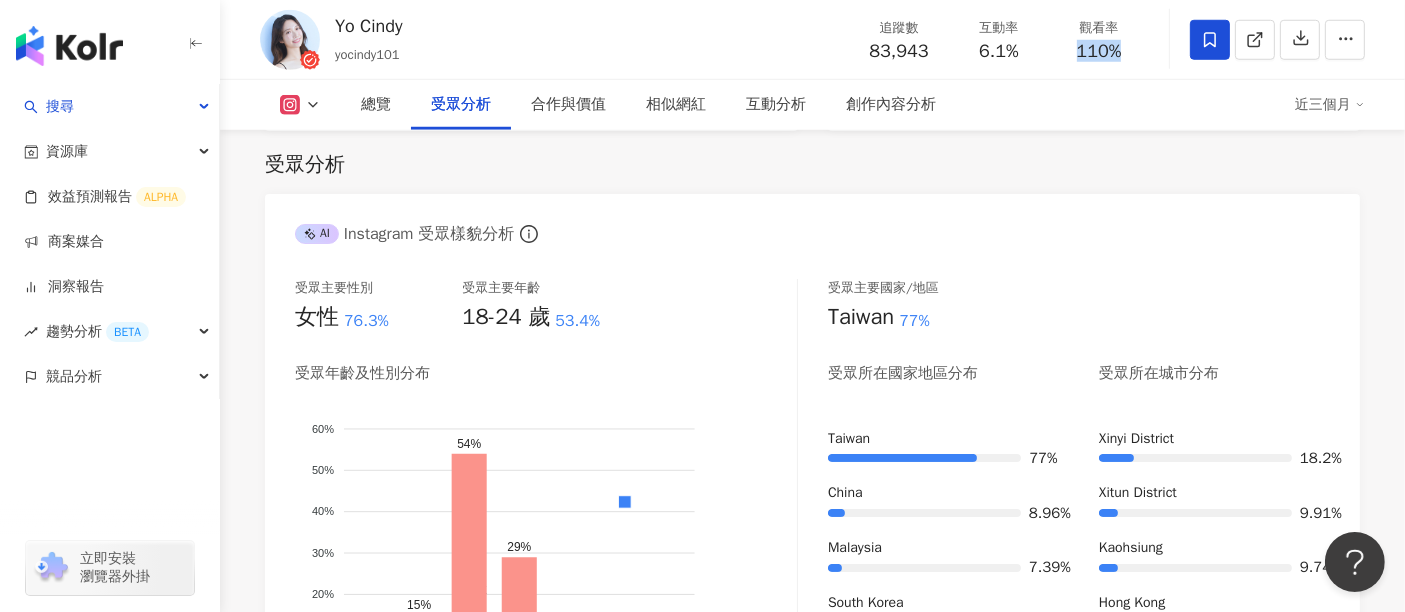 drag, startPoint x: 1131, startPoint y: 45, endPoint x: 1070, endPoint y: 50, distance: 61.204575 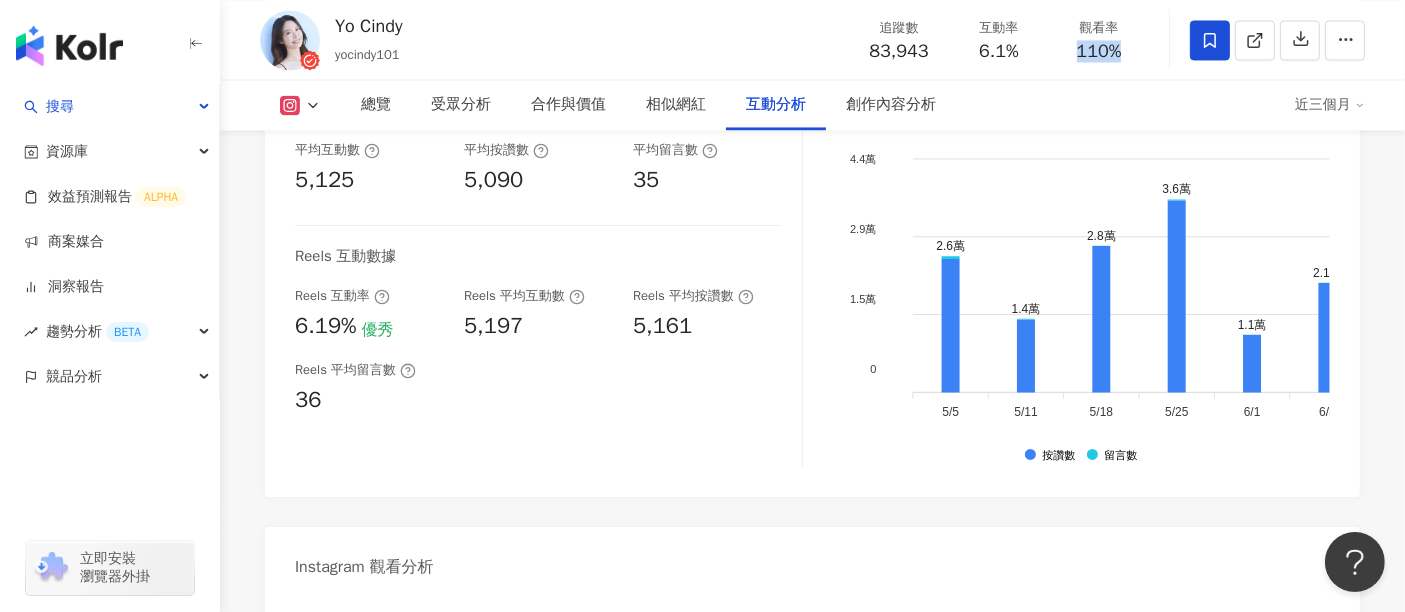 scroll, scrollTop: 4058, scrollLeft: 0, axis: vertical 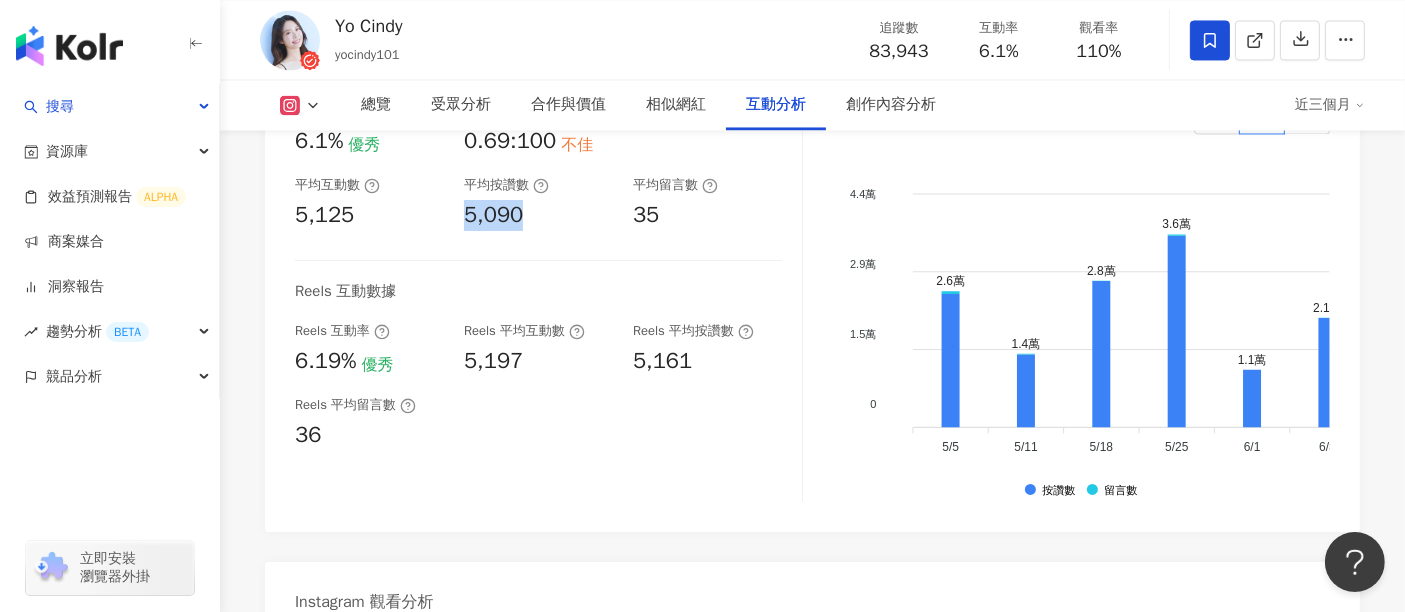 drag, startPoint x: 548, startPoint y: 238, endPoint x: 454, endPoint y: 233, distance: 94.13288 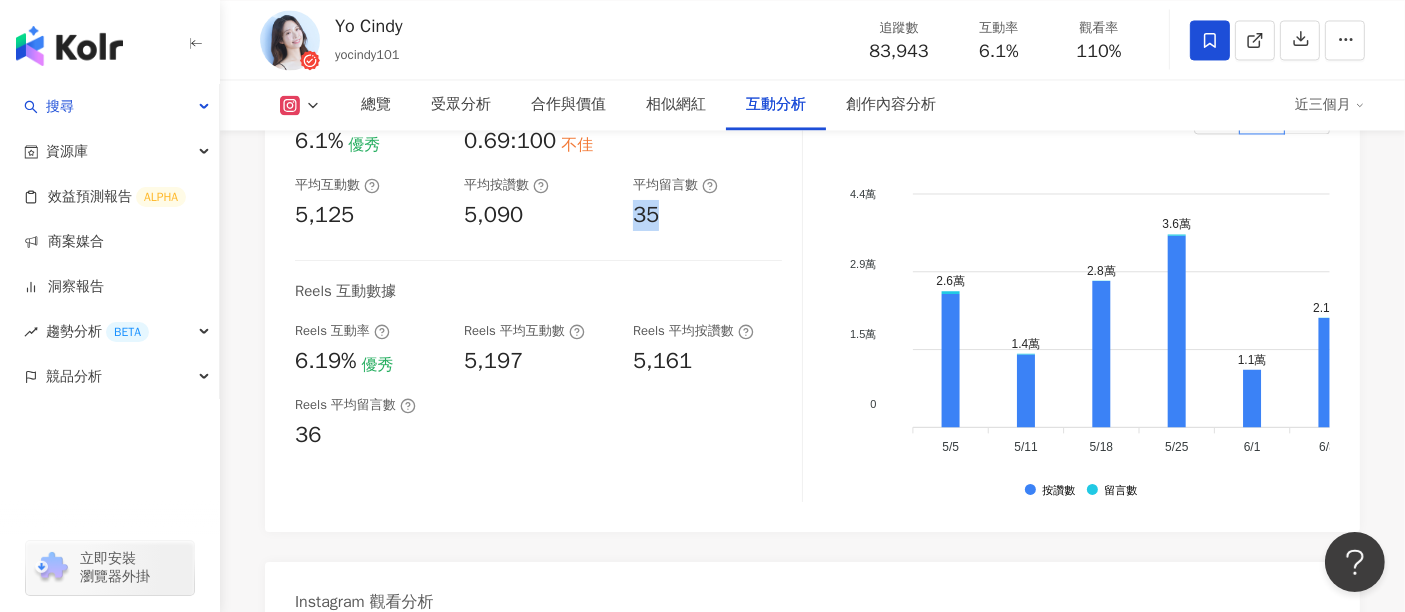 drag, startPoint x: 666, startPoint y: 241, endPoint x: 635, endPoint y: 242, distance: 31.016125 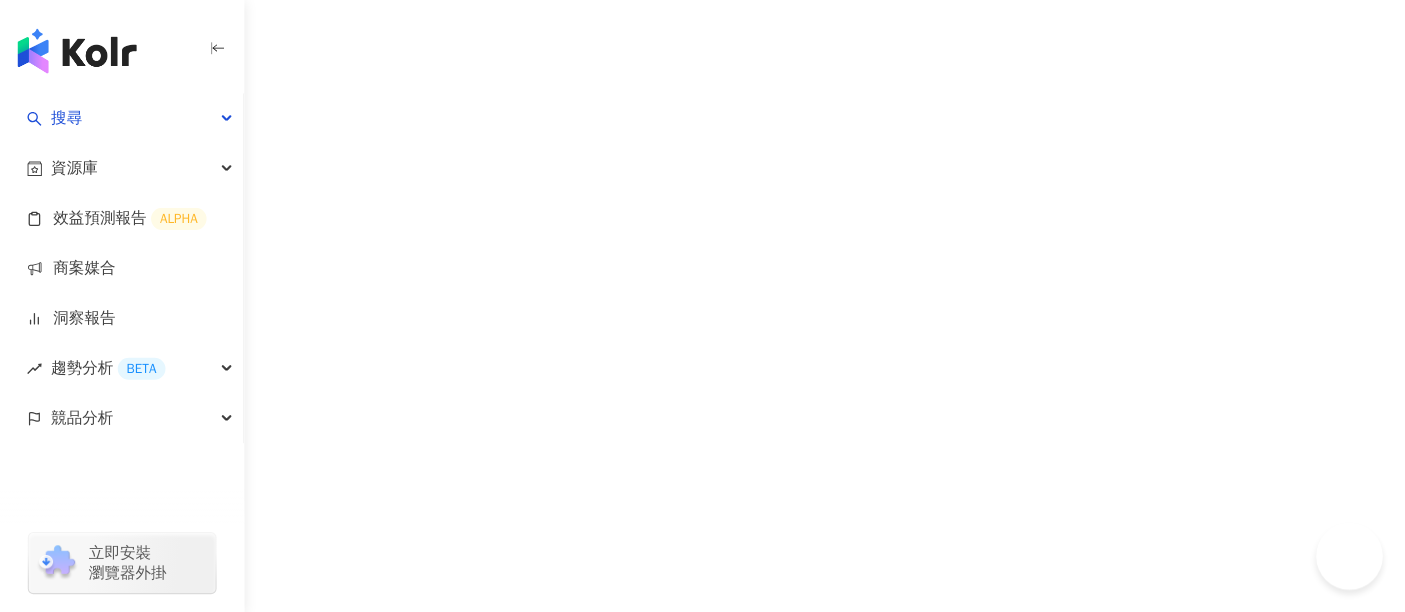 scroll, scrollTop: 0, scrollLeft: 0, axis: both 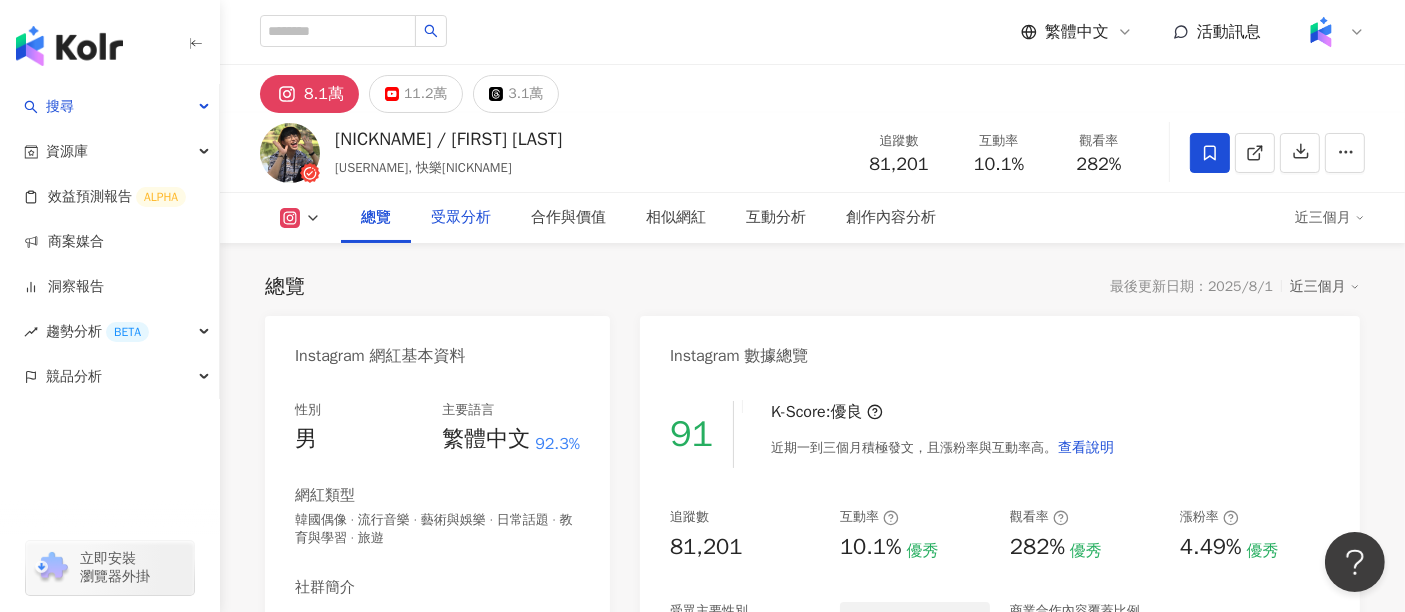 click on "受眾分析" at bounding box center [461, 218] 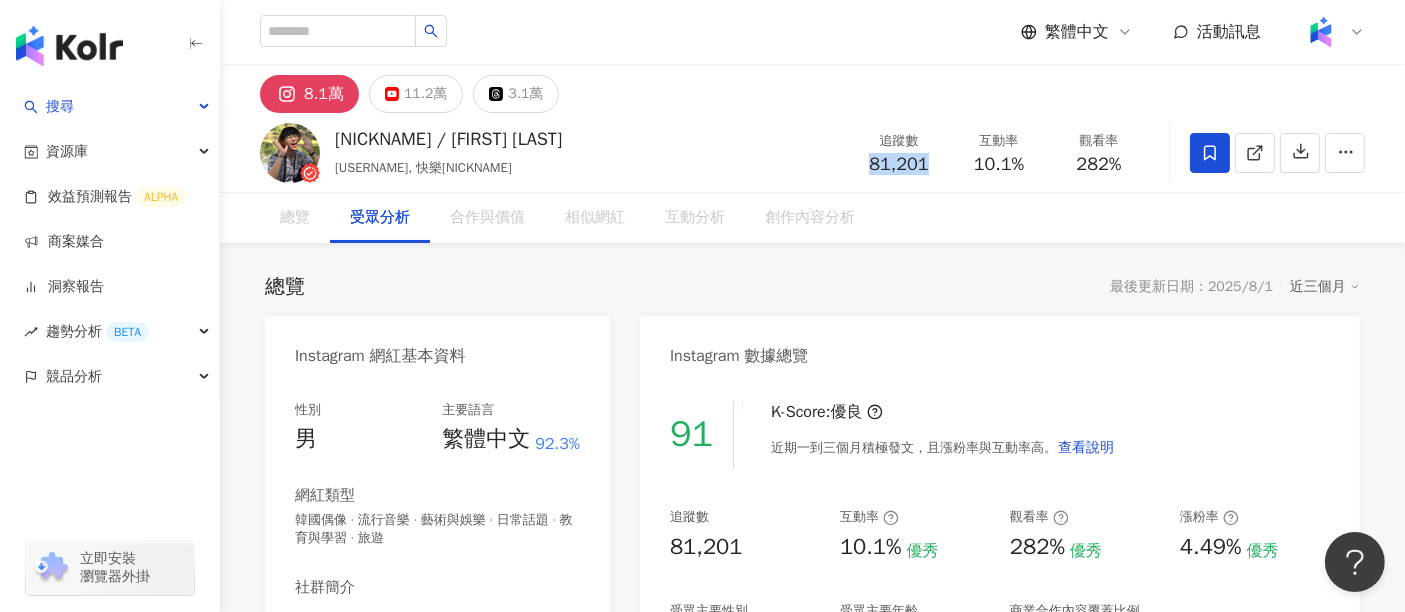 click on "81,201" at bounding box center (899, 165) 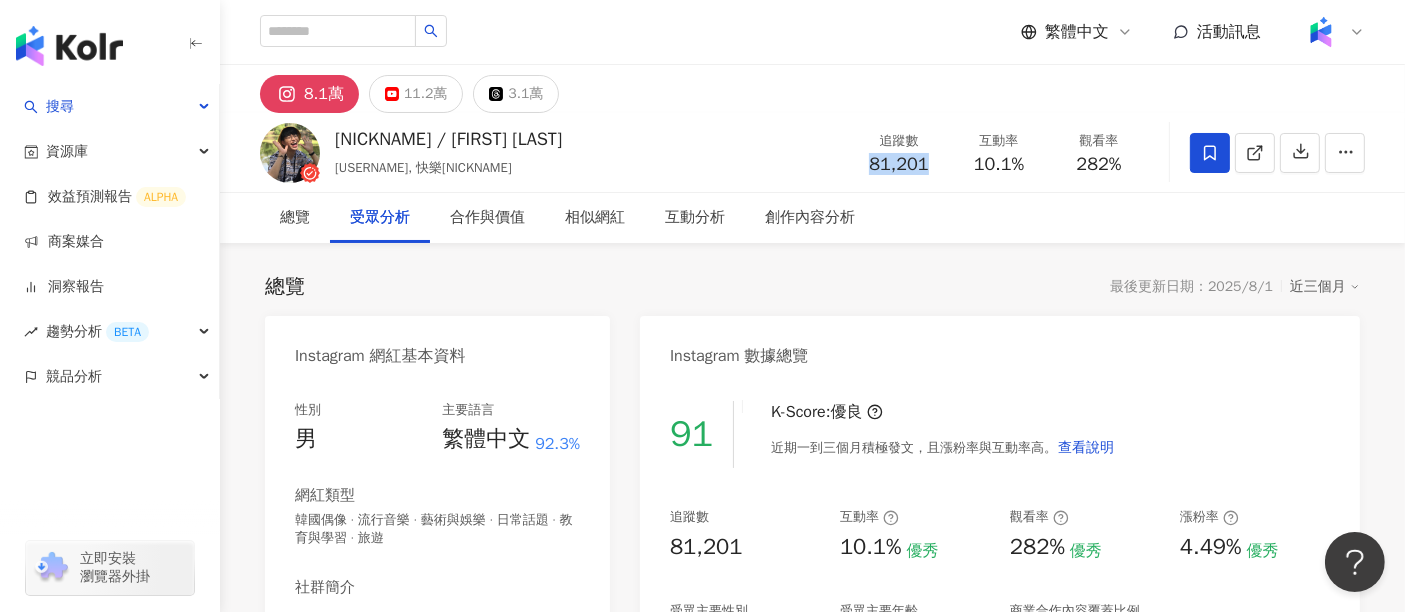 scroll, scrollTop: 1725, scrollLeft: 0, axis: vertical 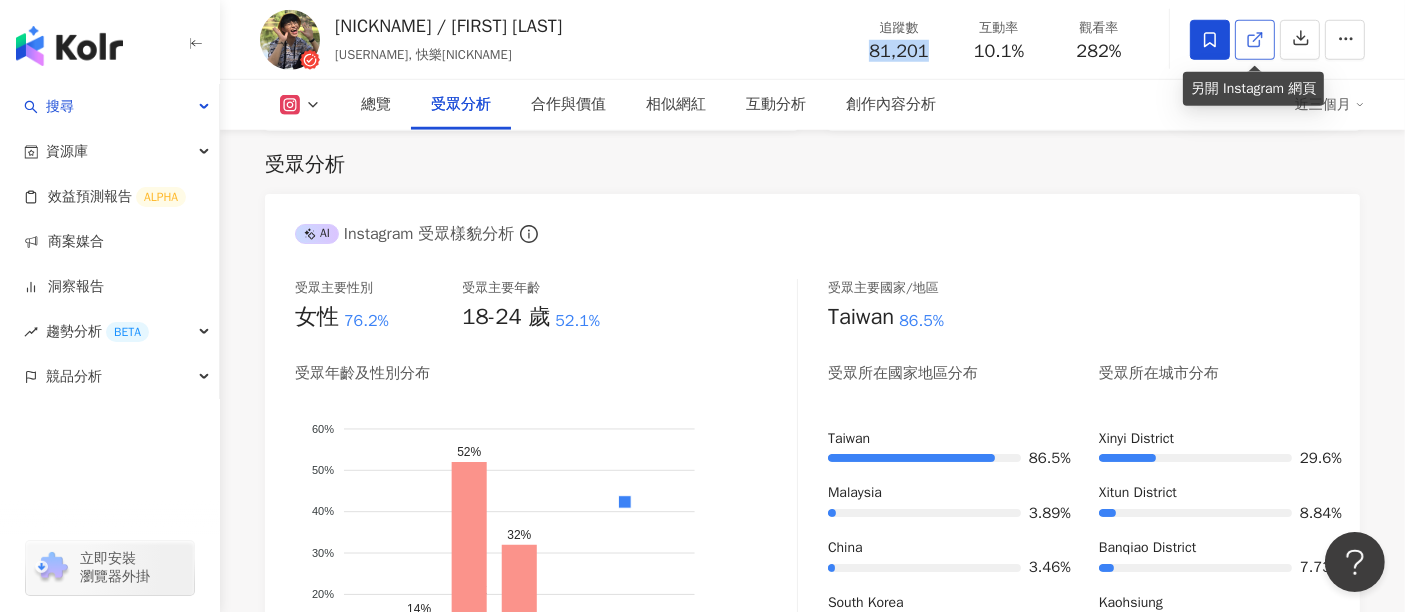 click at bounding box center [1255, 40] 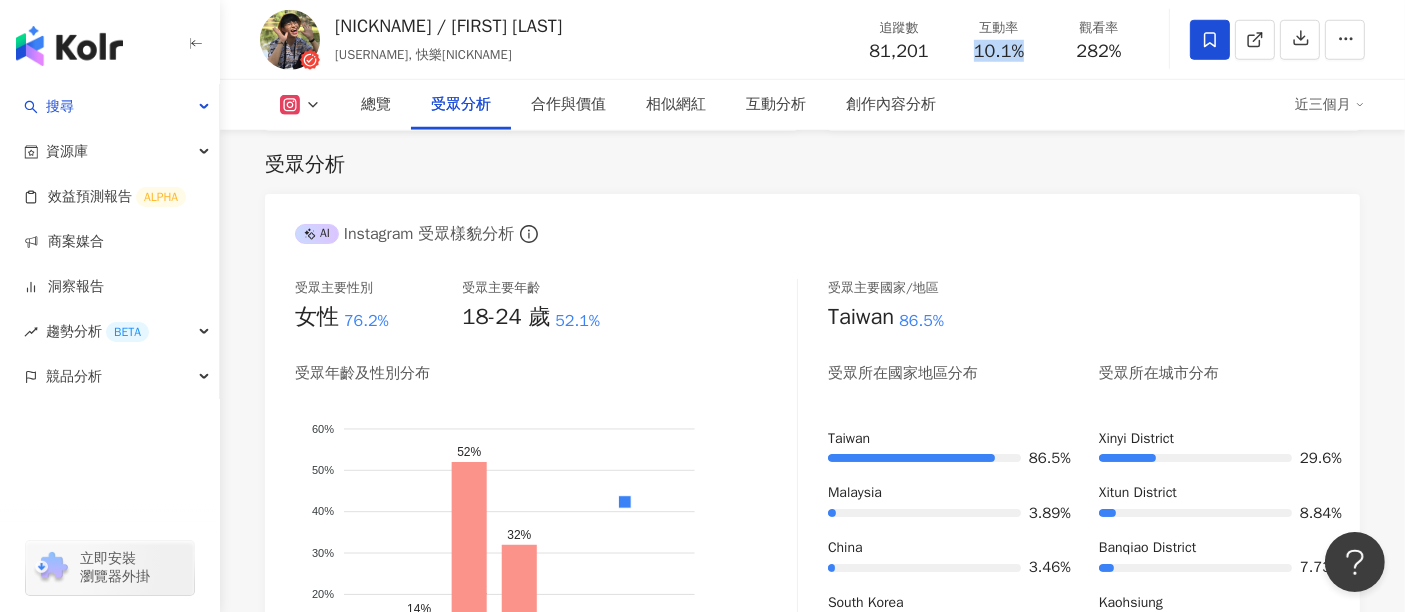 drag, startPoint x: 1026, startPoint y: 58, endPoint x: 971, endPoint y: 58, distance: 55 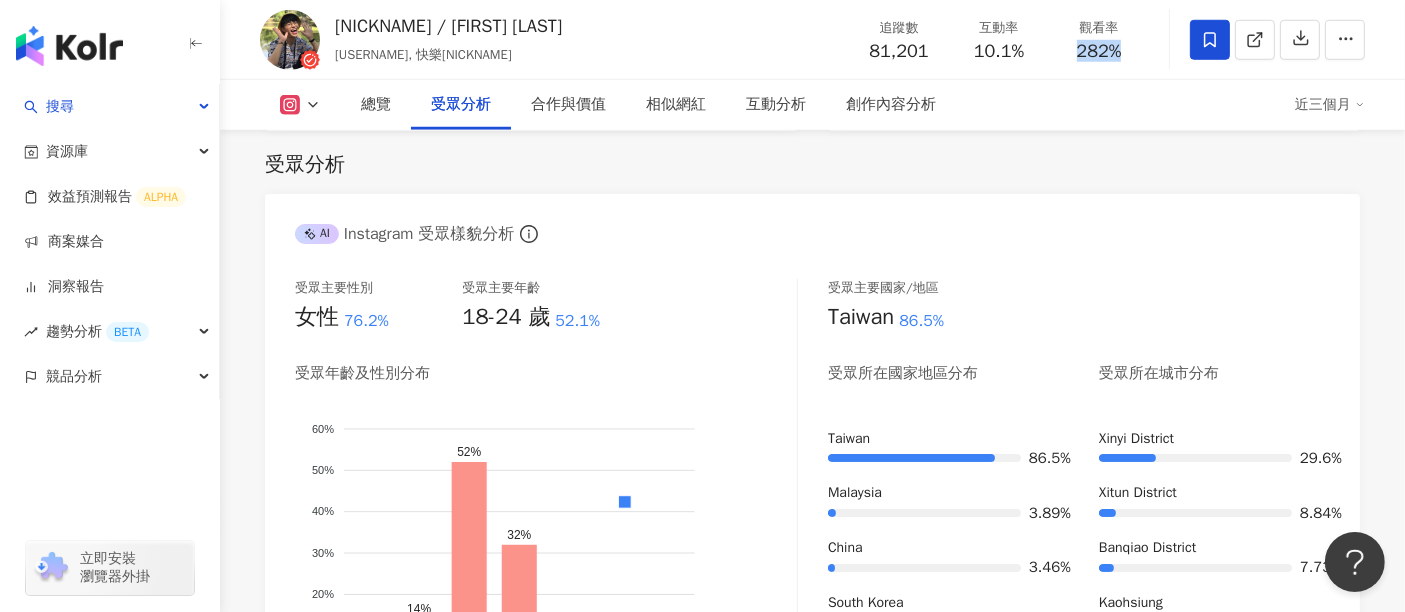drag, startPoint x: 1126, startPoint y: 52, endPoint x: 1060, endPoint y: 52, distance: 66 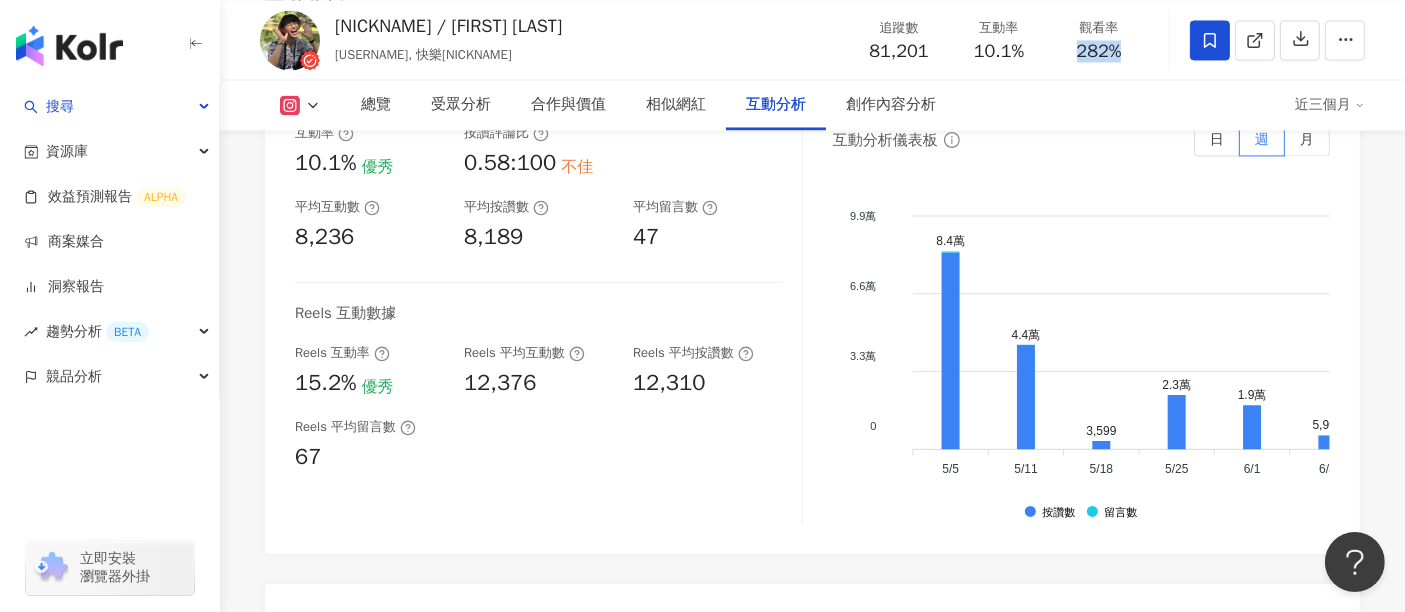 scroll, scrollTop: 3947, scrollLeft: 0, axis: vertical 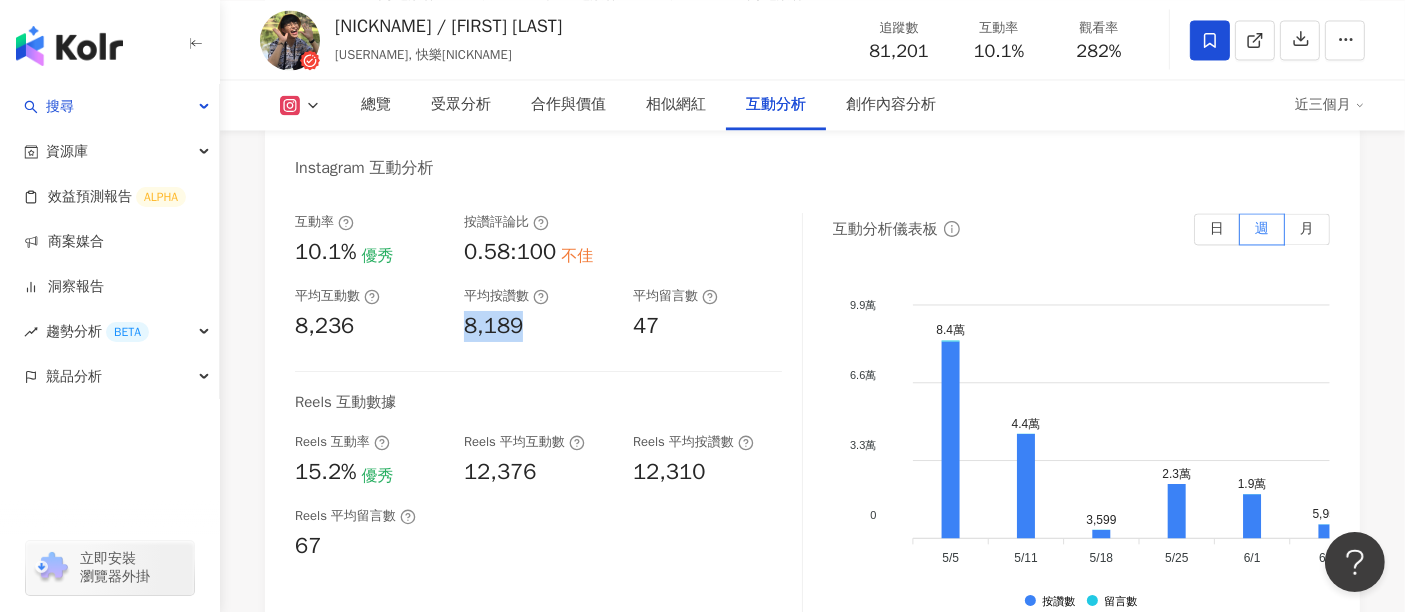 drag, startPoint x: 504, startPoint y: 349, endPoint x: 457, endPoint y: 347, distance: 47.042534 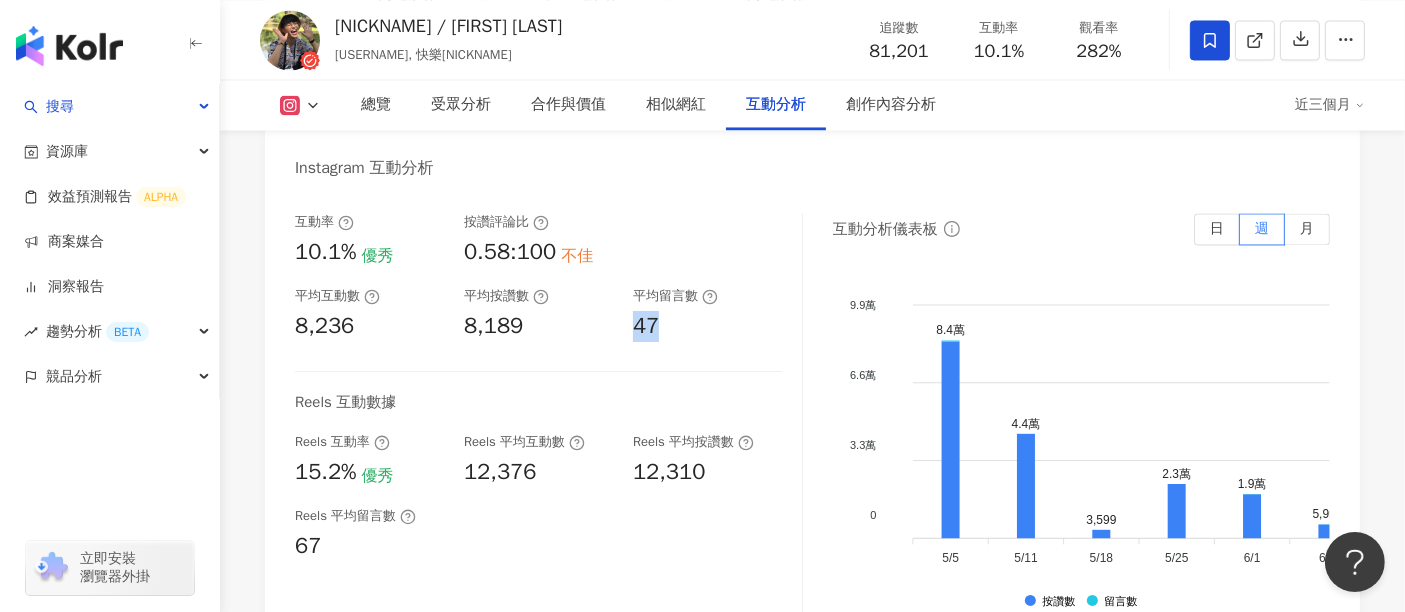 drag, startPoint x: 680, startPoint y: 336, endPoint x: 633, endPoint y: 343, distance: 47.518417 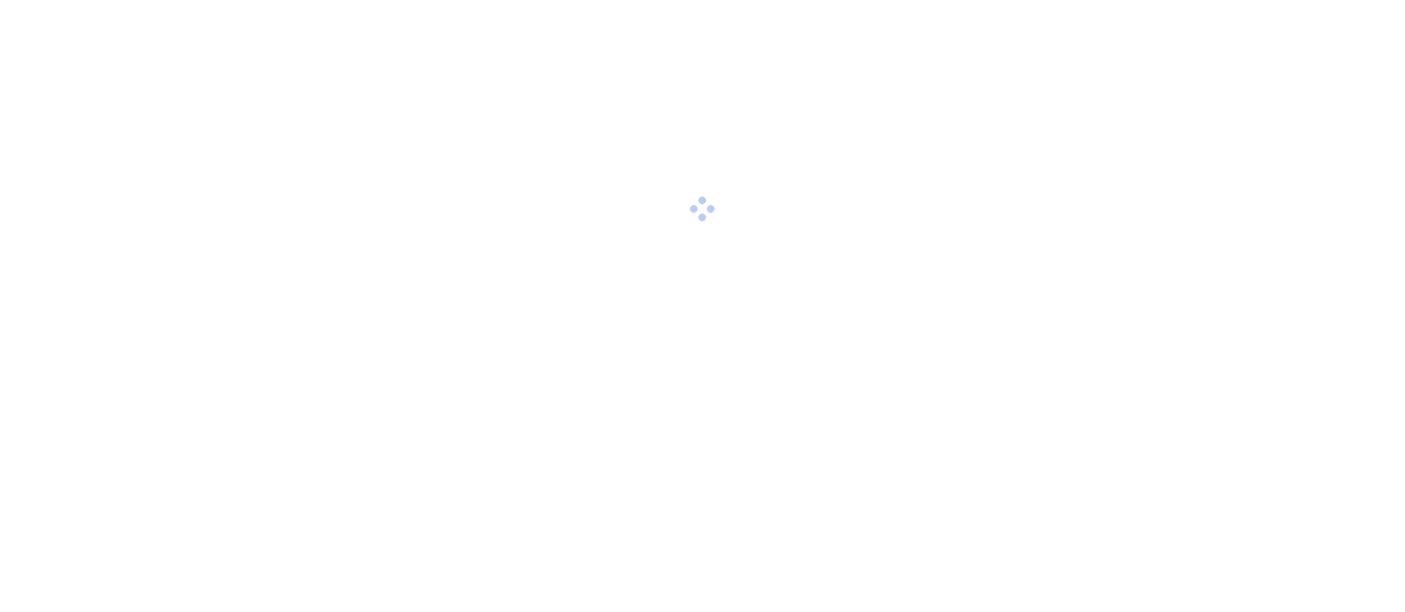 scroll, scrollTop: 0, scrollLeft: 0, axis: both 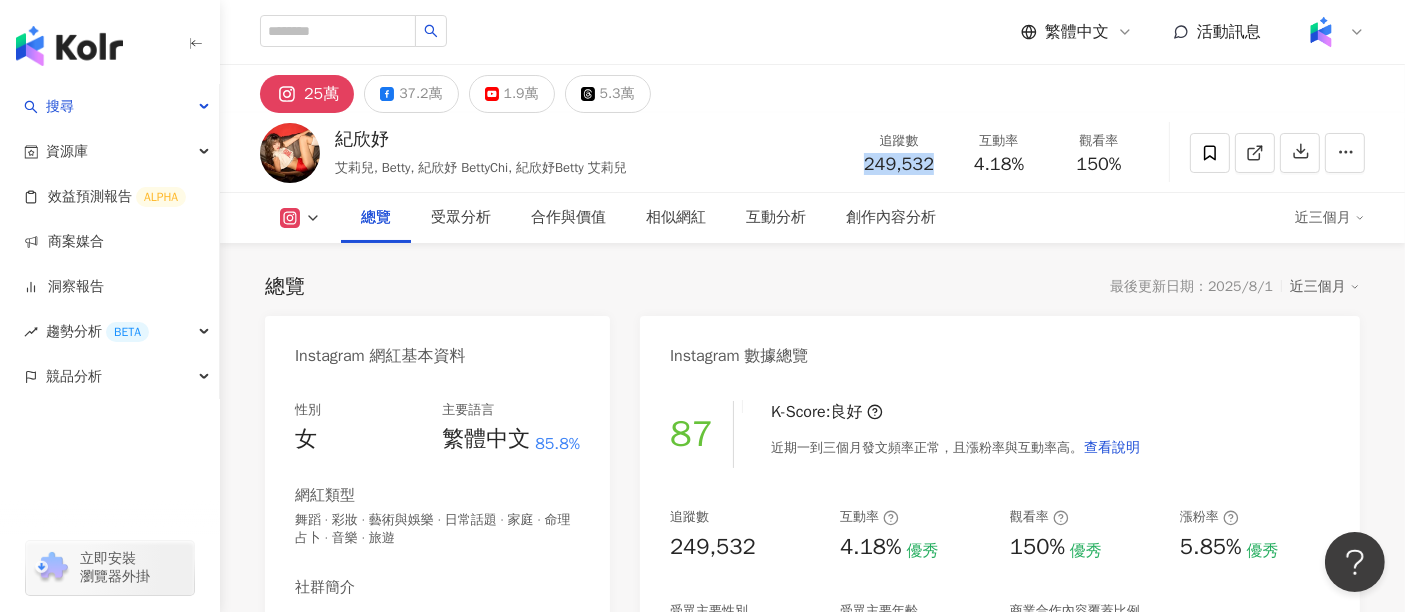 drag, startPoint x: 937, startPoint y: 159, endPoint x: 860, endPoint y: 160, distance: 77.00649 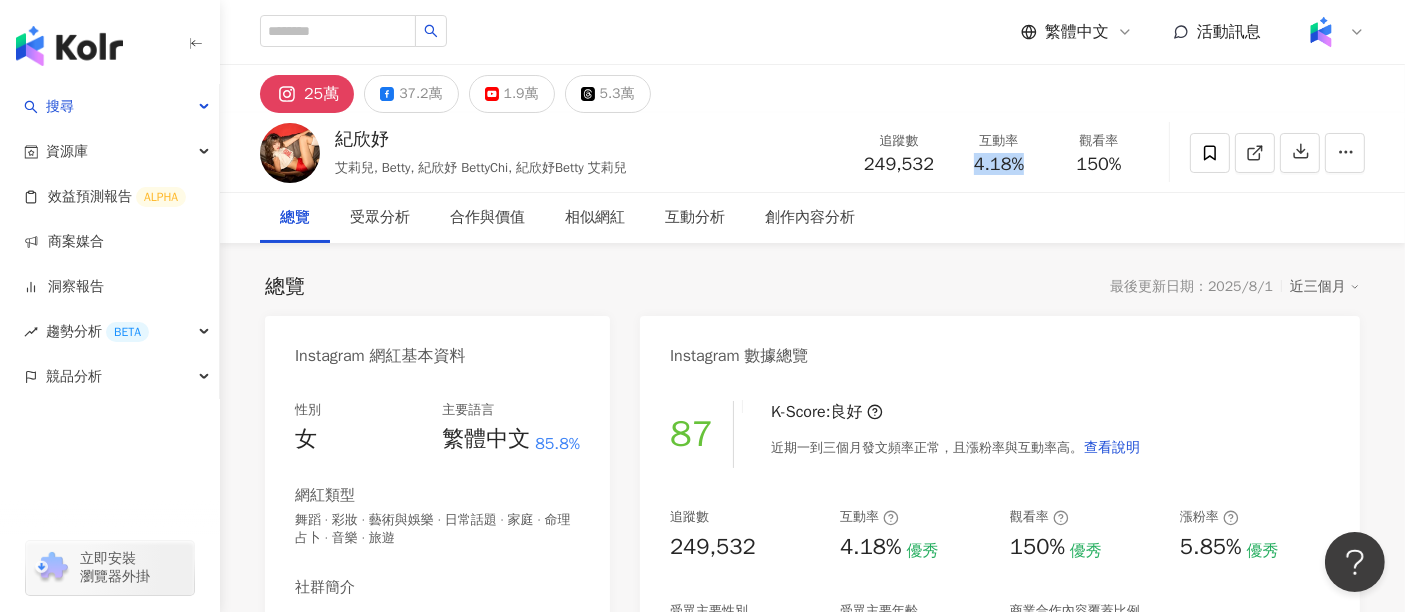 drag, startPoint x: 1020, startPoint y: 169, endPoint x: 972, endPoint y: 169, distance: 48 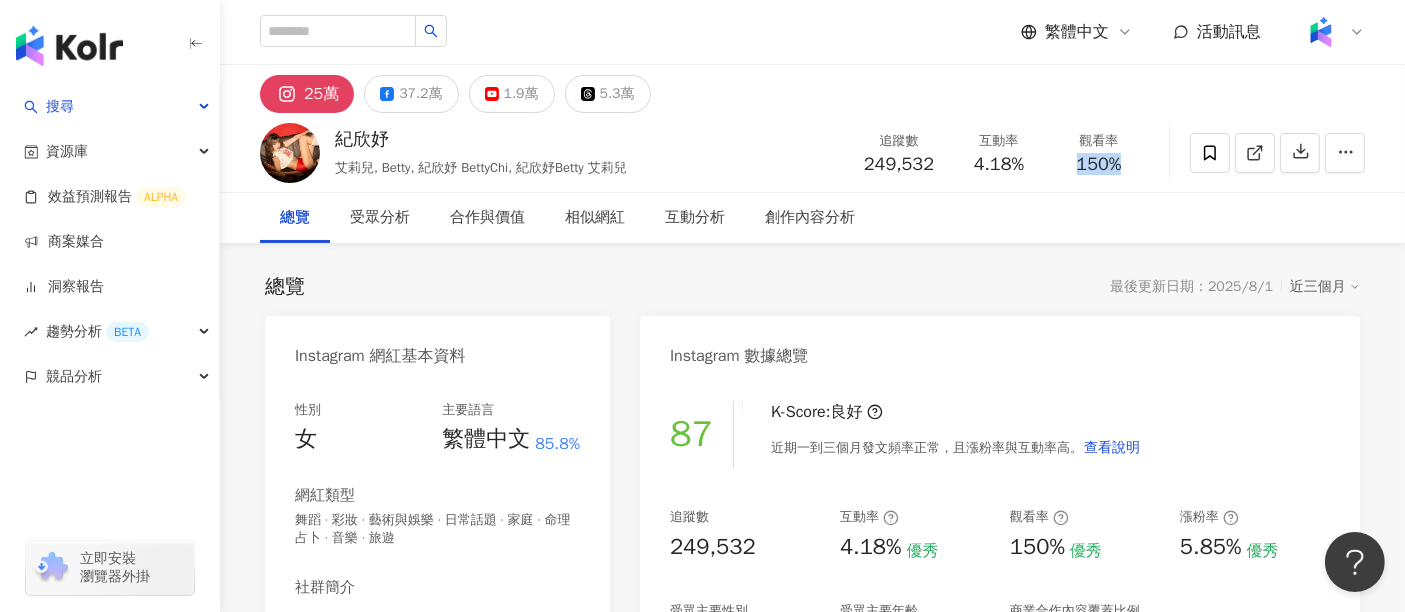 drag, startPoint x: 1128, startPoint y: 171, endPoint x: 1078, endPoint y: 173, distance: 50.039986 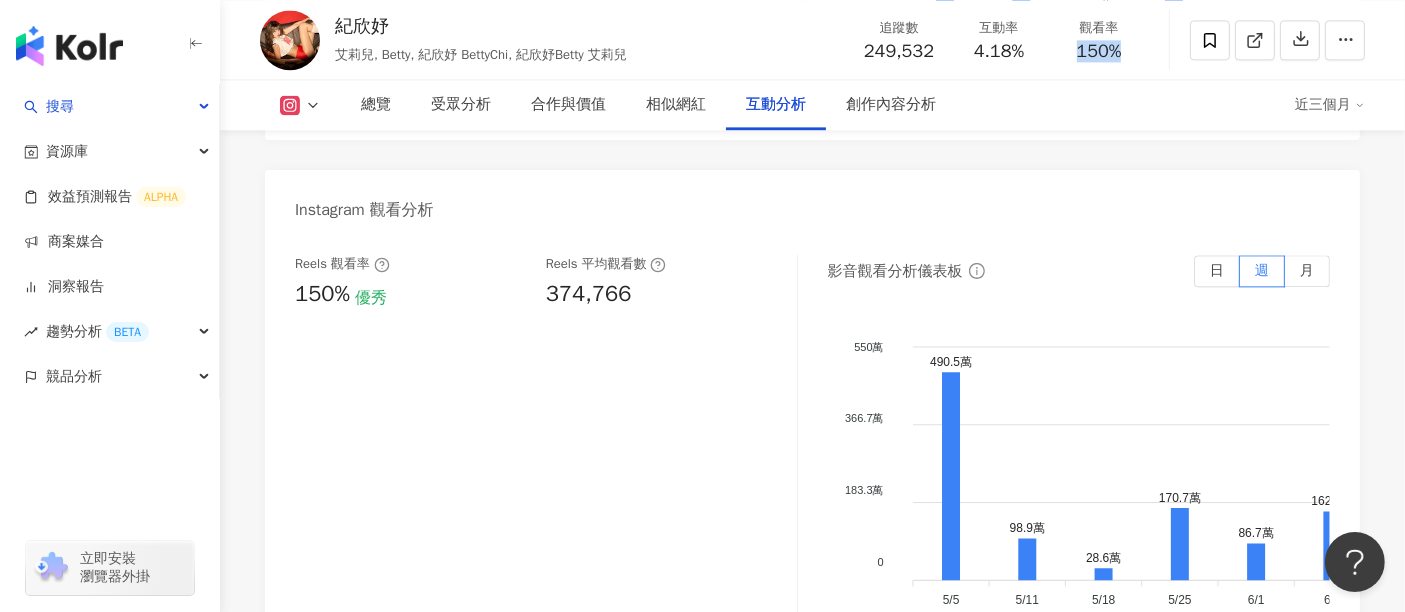 scroll, scrollTop: 4444, scrollLeft: 0, axis: vertical 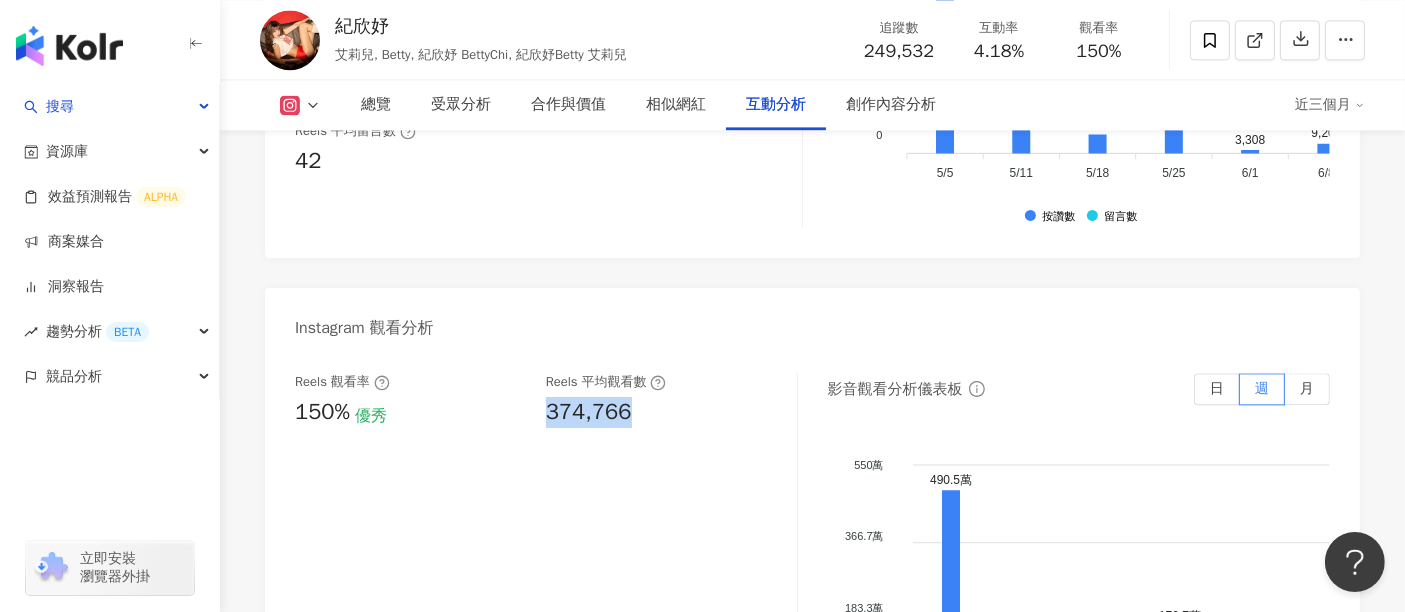 drag, startPoint x: 633, startPoint y: 415, endPoint x: 546, endPoint y: 410, distance: 87.14356 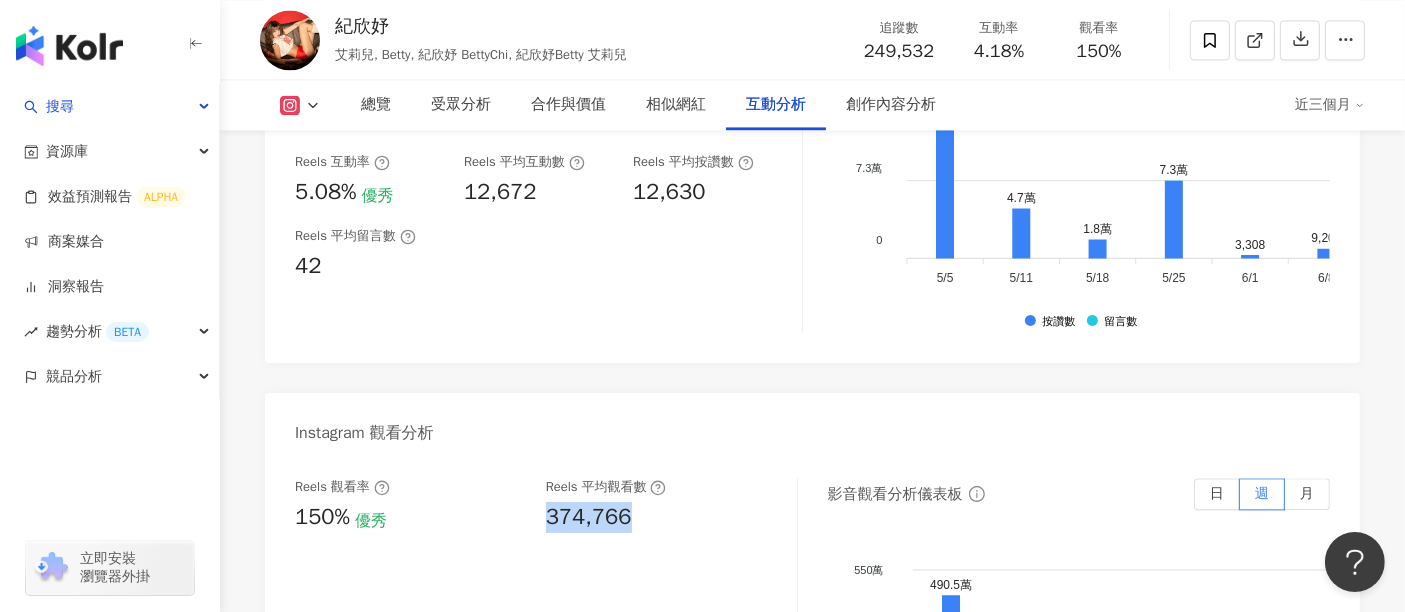 scroll, scrollTop: 4222, scrollLeft: 0, axis: vertical 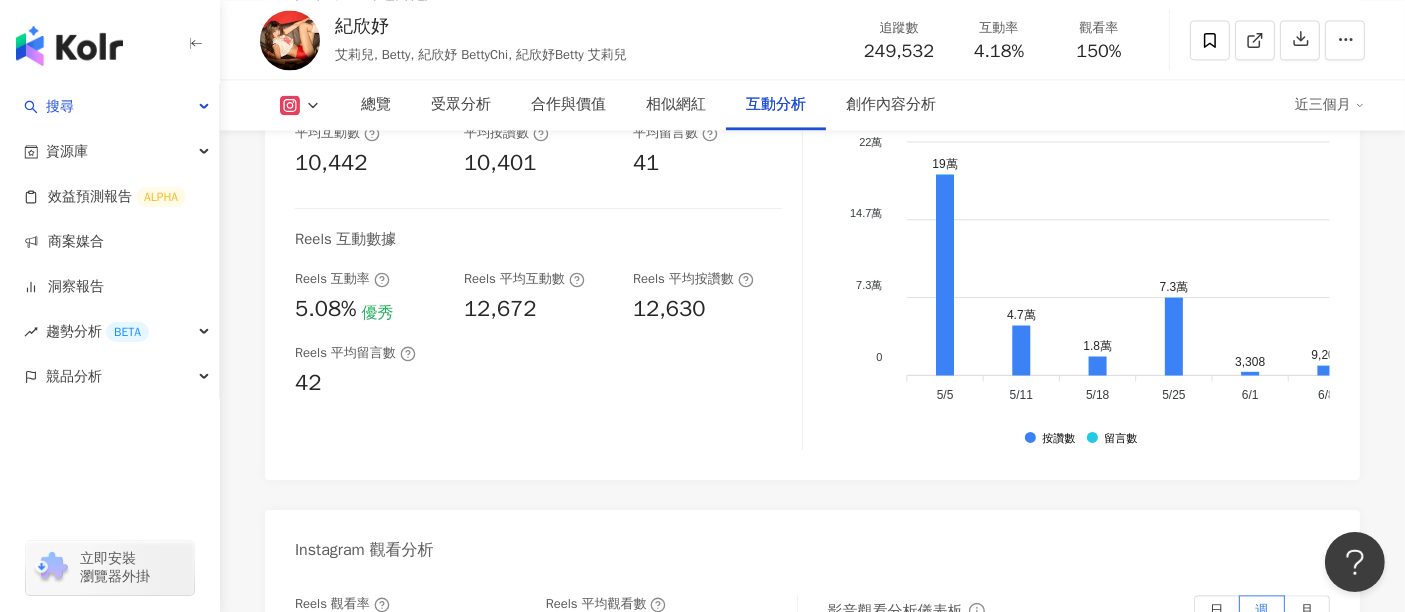 click on "互動率   4.18% 優秀 按讚評論比   0.39:100 不佳 平均互動數    10,442 平均按讚數   10,401 平均留言數   41 Reels 互動數據 Reels 互動率   5.08% 優秀 Reels 平均互動數   12,672 Reels 平均按讚數   12,630 Reels 平均留言數   42" at bounding box center [549, 250] 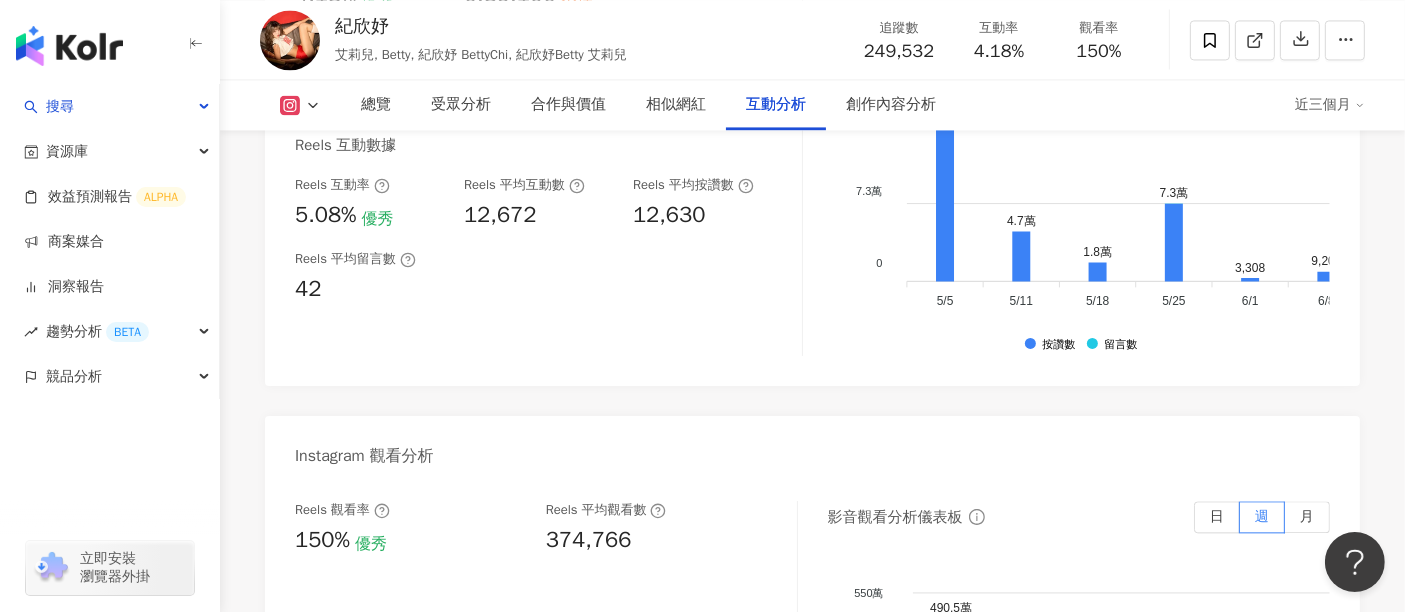 scroll, scrollTop: 4444, scrollLeft: 0, axis: vertical 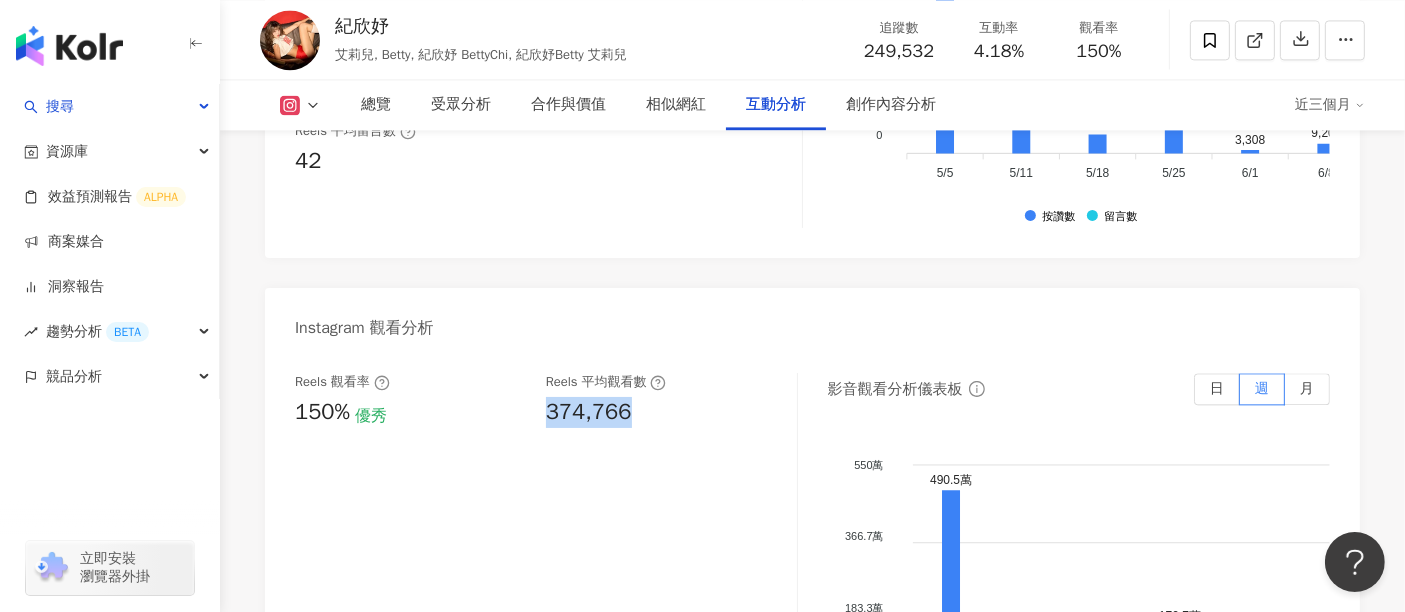 drag, startPoint x: 588, startPoint y: 407, endPoint x: 542, endPoint y: 407, distance: 46 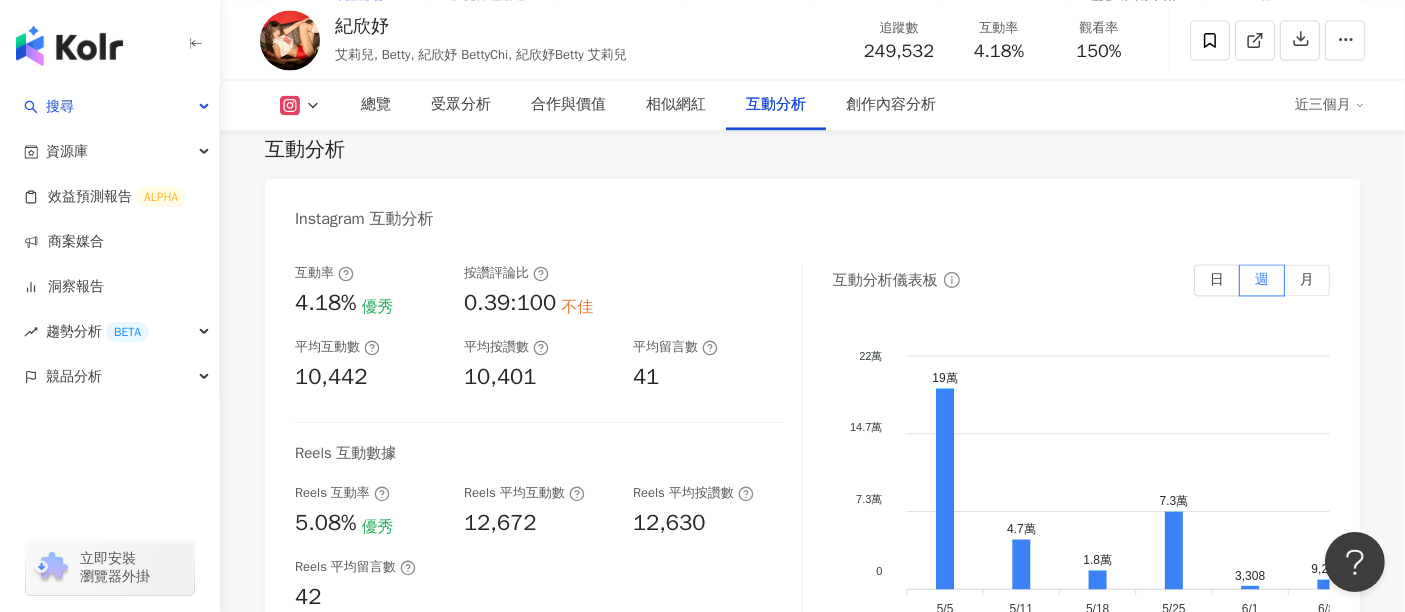 scroll, scrollTop: 4000, scrollLeft: 0, axis: vertical 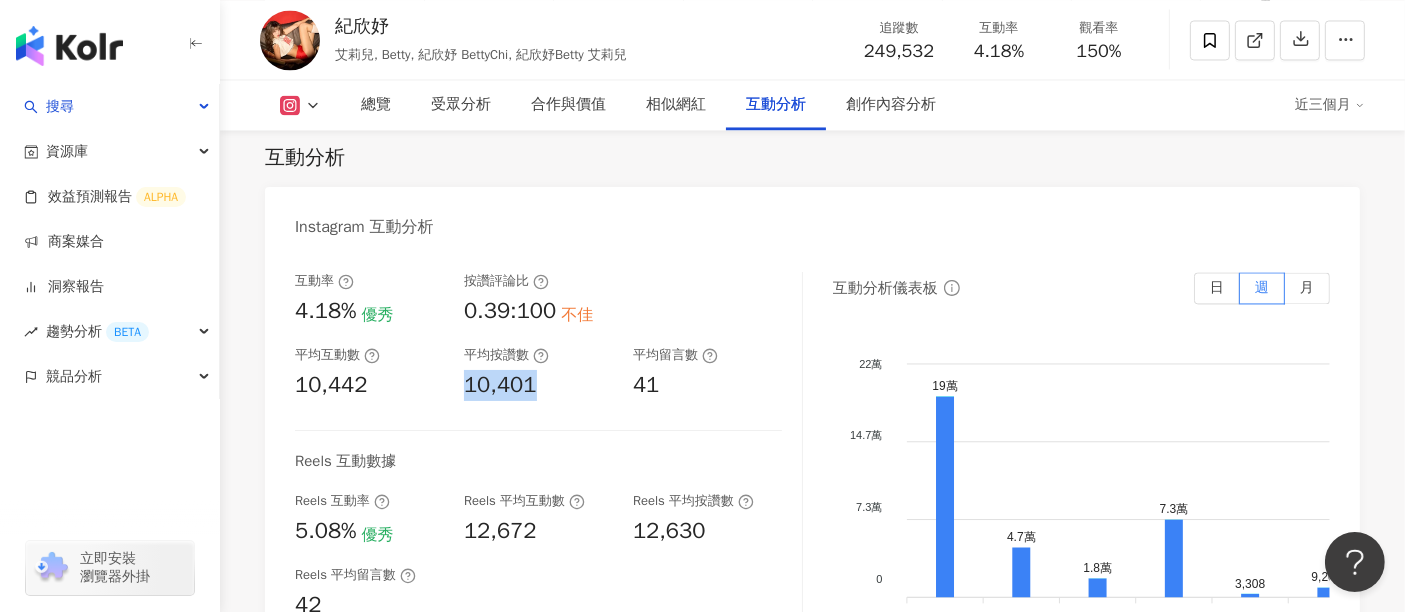 drag, startPoint x: 554, startPoint y: 378, endPoint x: 463, endPoint y: 386, distance: 91.350975 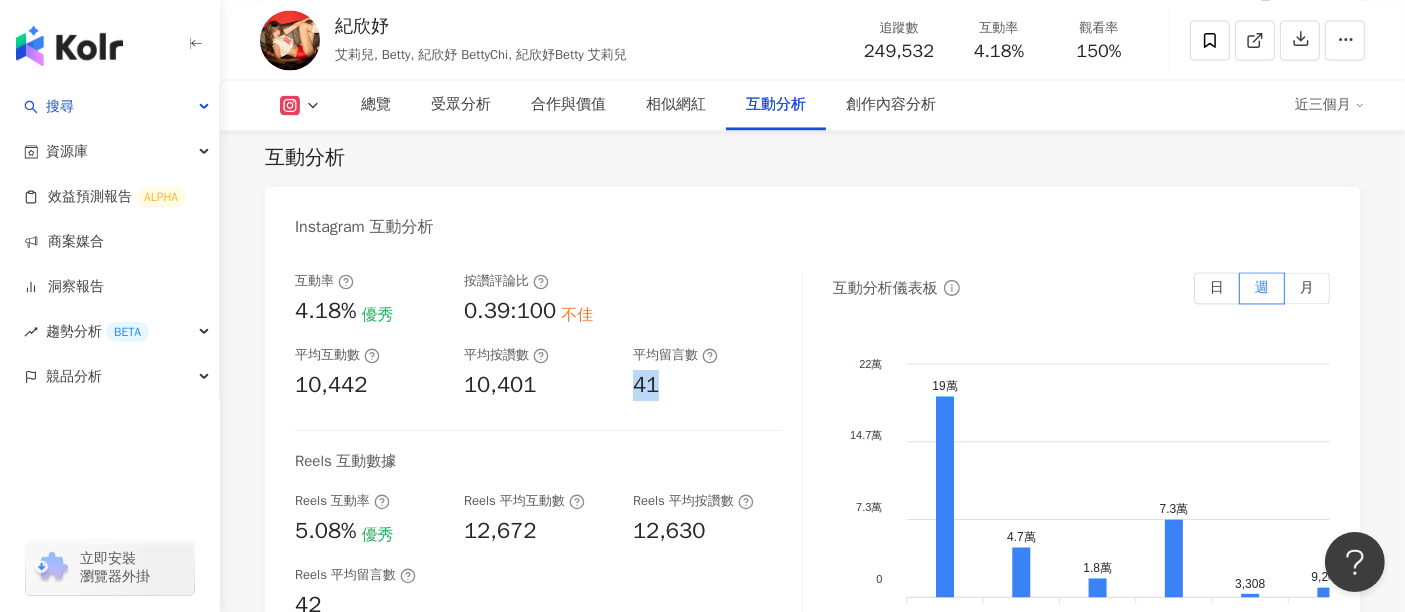 drag, startPoint x: 649, startPoint y: 383, endPoint x: 636, endPoint y: 384, distance: 13.038404 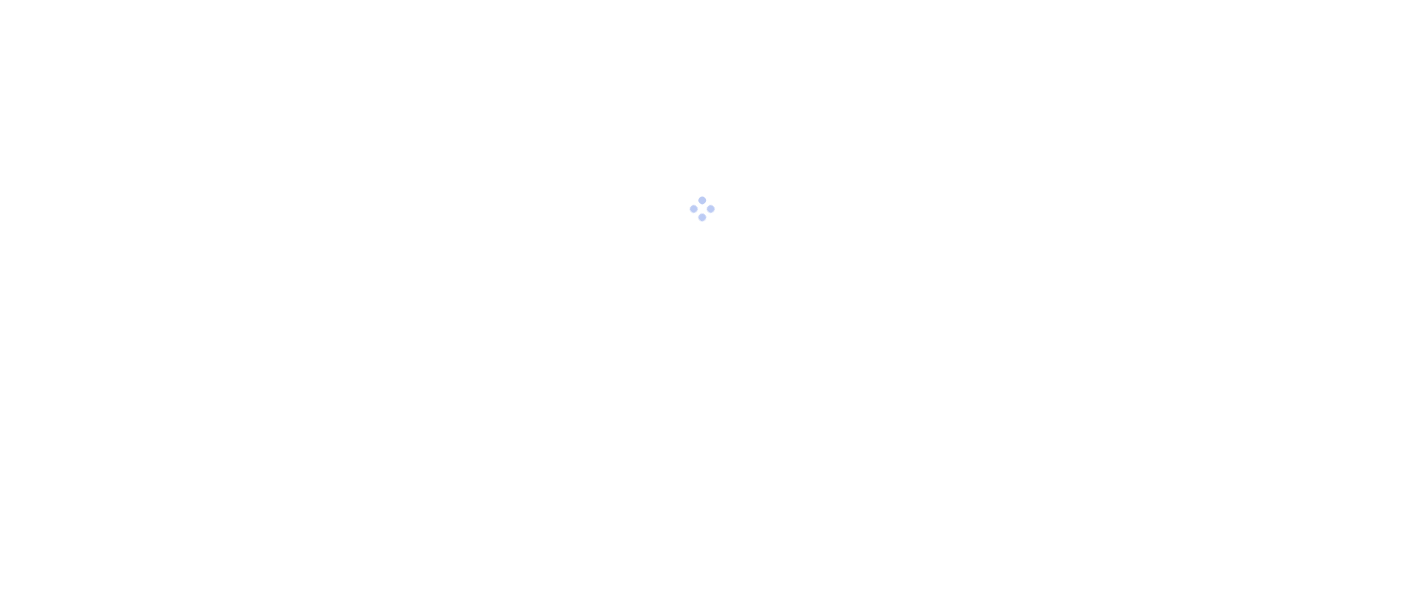 scroll, scrollTop: 0, scrollLeft: 0, axis: both 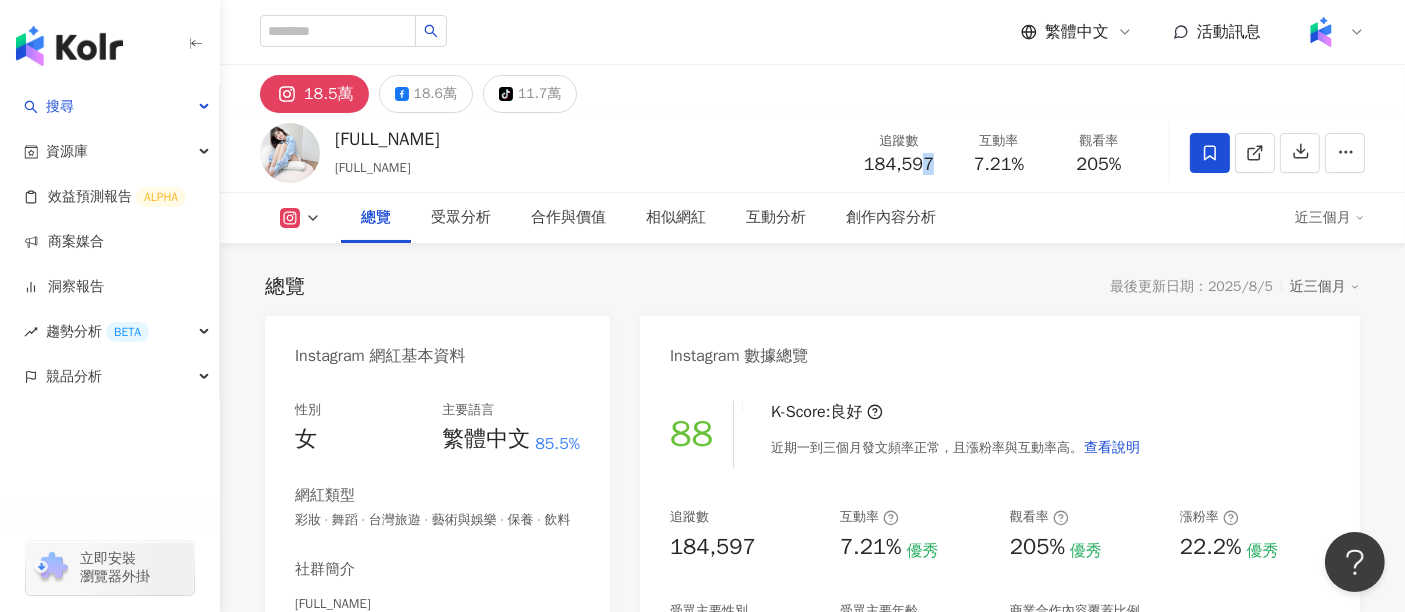 drag, startPoint x: 940, startPoint y: 170, endPoint x: 863, endPoint y: 170, distance: 77 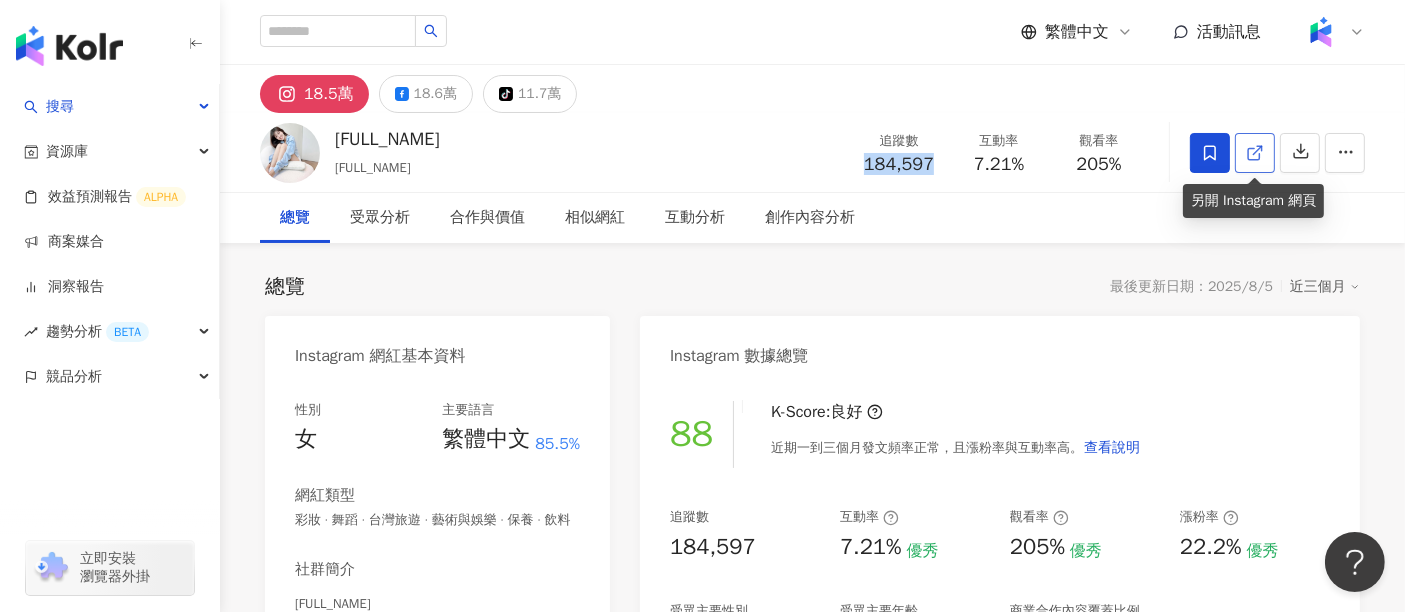 click 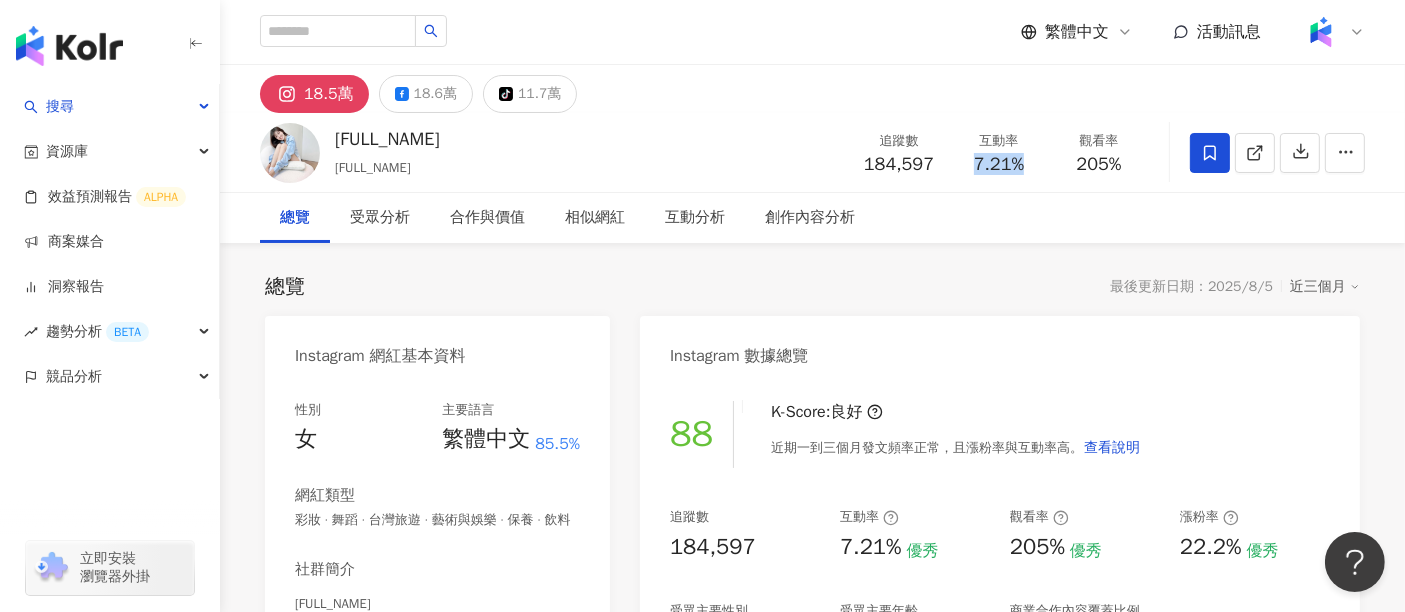 drag, startPoint x: 1022, startPoint y: 170, endPoint x: 965, endPoint y: 164, distance: 57.31492 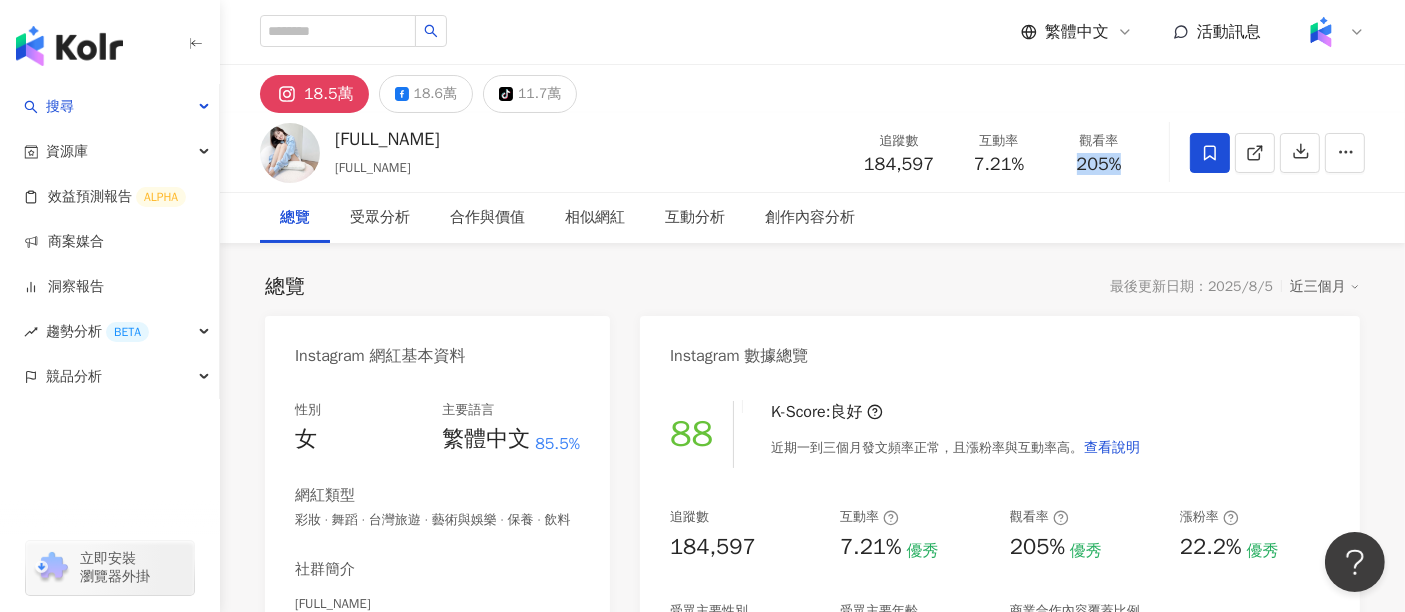 drag, startPoint x: 1125, startPoint y: 163, endPoint x: 1071, endPoint y: 164, distance: 54.00926 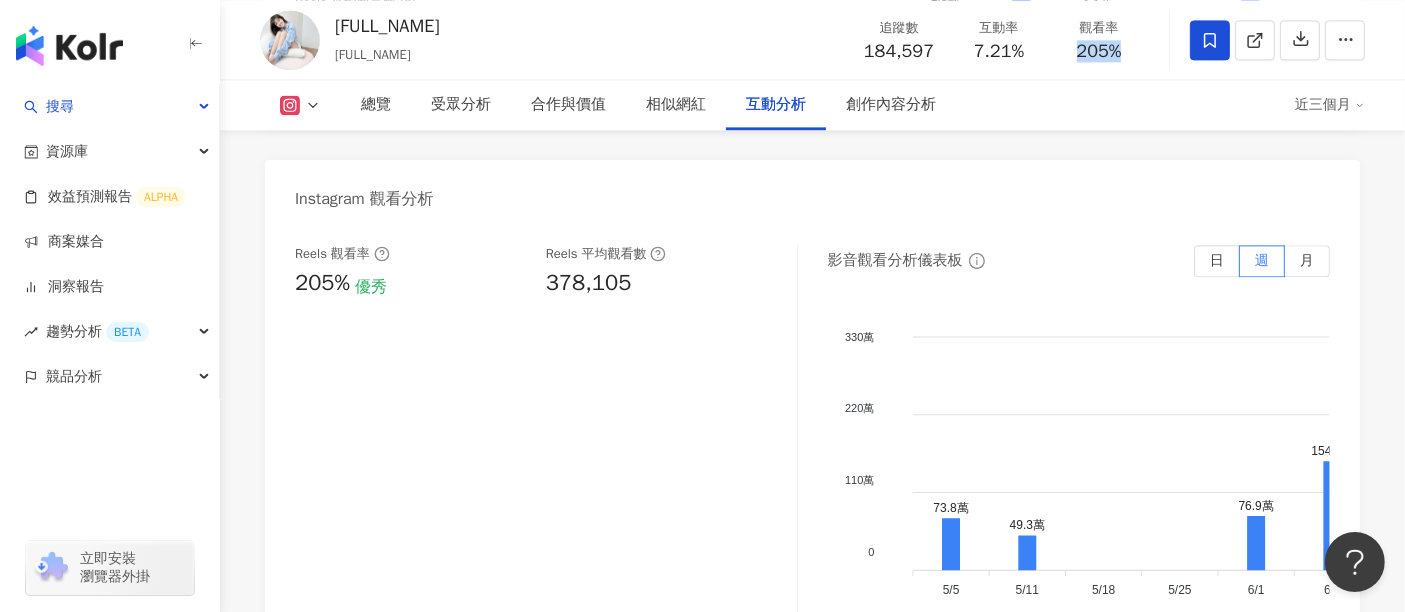 scroll, scrollTop: 4444, scrollLeft: 0, axis: vertical 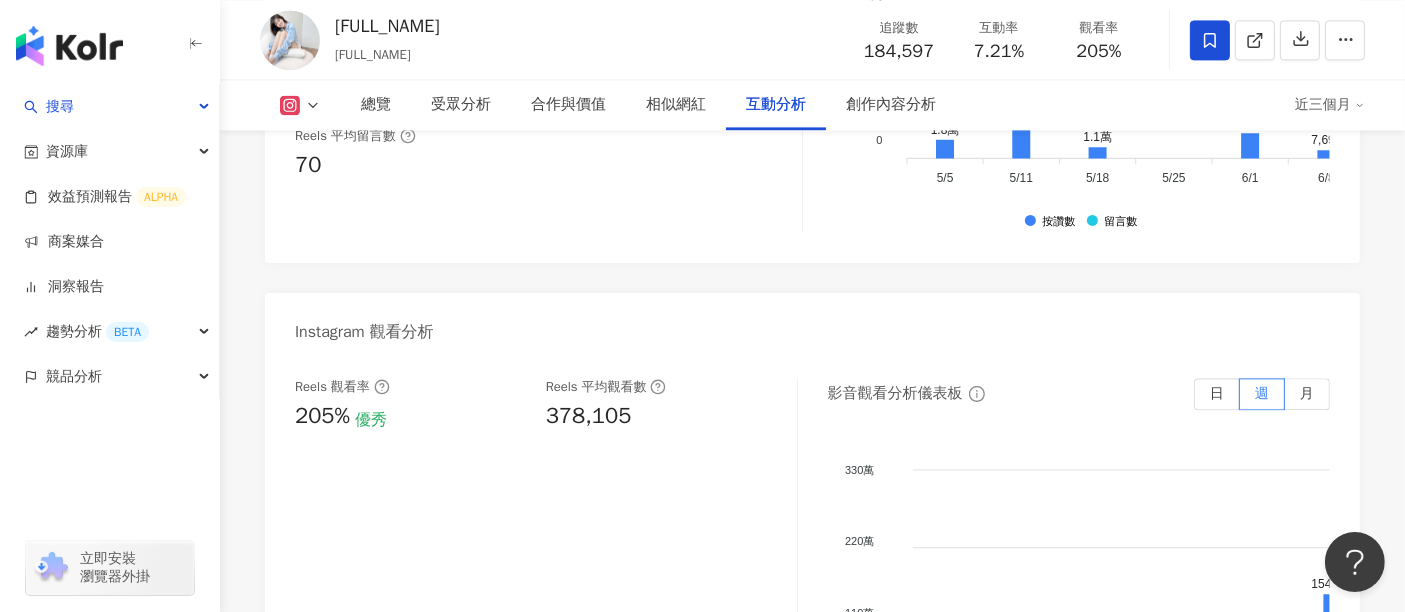 drag, startPoint x: 713, startPoint y: 190, endPoint x: 635, endPoint y: 190, distance: 78 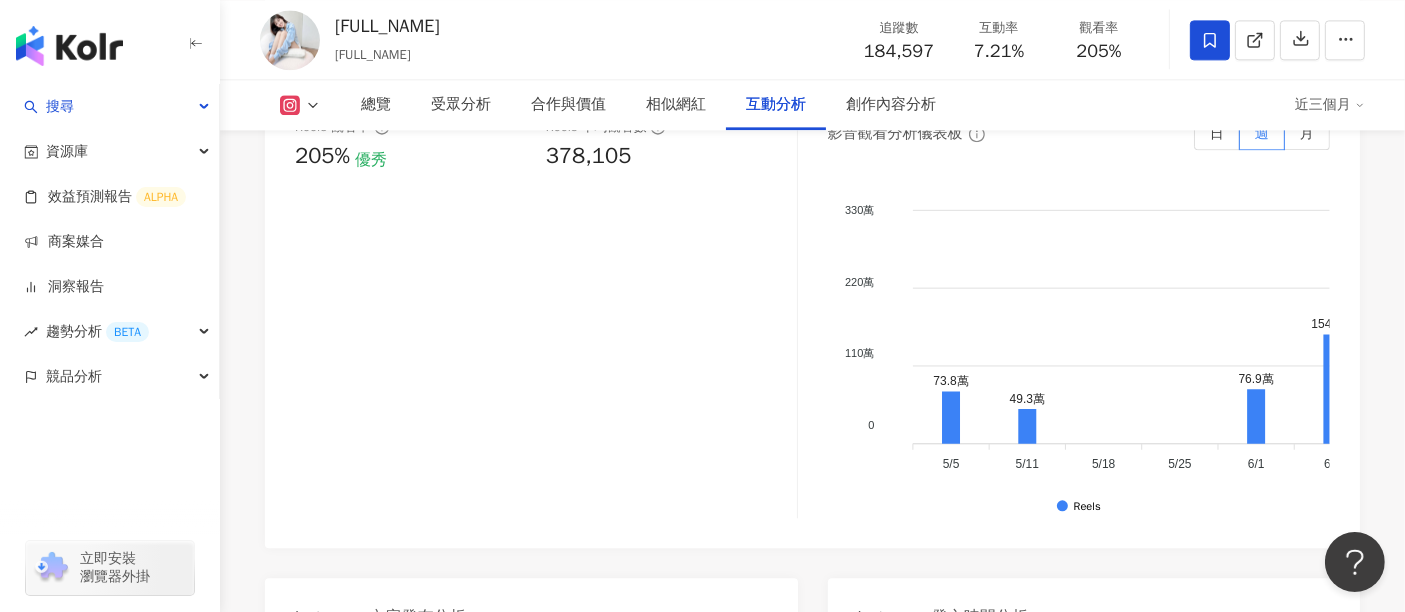 scroll, scrollTop: 4444, scrollLeft: 0, axis: vertical 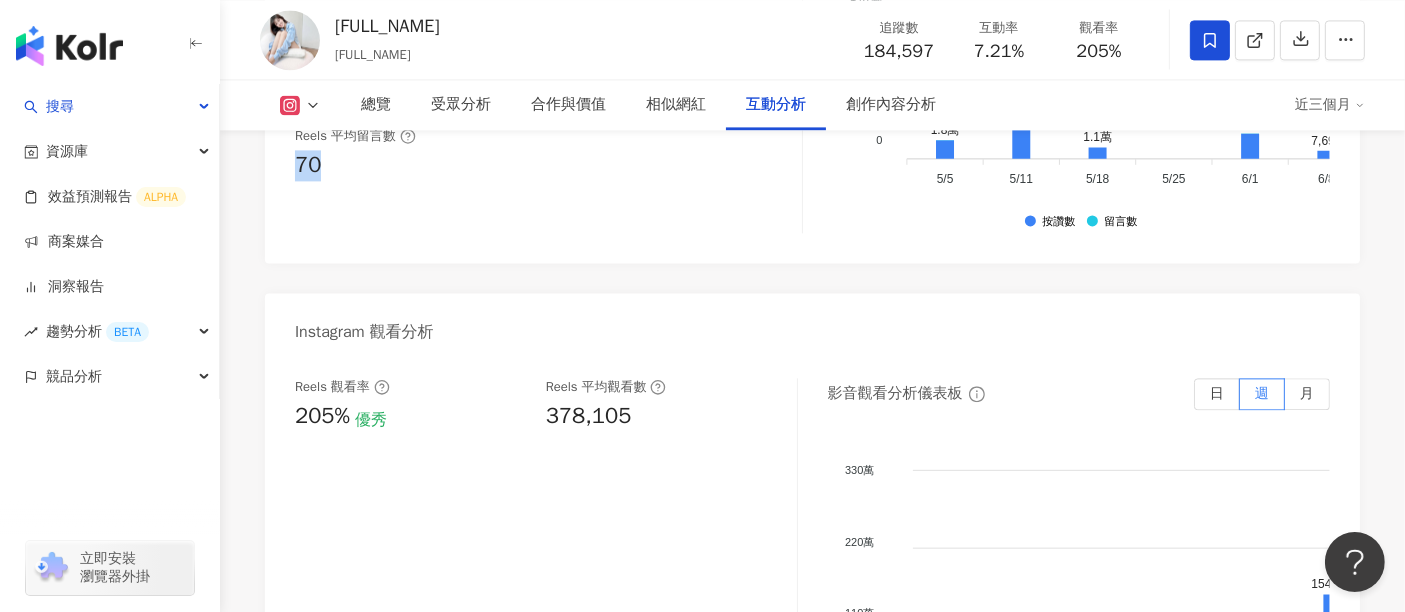 drag, startPoint x: 331, startPoint y: 257, endPoint x: 286, endPoint y: 256, distance: 45.01111 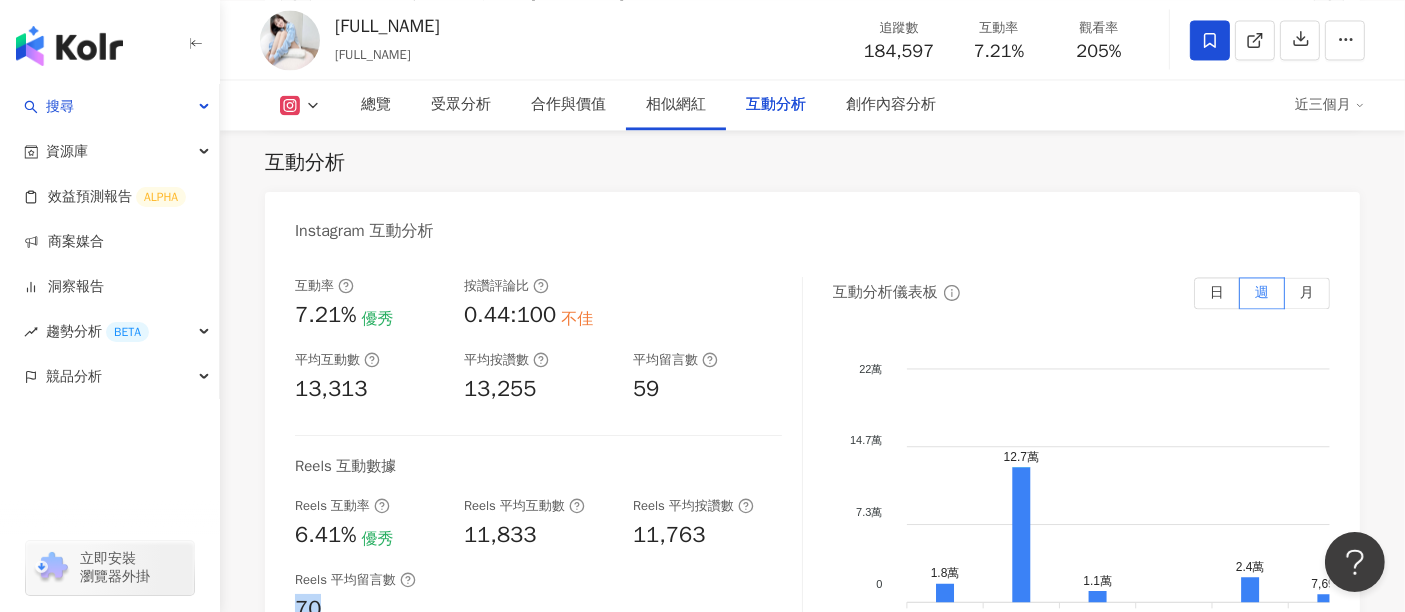 scroll, scrollTop: 4111, scrollLeft: 0, axis: vertical 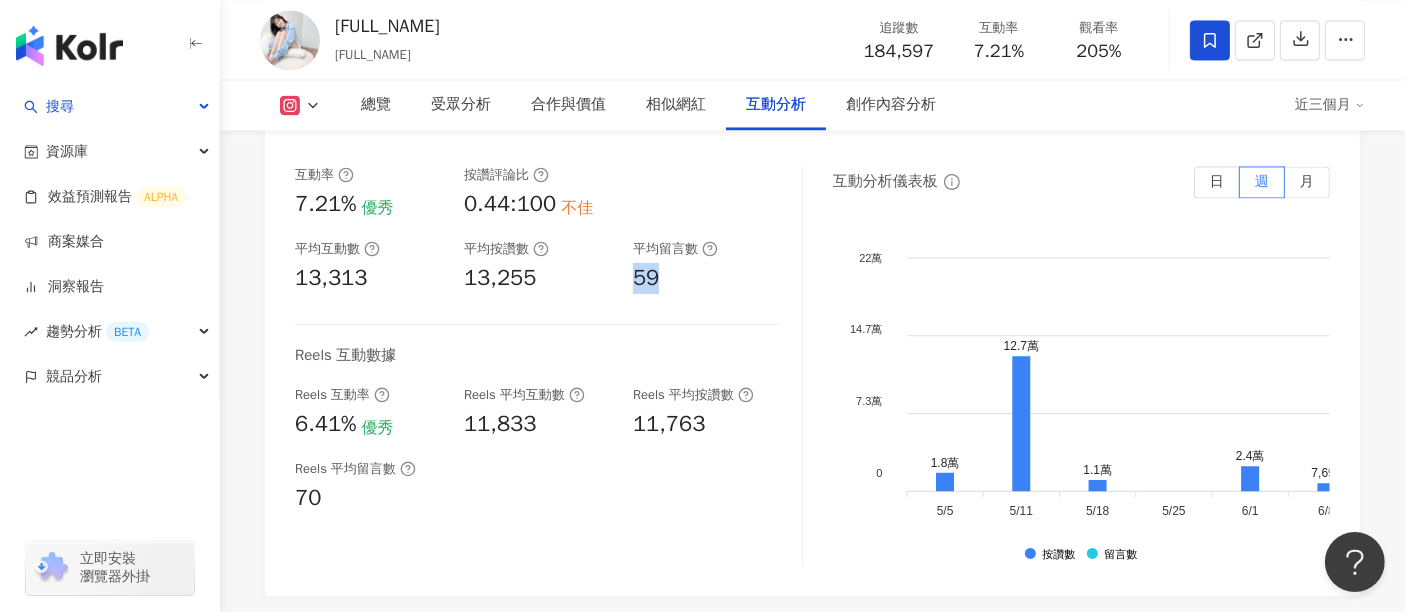 drag, startPoint x: 652, startPoint y: 364, endPoint x: 637, endPoint y: 370, distance: 16.155495 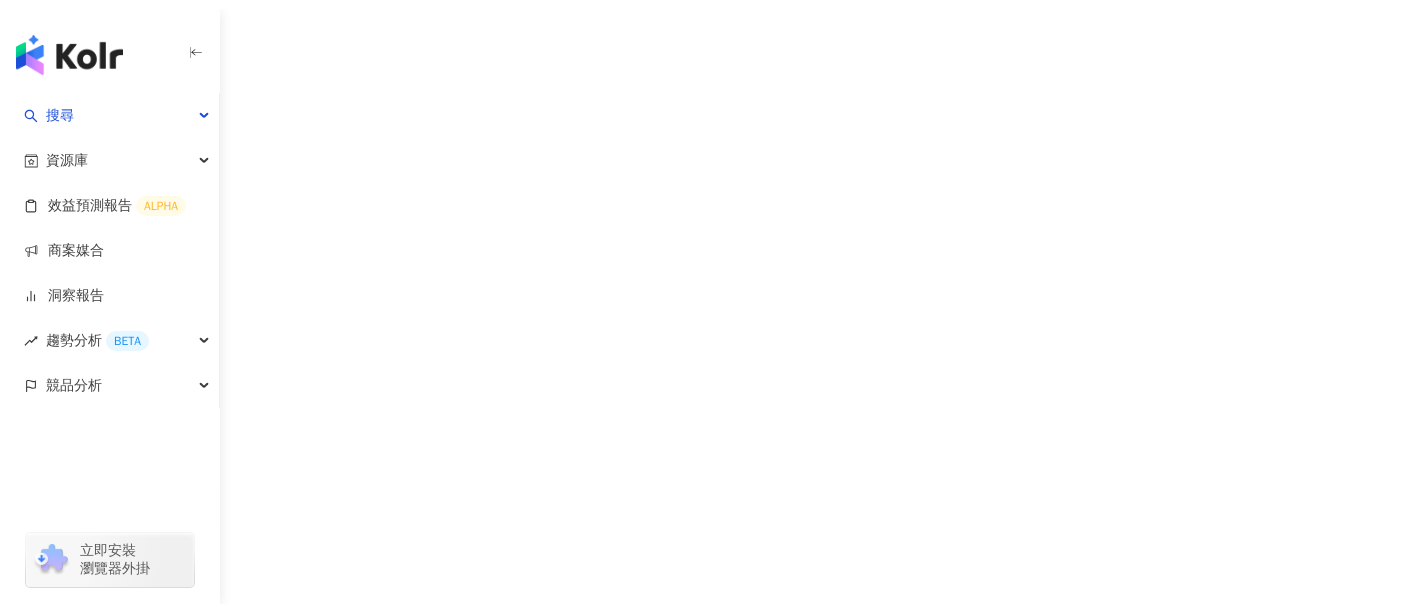 scroll, scrollTop: 0, scrollLeft: 0, axis: both 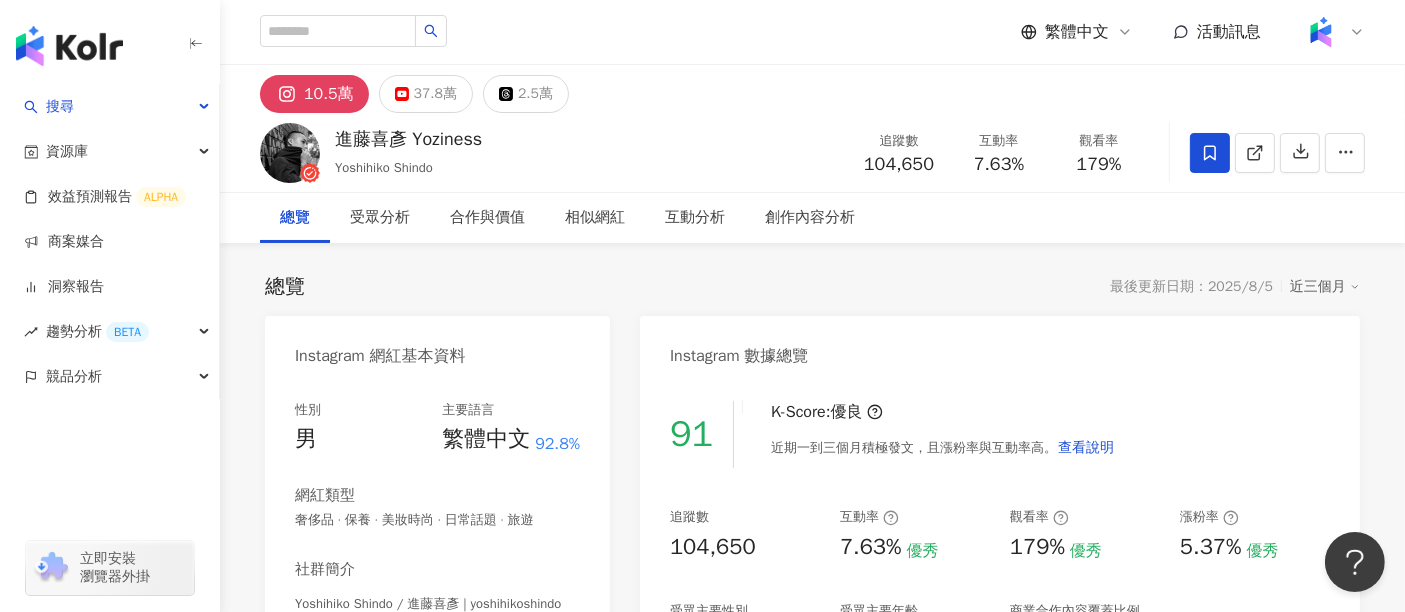 click on "10.5萬 37.8萬 2.5萬" at bounding box center (812, 89) 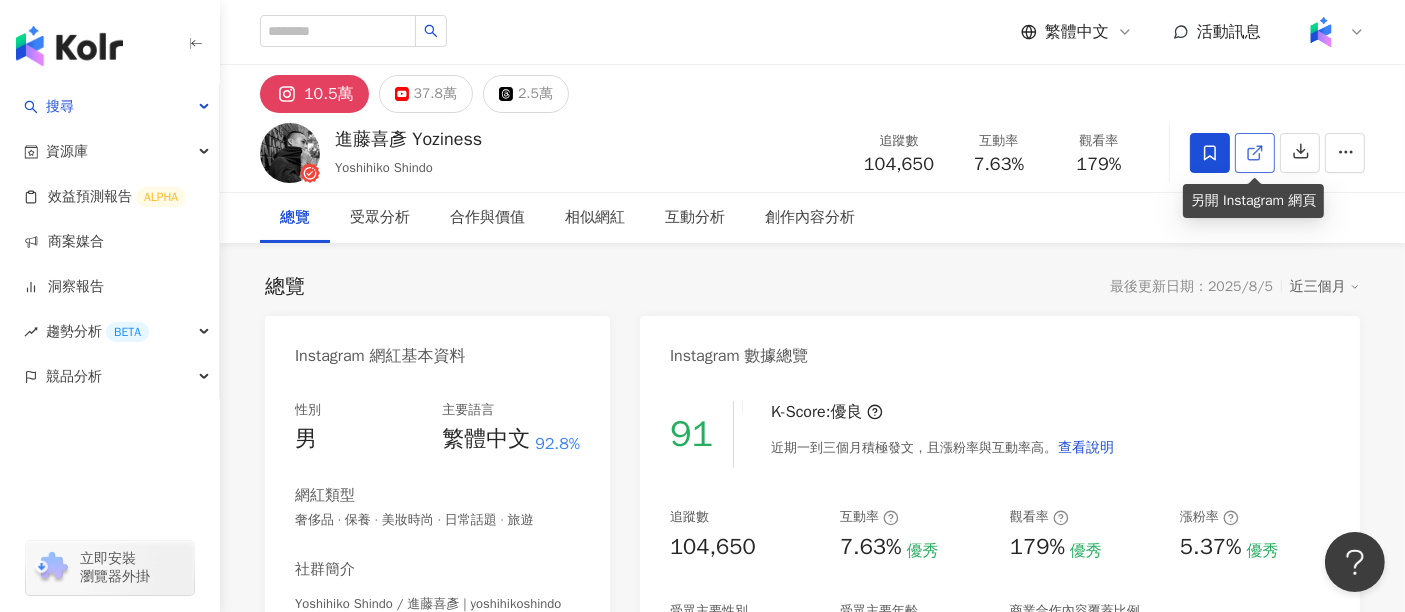 click 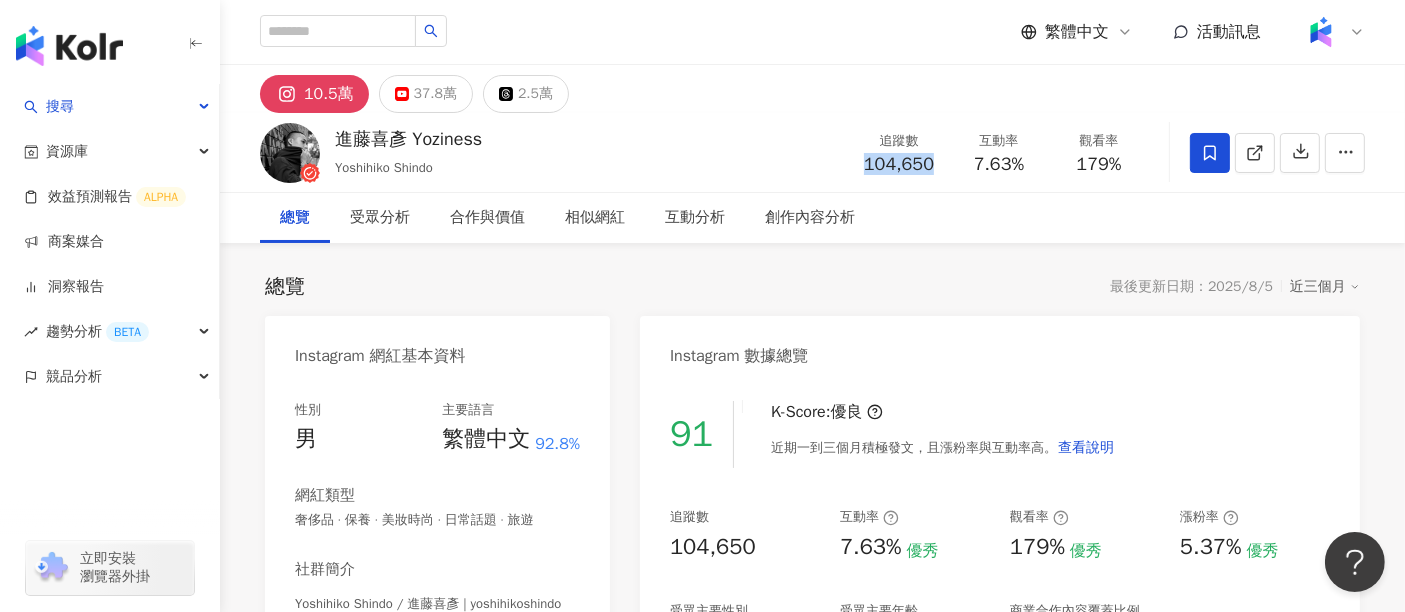 drag, startPoint x: 937, startPoint y: 171, endPoint x: 865, endPoint y: 173, distance: 72.02777 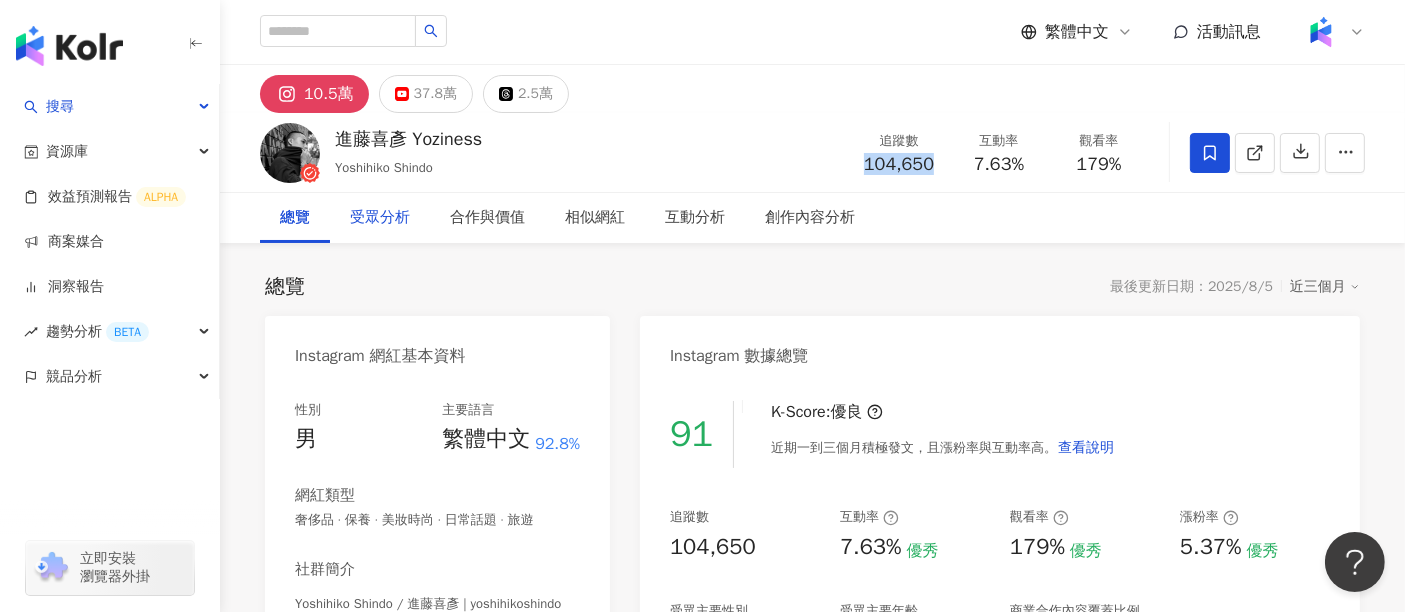 click on "受眾分析" at bounding box center [380, 218] 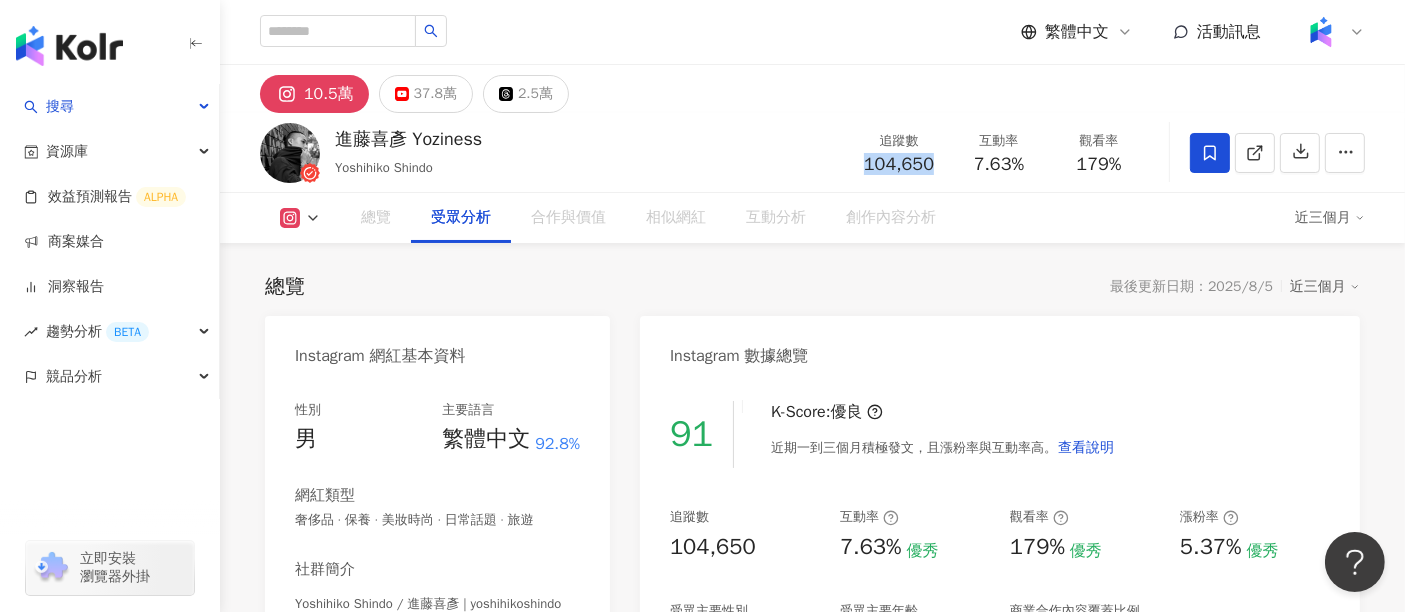 scroll, scrollTop: 1652, scrollLeft: 0, axis: vertical 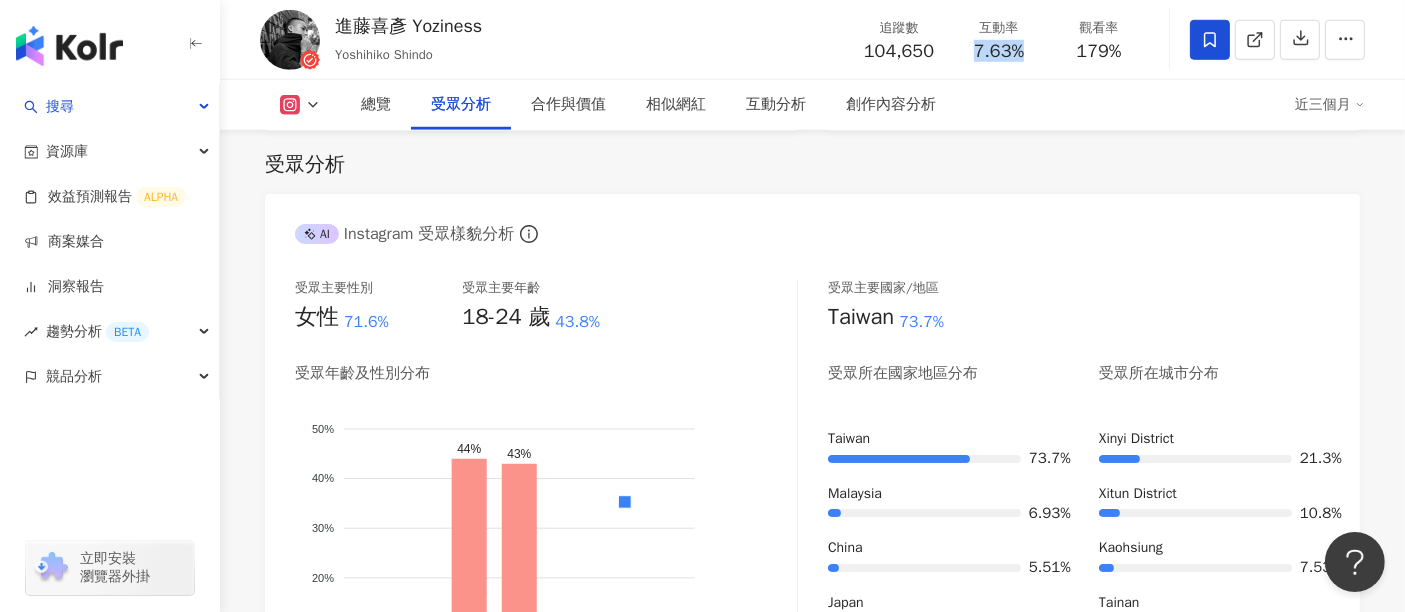 drag, startPoint x: 1032, startPoint y: 53, endPoint x: 969, endPoint y: 54, distance: 63.007935 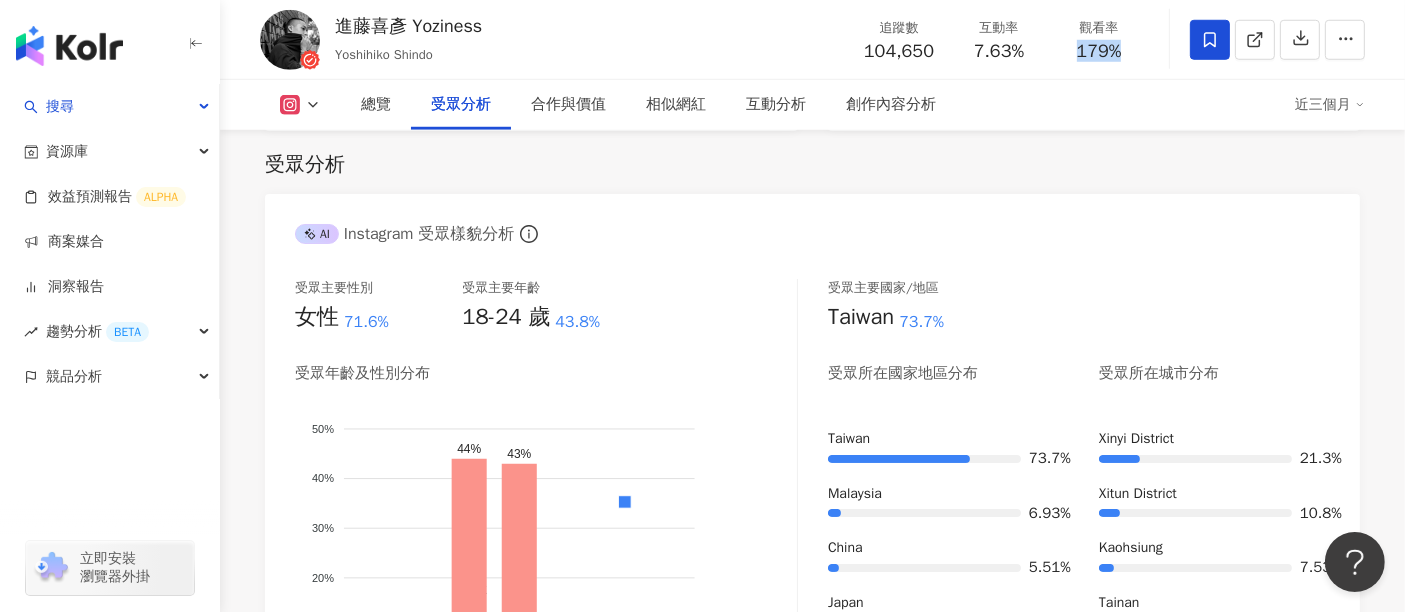 drag, startPoint x: 1129, startPoint y: 58, endPoint x: 1073, endPoint y: 60, distance: 56.0357 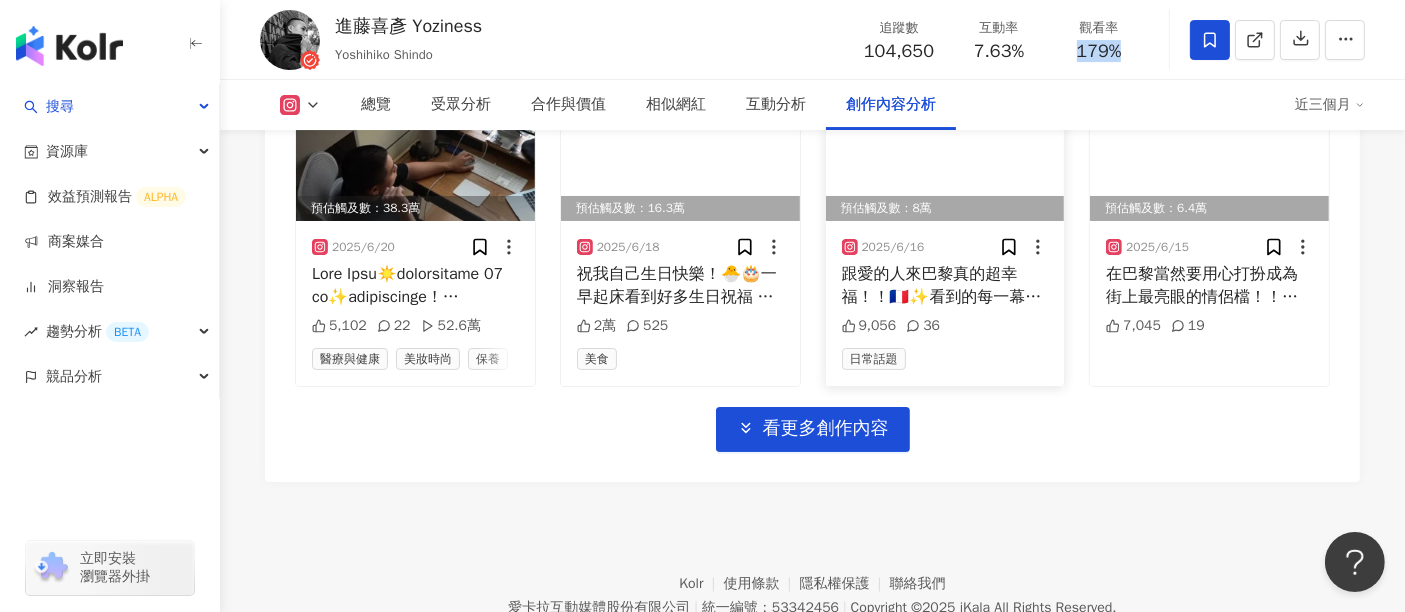 scroll, scrollTop: 7097, scrollLeft: 0, axis: vertical 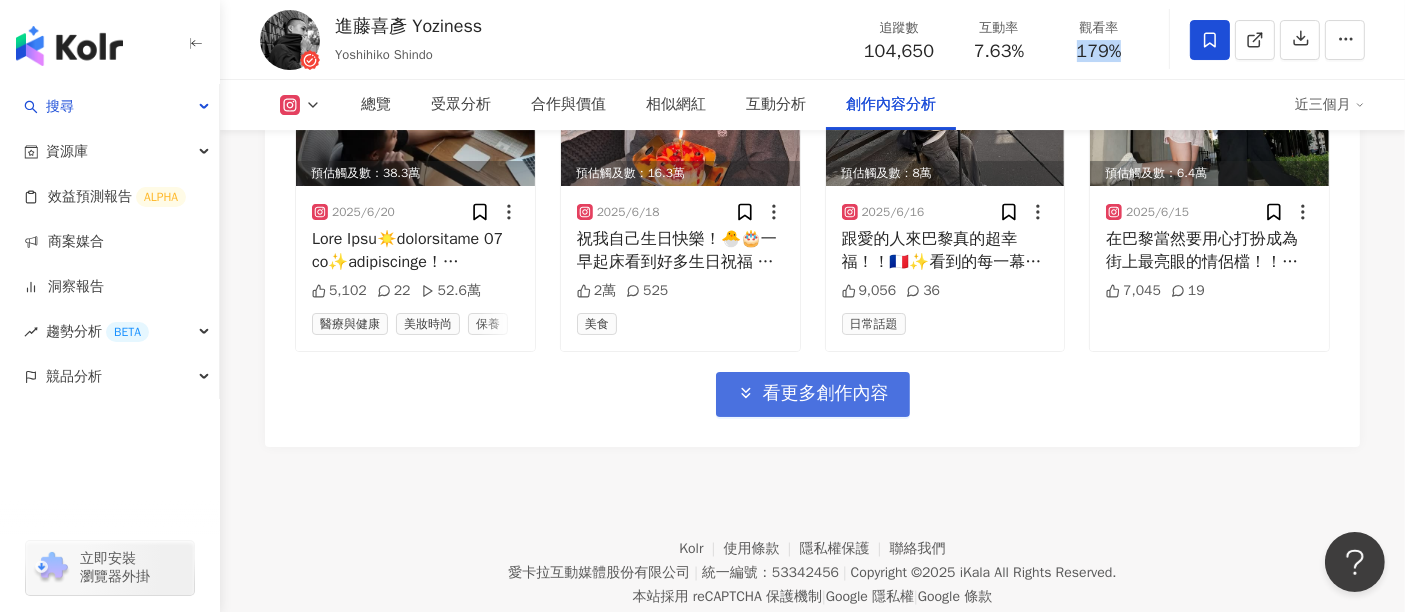 click on "看更多創作內容" at bounding box center (813, 394) 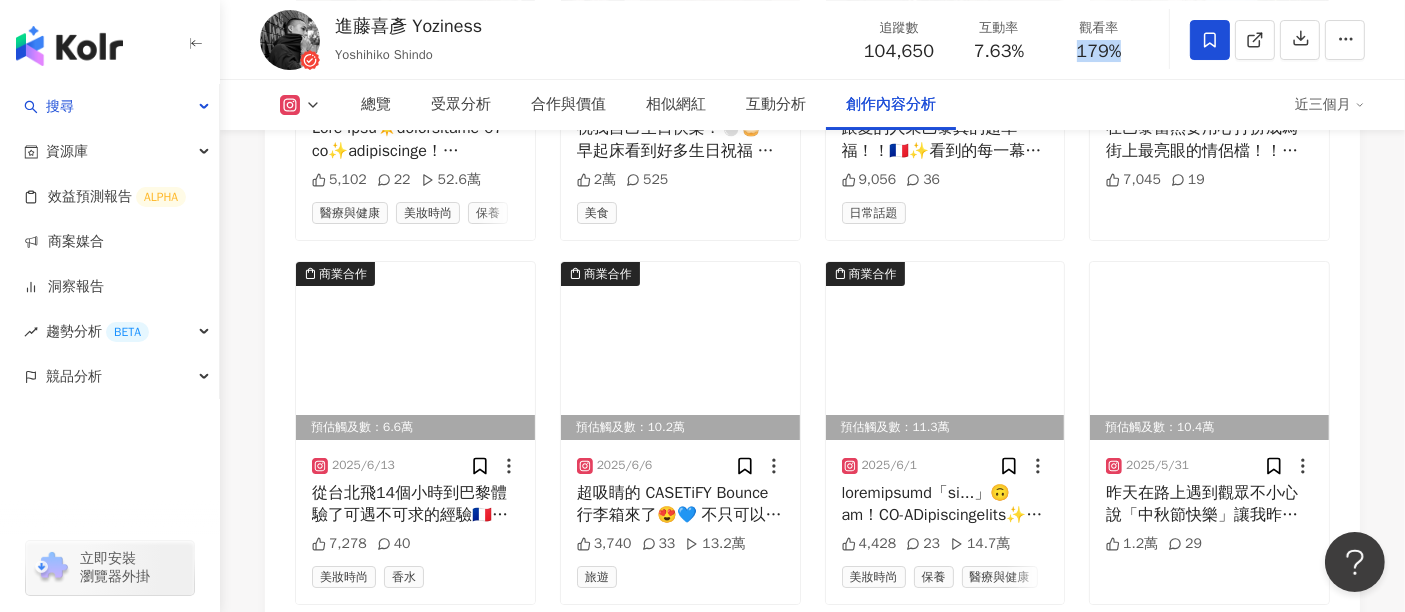 scroll, scrollTop: 7319, scrollLeft: 0, axis: vertical 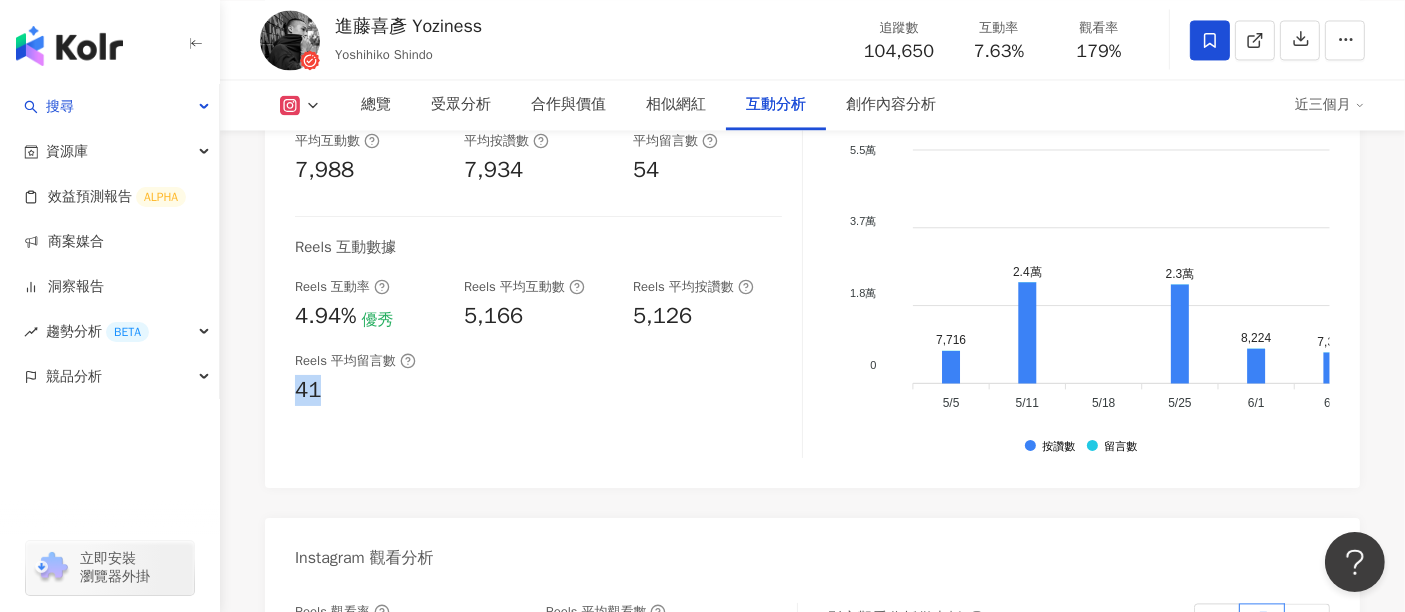 drag, startPoint x: 322, startPoint y: 407, endPoint x: 297, endPoint y: 411, distance: 25.317978 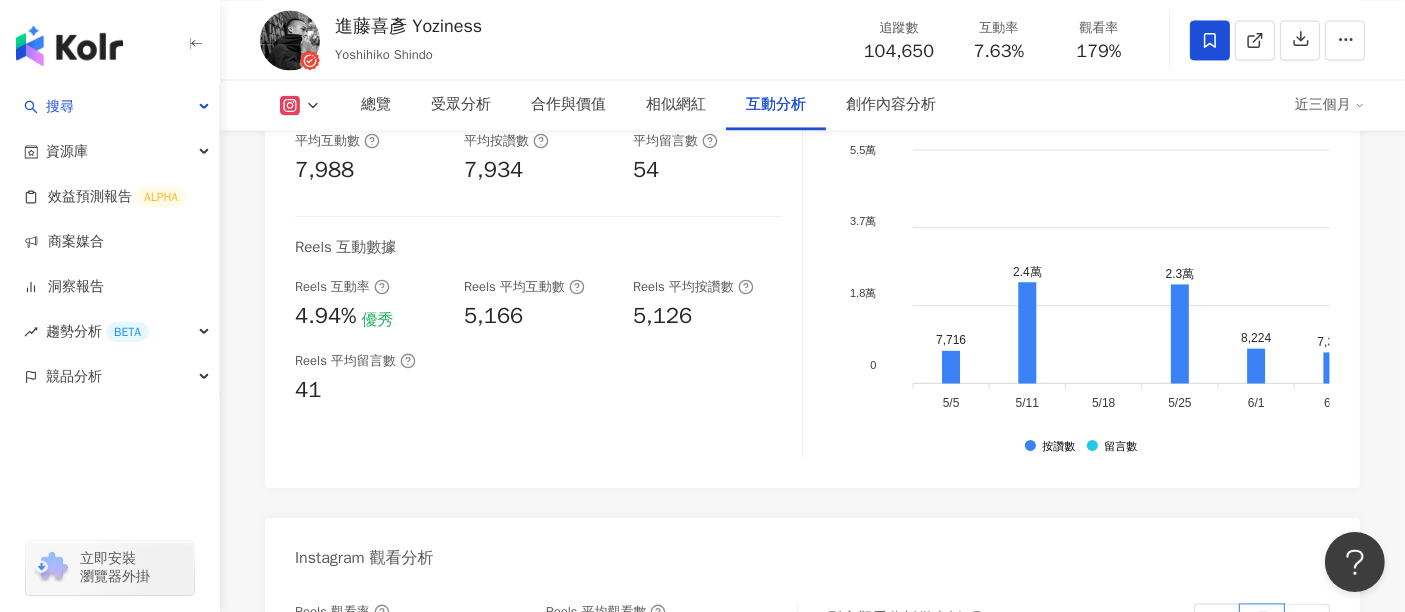 click on "互動率   7.63% 優秀 按讚評論比   0.68:100 不佳 平均互動數    7,988 平均按讚數   7,934 平均留言數   54 Reels 互動數據 Reels 互動率   4.94% 優秀 Reels 平均互動數   5,166 Reels 平均按讚數   5,126 Reels 平均留言數   41" at bounding box center [549, 258] 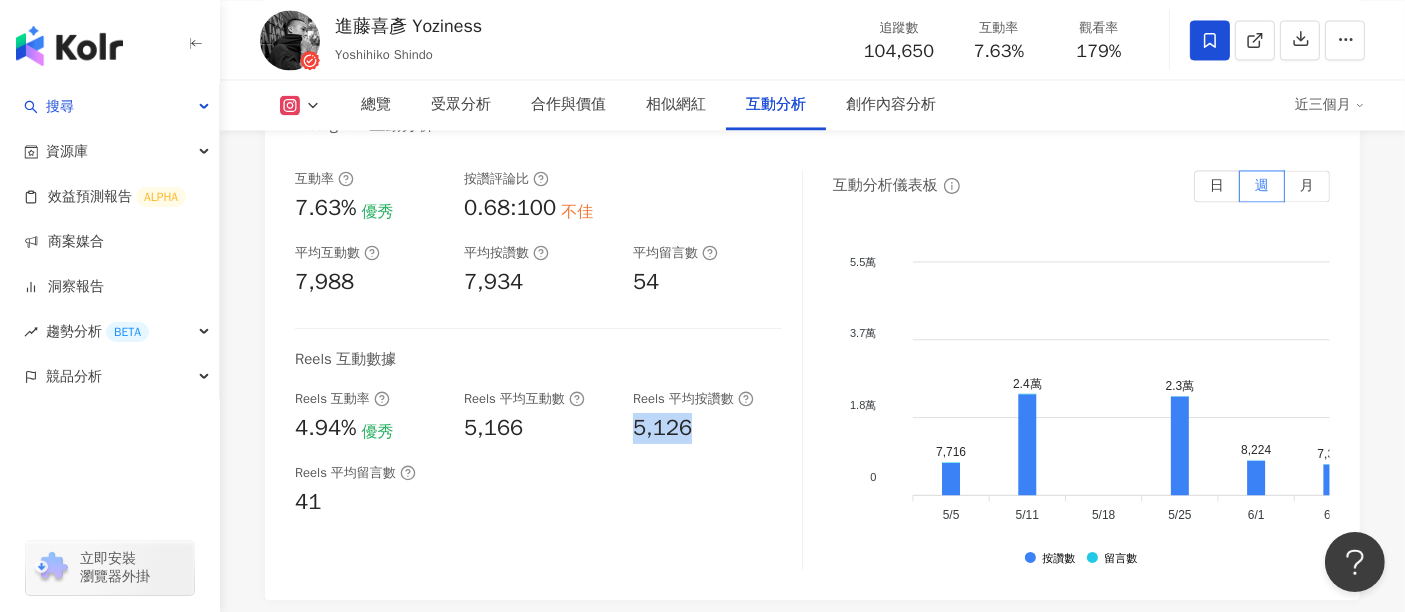 drag, startPoint x: 717, startPoint y: 458, endPoint x: 632, endPoint y: 450, distance: 85.37564 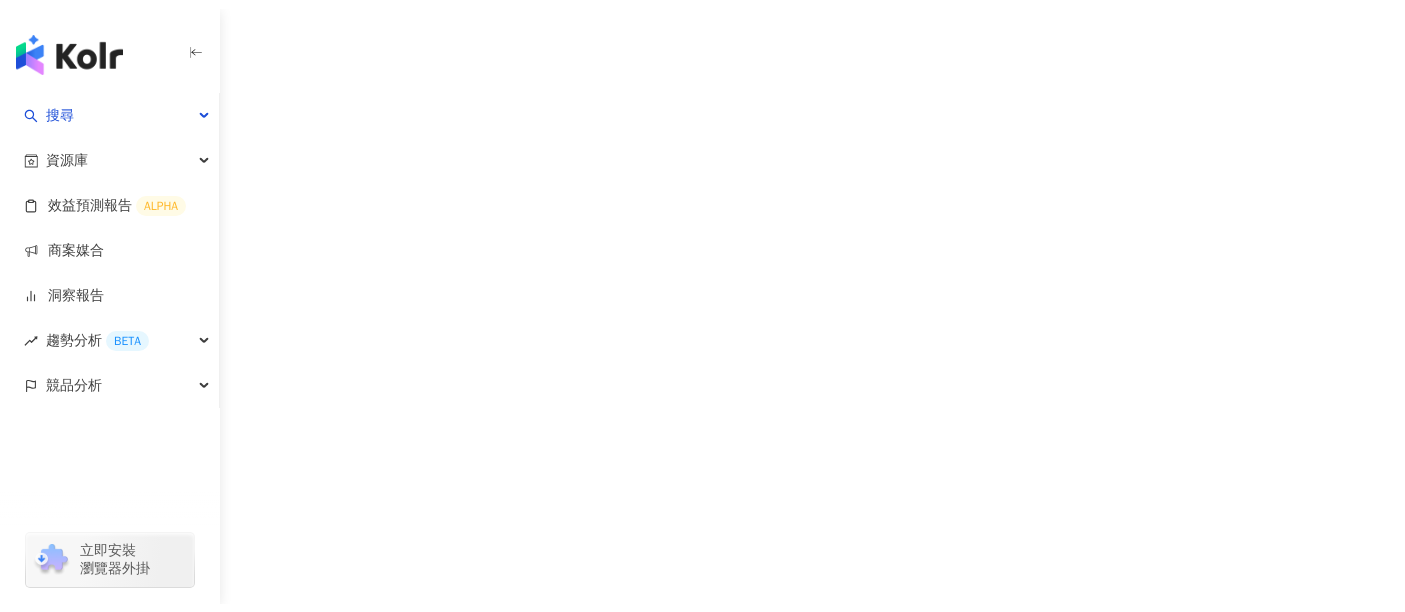 scroll, scrollTop: 0, scrollLeft: 0, axis: both 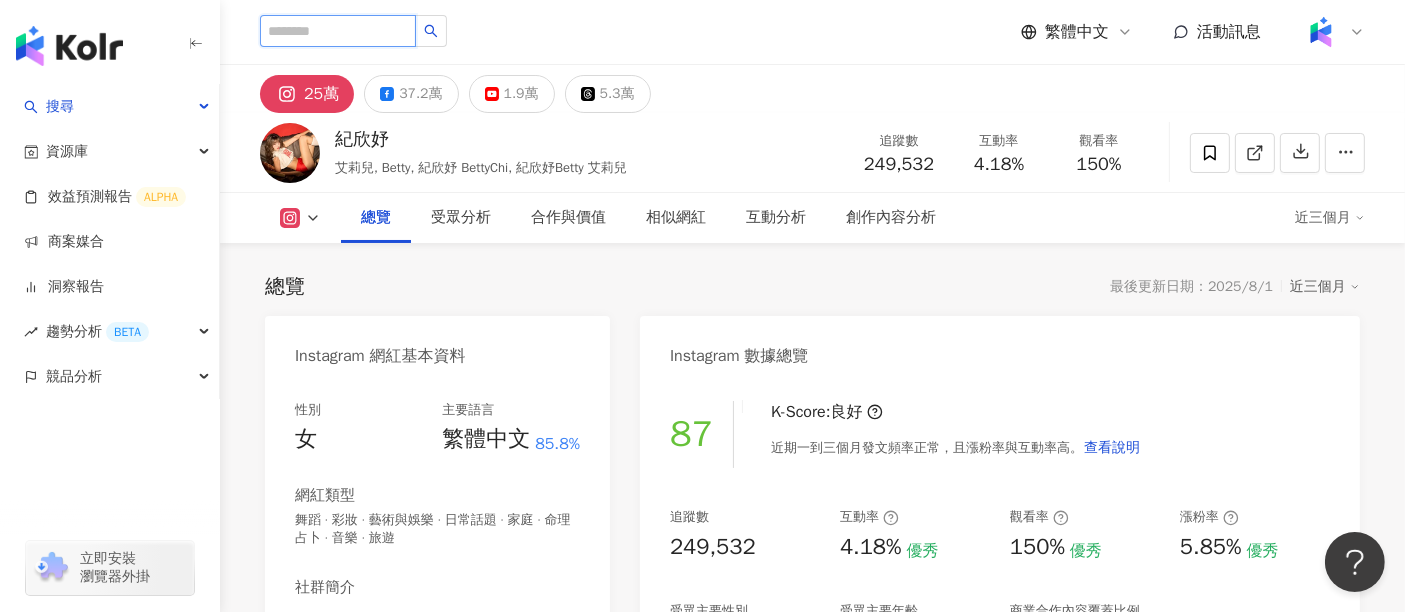 click at bounding box center [338, 31] 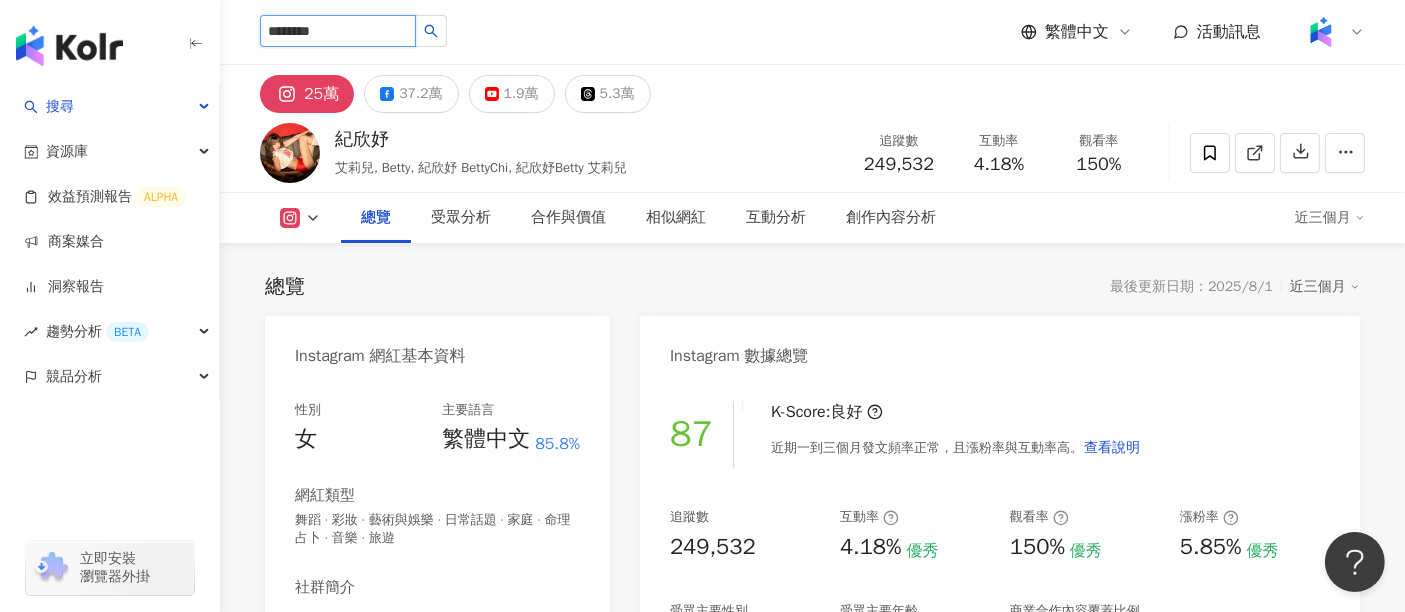 click on "********" at bounding box center (338, 31) 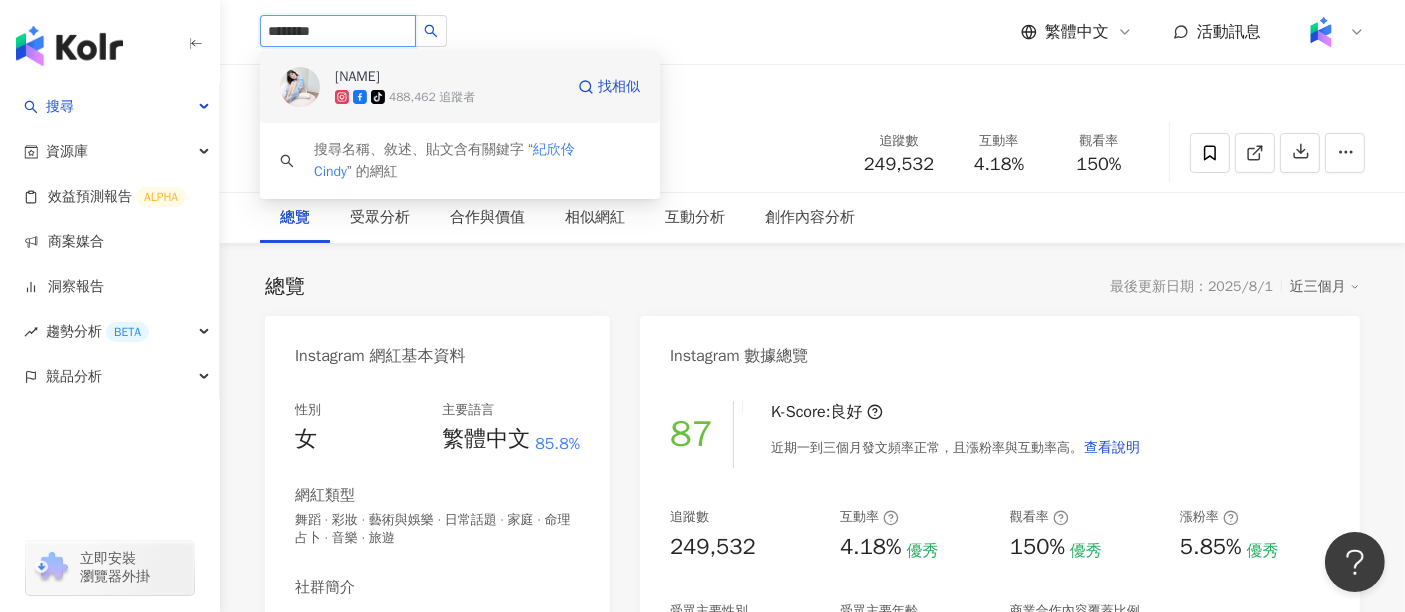 click on "[NAME] tiktok-icon [NUMBER]   追蹤者" at bounding box center [449, 87] 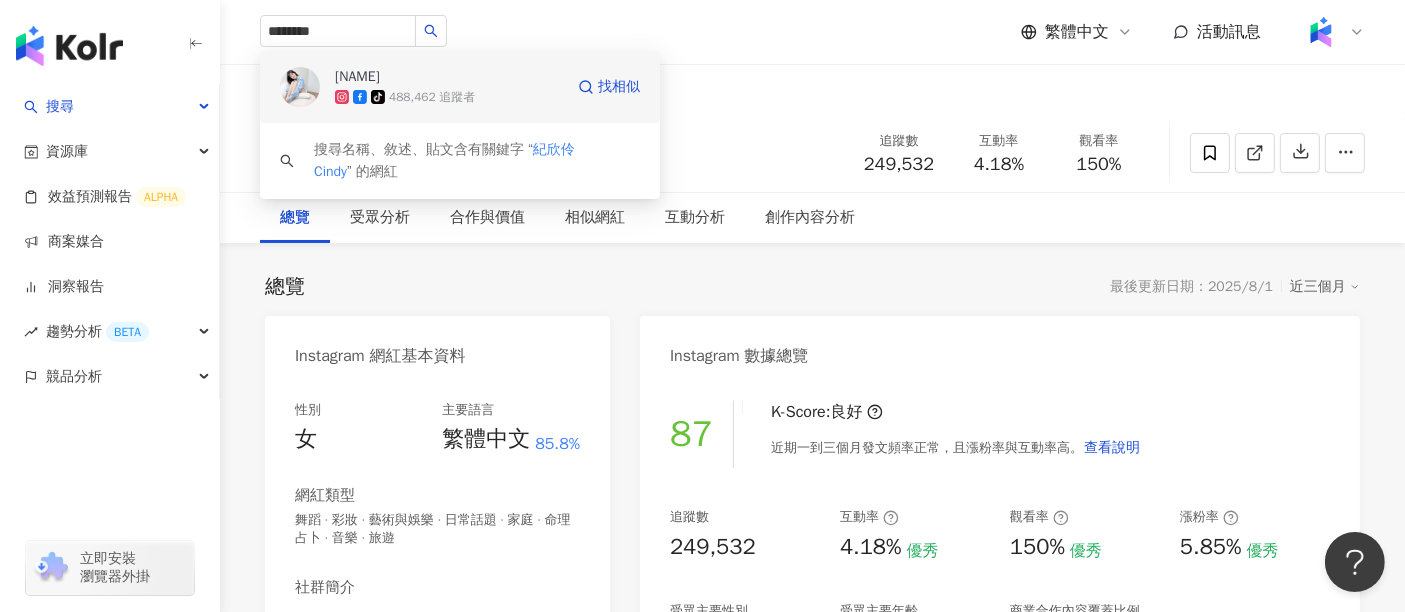 type 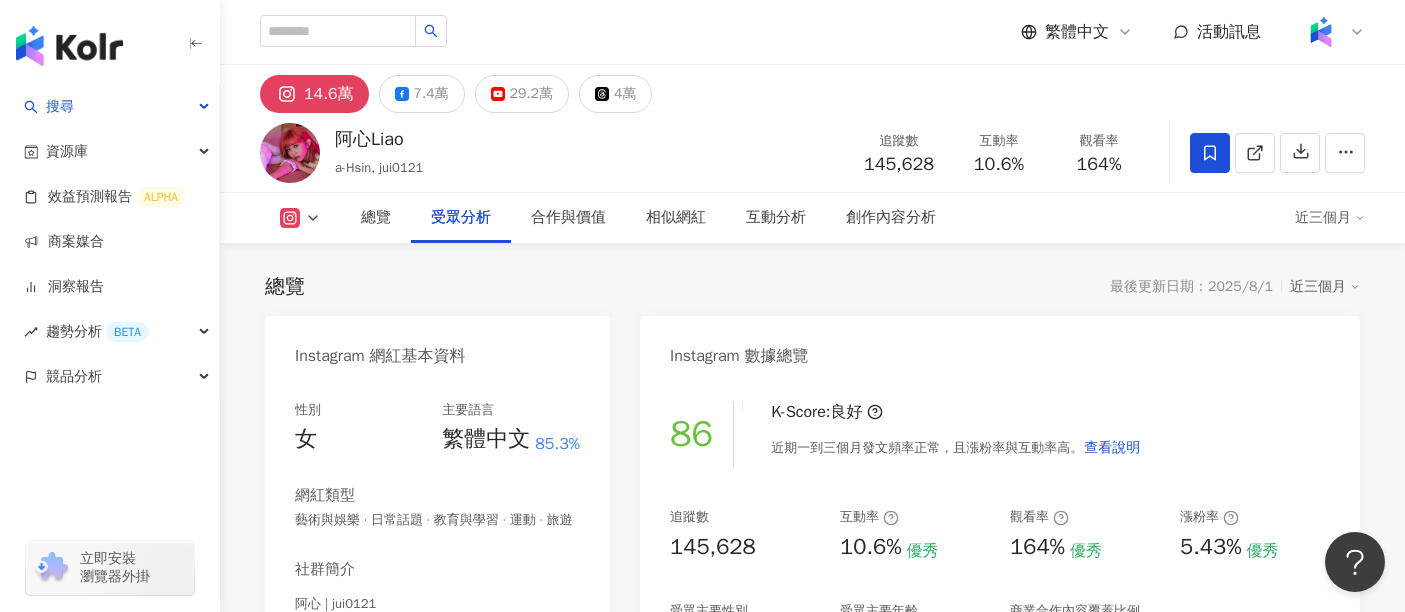 scroll, scrollTop: 1707, scrollLeft: 0, axis: vertical 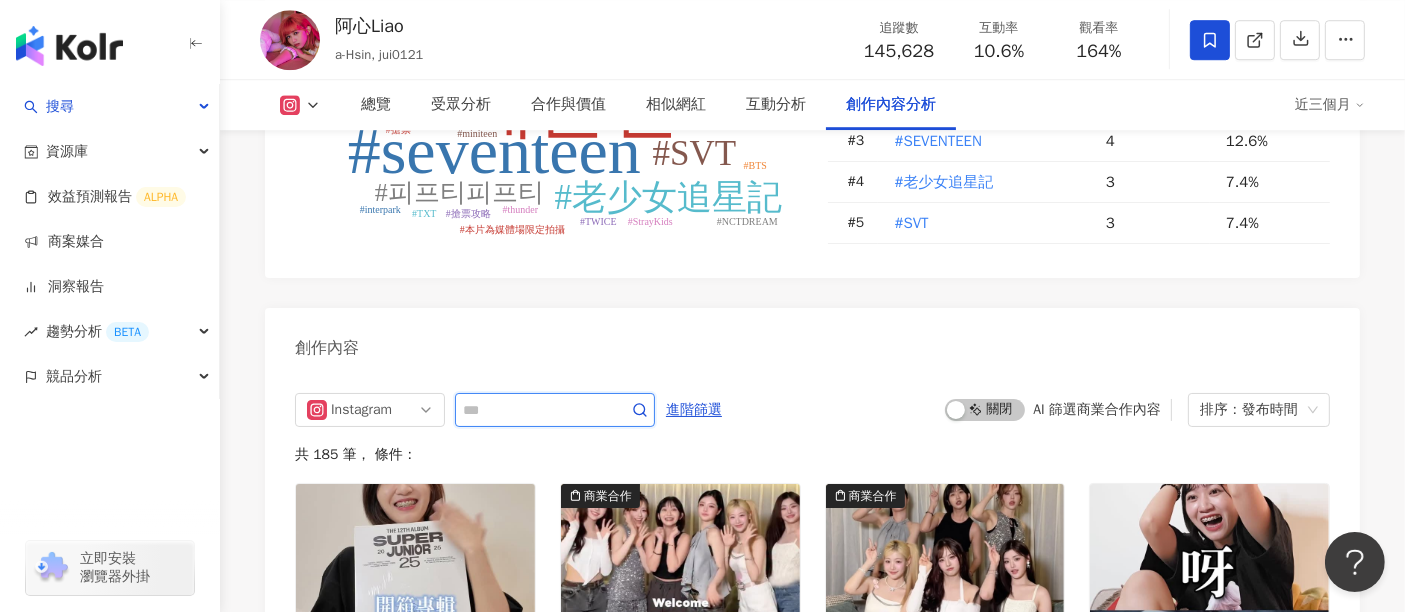 click at bounding box center [533, 410] 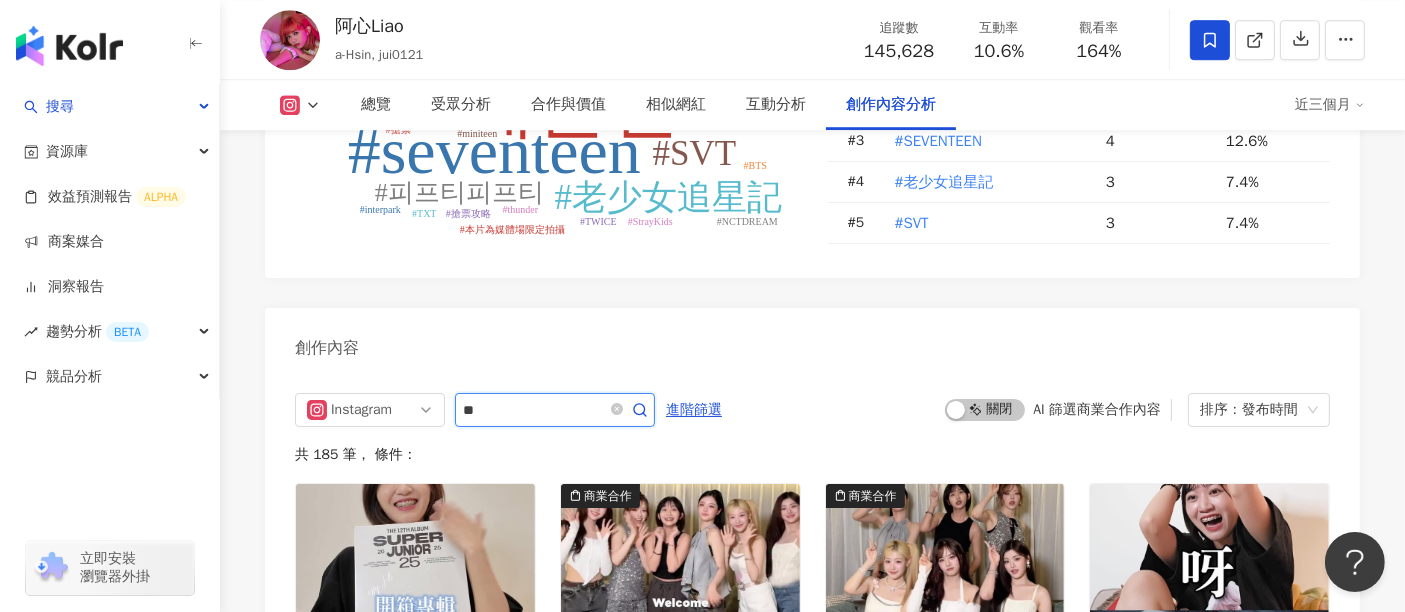 type on "*" 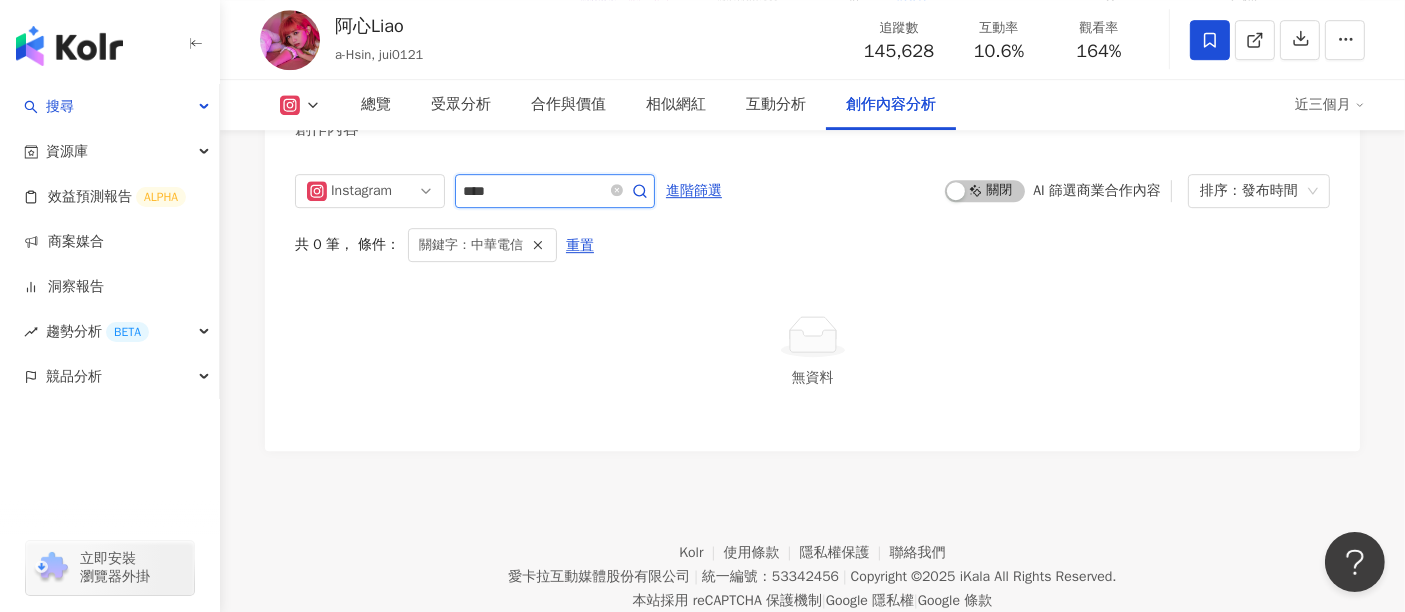 scroll, scrollTop: 6127, scrollLeft: 0, axis: vertical 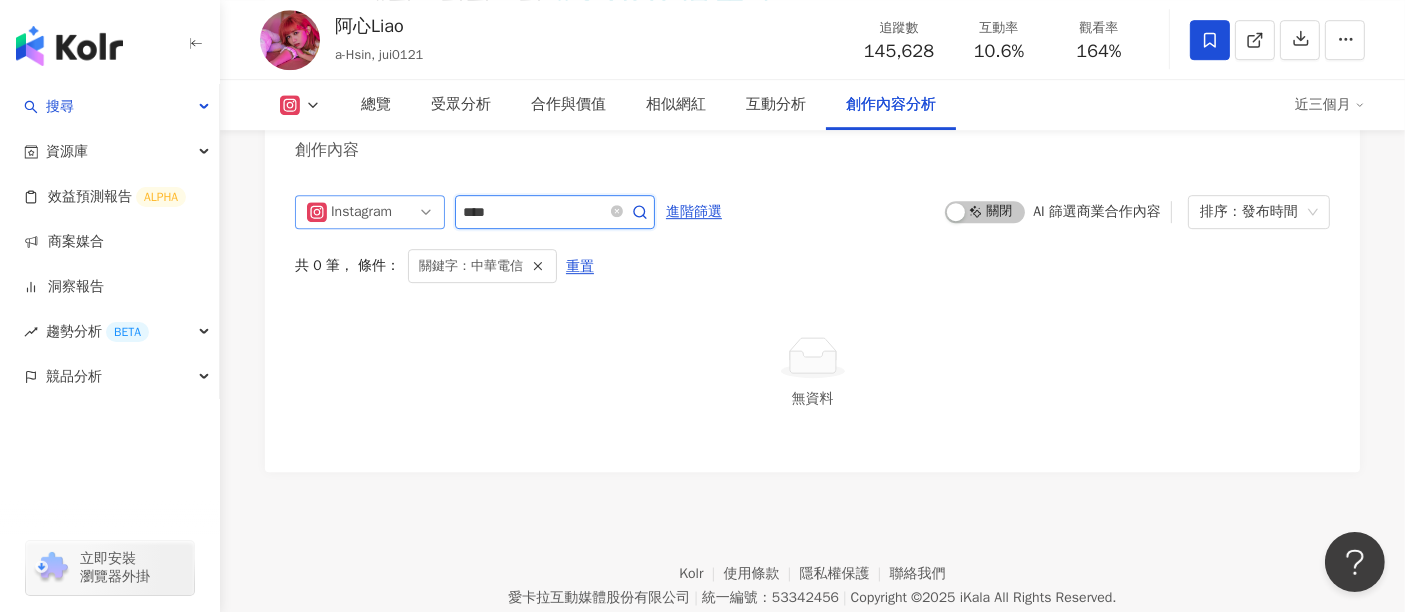 drag, startPoint x: 577, startPoint y: 241, endPoint x: 437, endPoint y: 239, distance: 140.01428 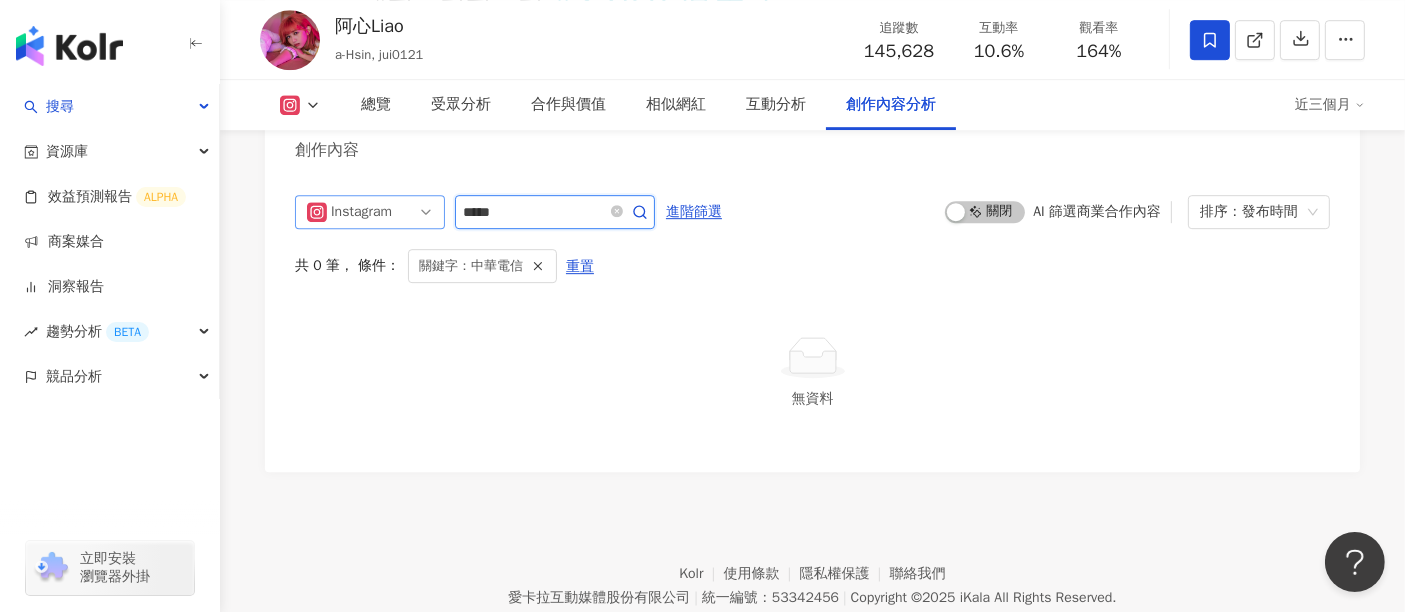 type on "*****" 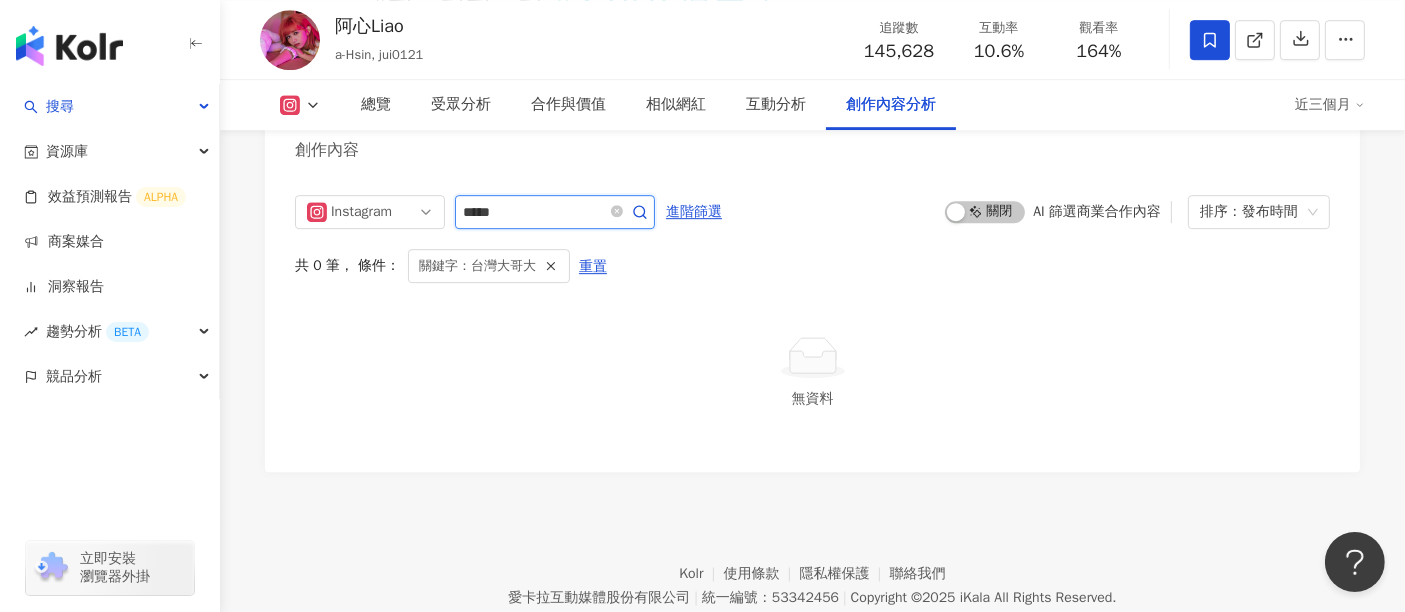 scroll, scrollTop: 6137, scrollLeft: 0, axis: vertical 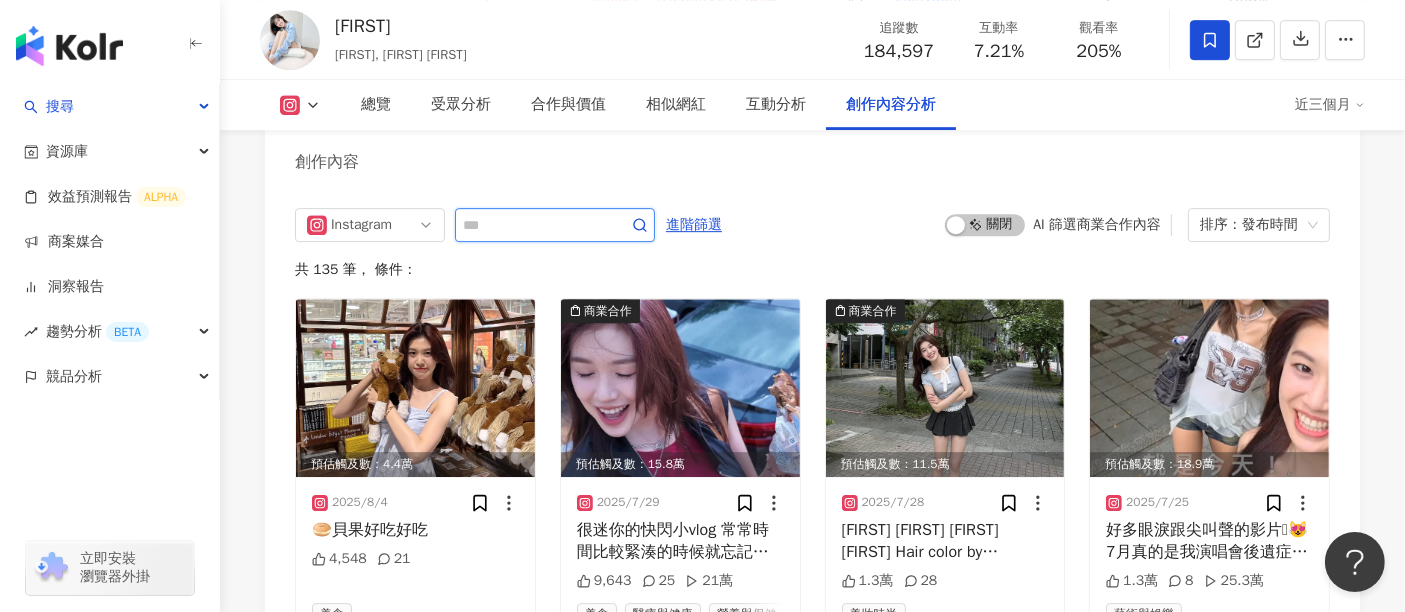 click at bounding box center (533, 225) 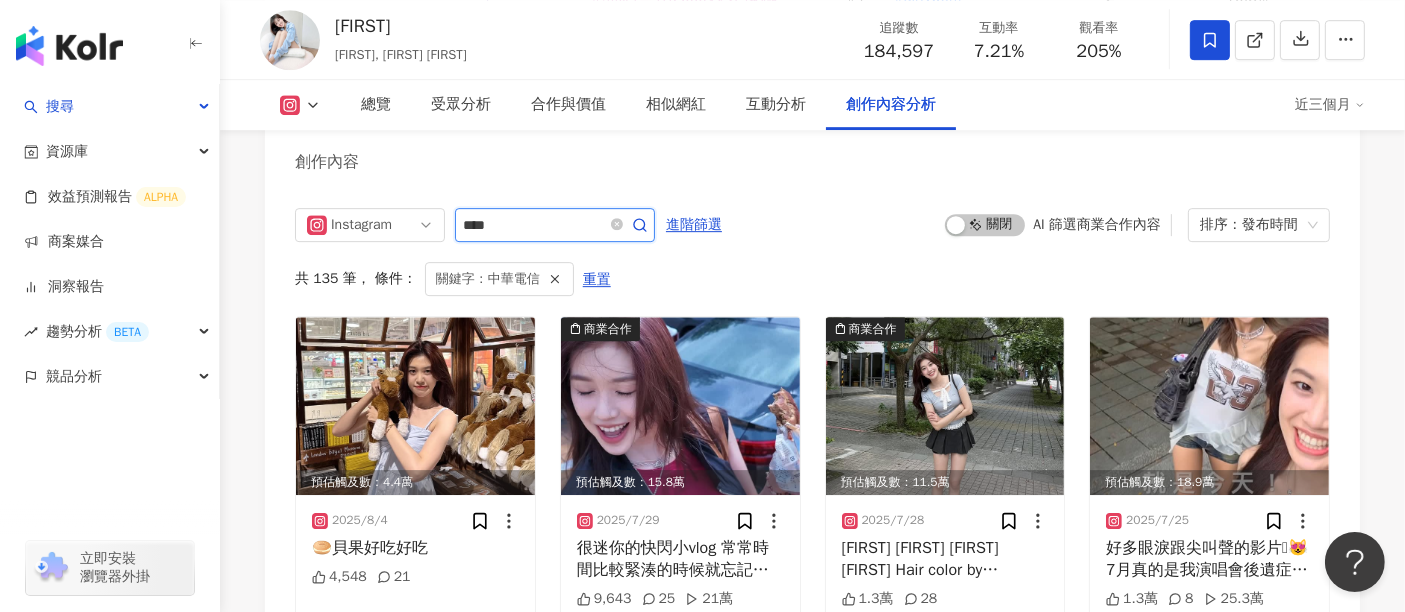 scroll, scrollTop: 6299, scrollLeft: 0, axis: vertical 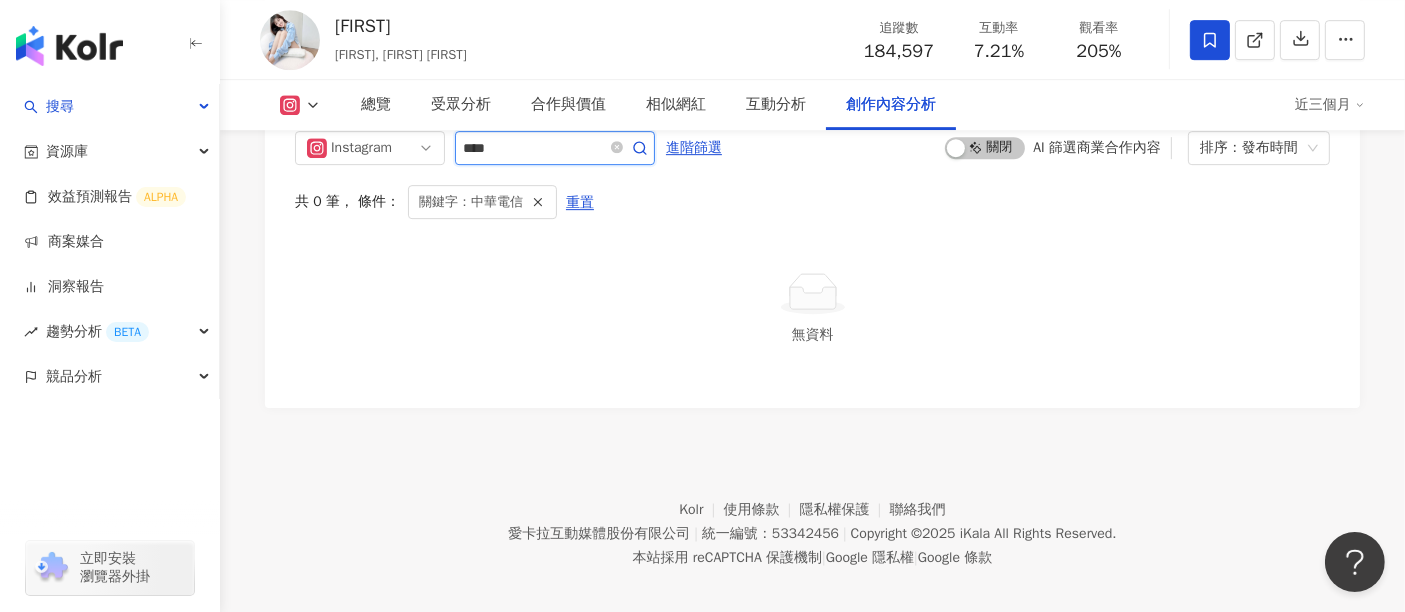 drag, startPoint x: 577, startPoint y: 236, endPoint x: 457, endPoint y: 243, distance: 120.203995 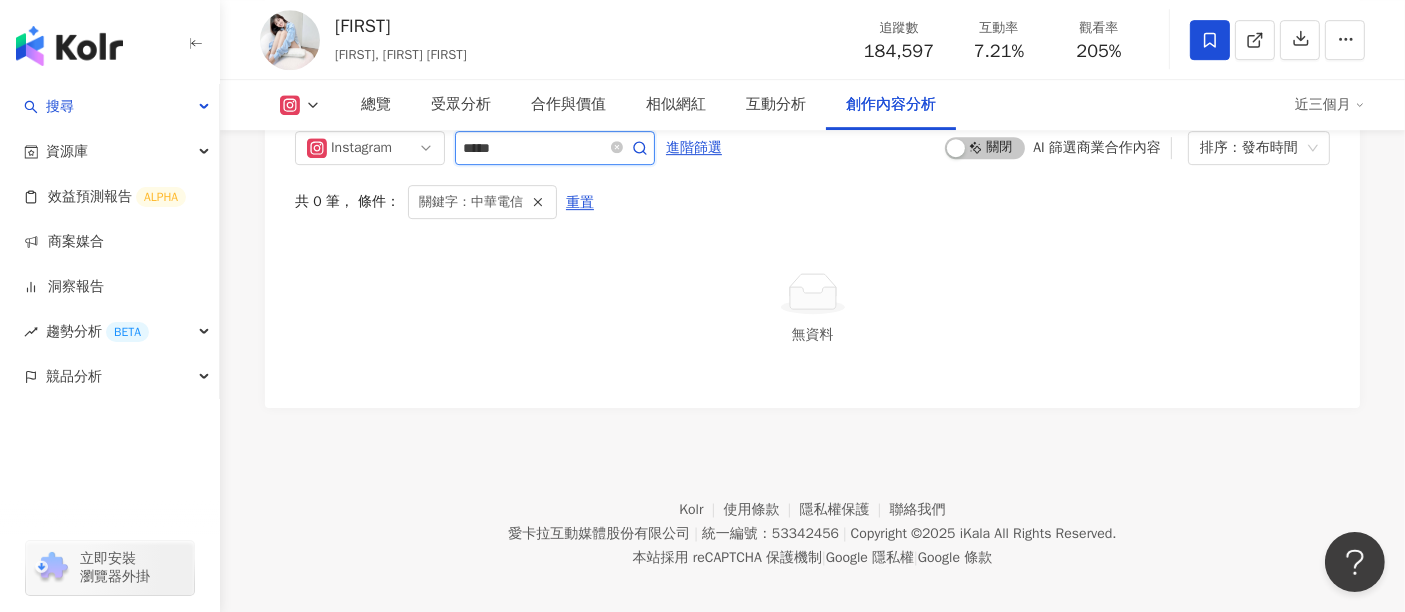 type on "*****" 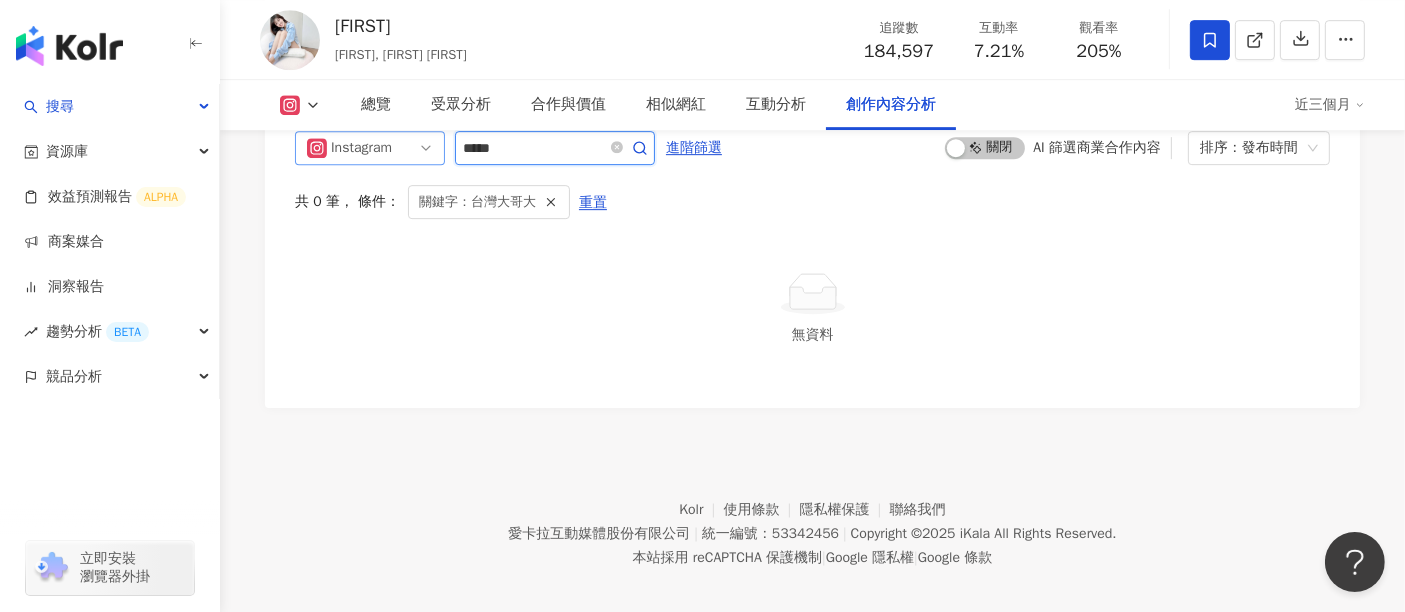drag, startPoint x: 539, startPoint y: 229, endPoint x: 433, endPoint y: 230, distance: 106.004715 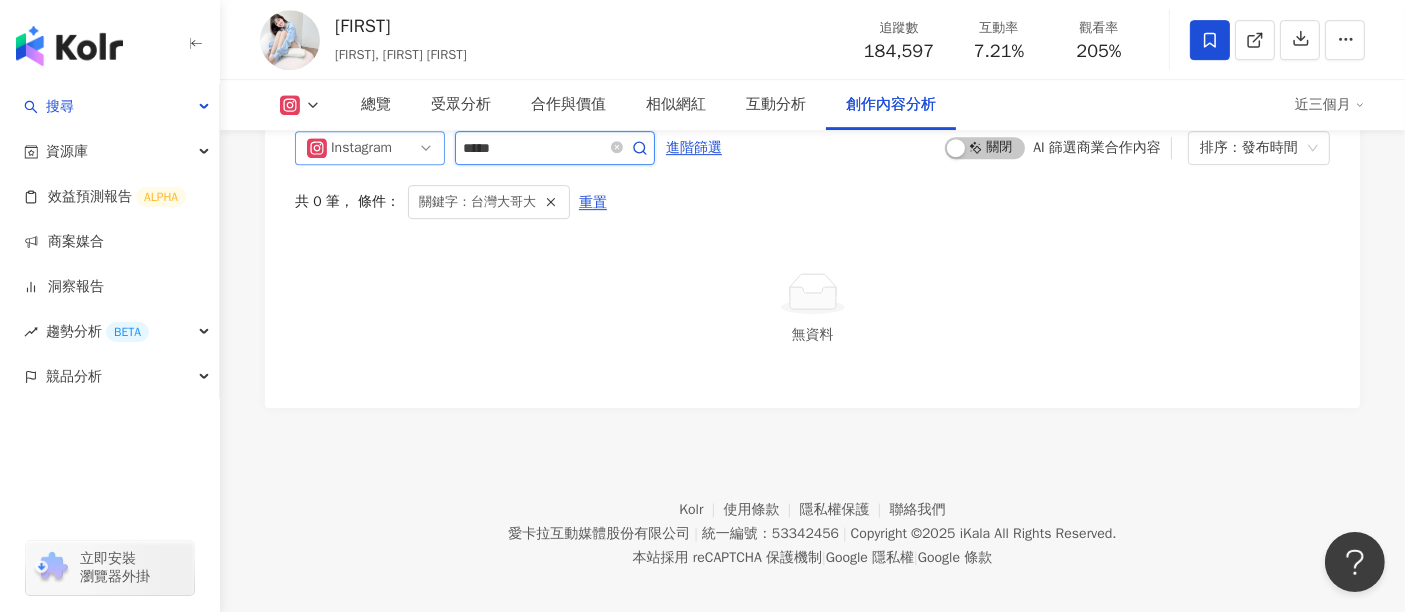 click on "Instagram *****" at bounding box center [475, 148] 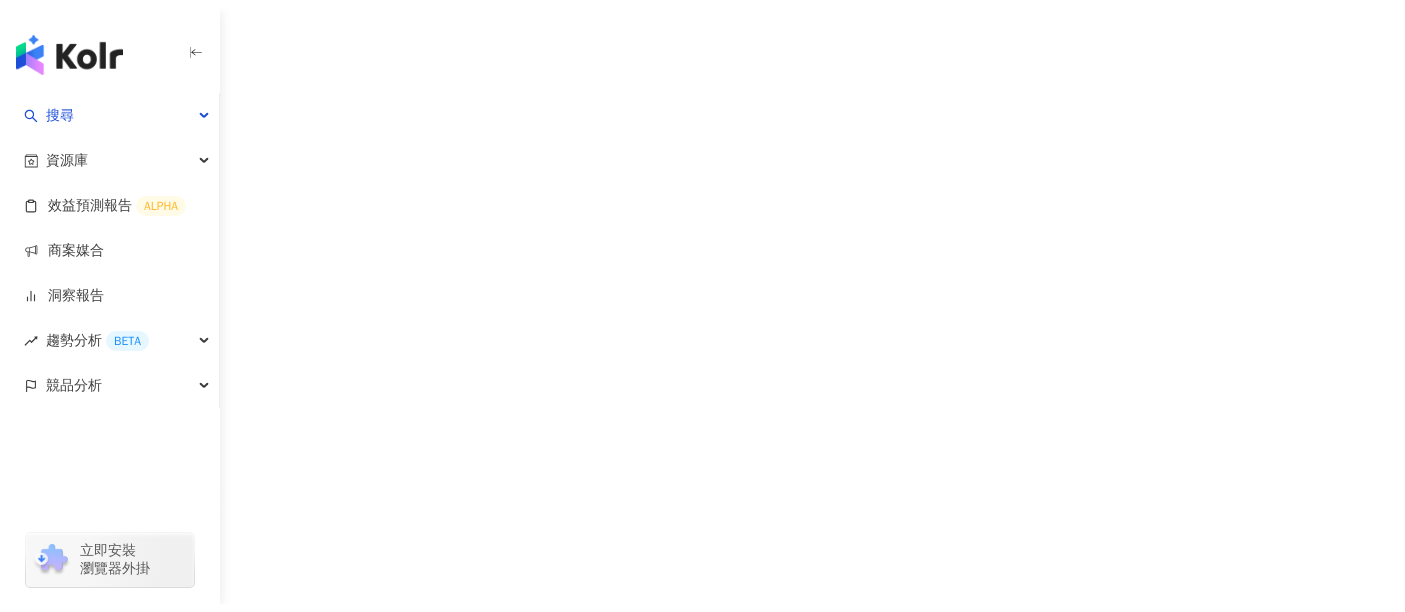 scroll, scrollTop: 0, scrollLeft: 0, axis: both 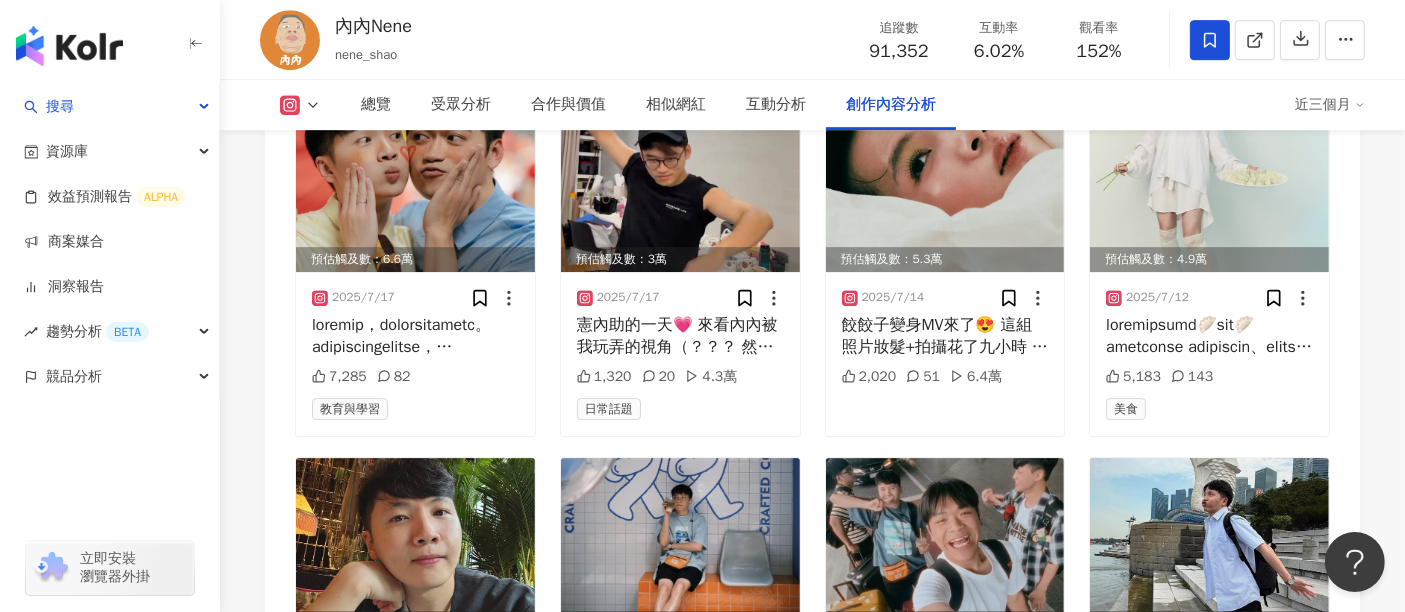 click at bounding box center [533, 20] 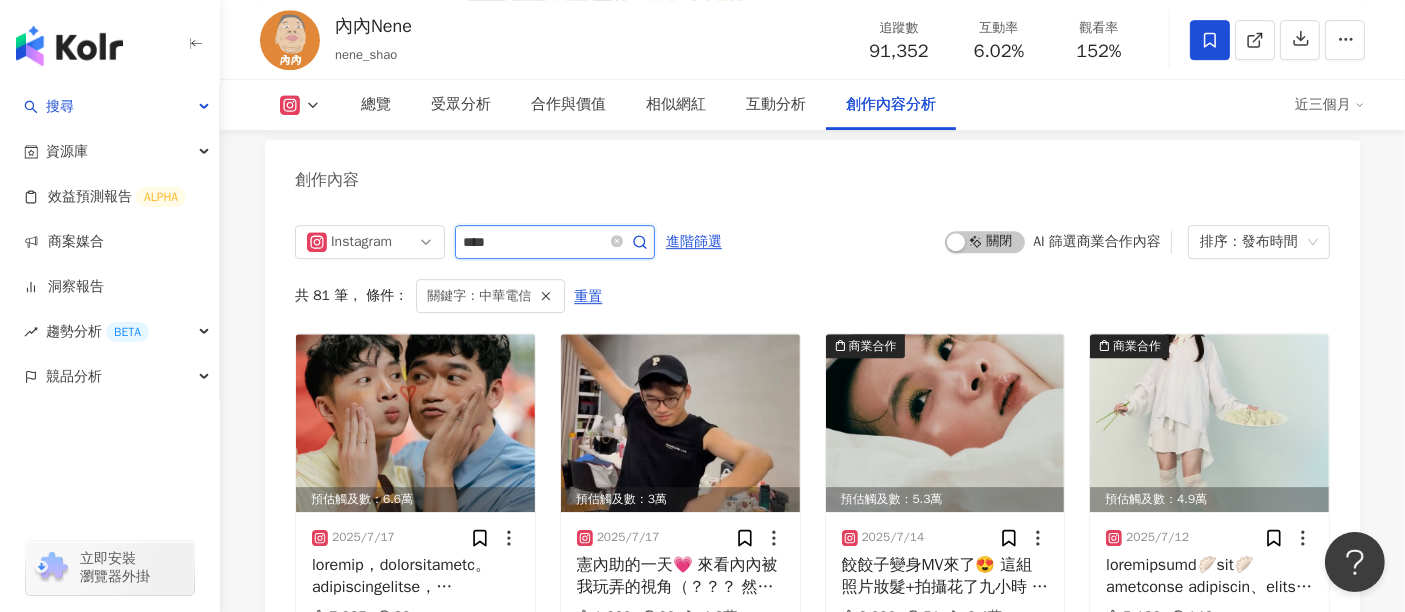 scroll, scrollTop: 6134, scrollLeft: 0, axis: vertical 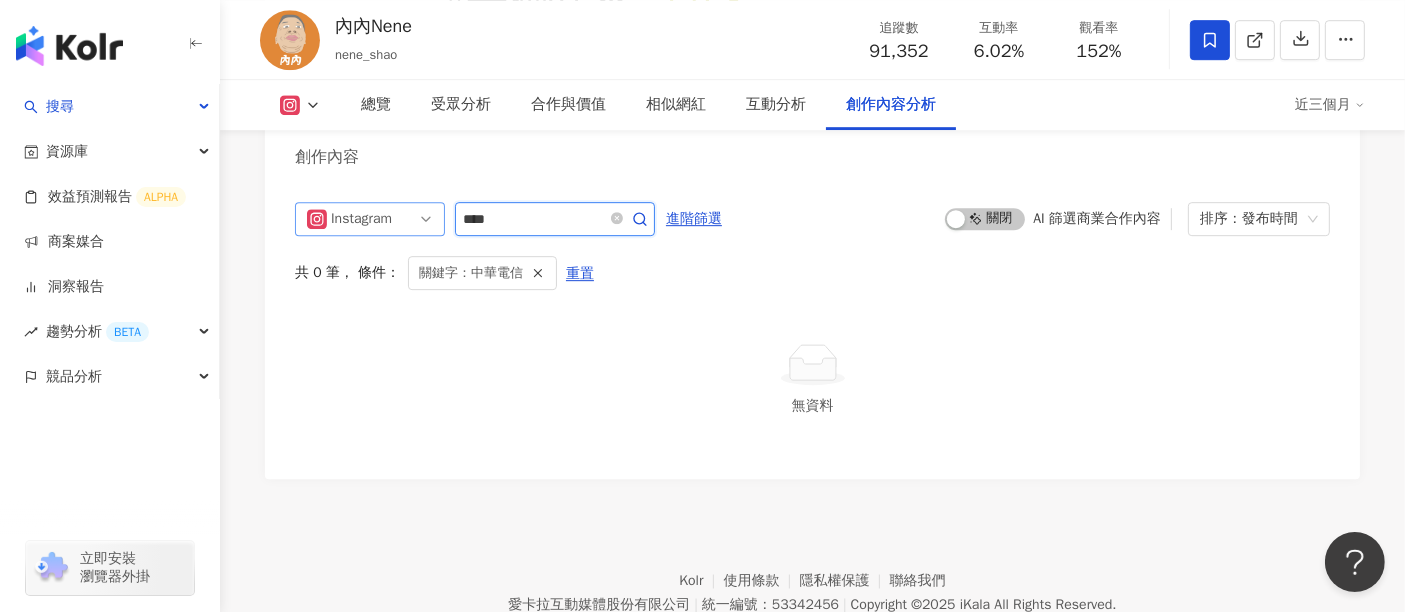 drag, startPoint x: 542, startPoint y: 240, endPoint x: 419, endPoint y: 238, distance: 123.01626 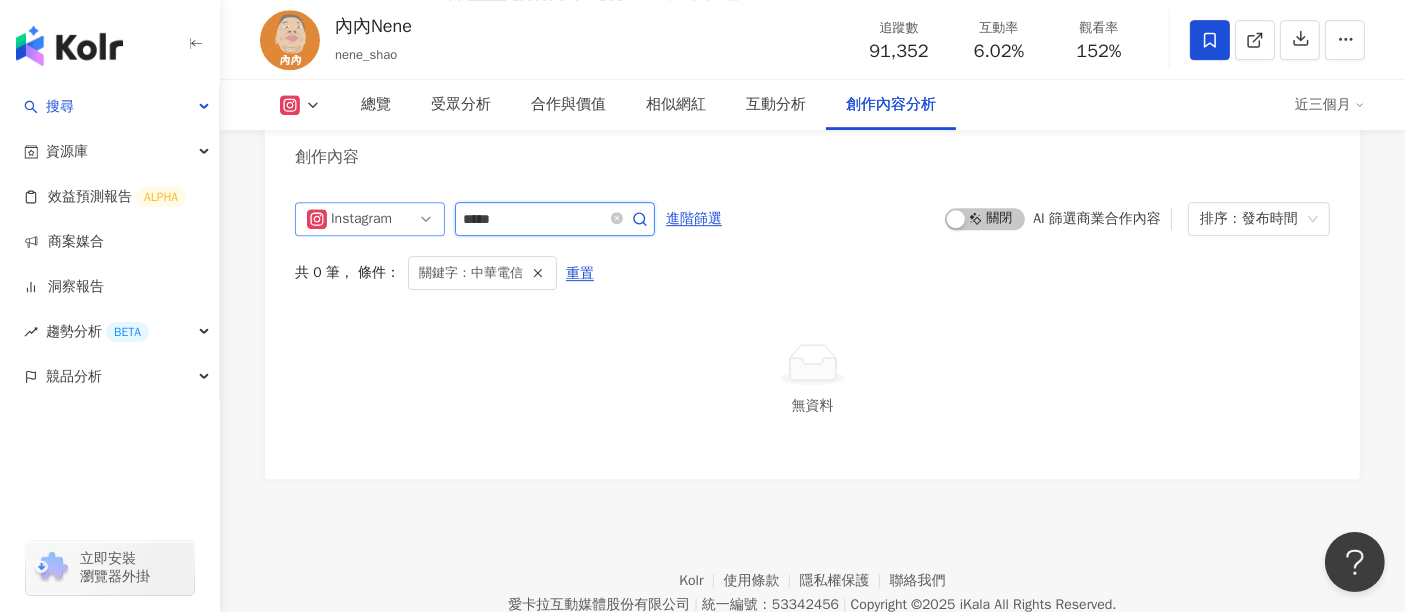 type on "*****" 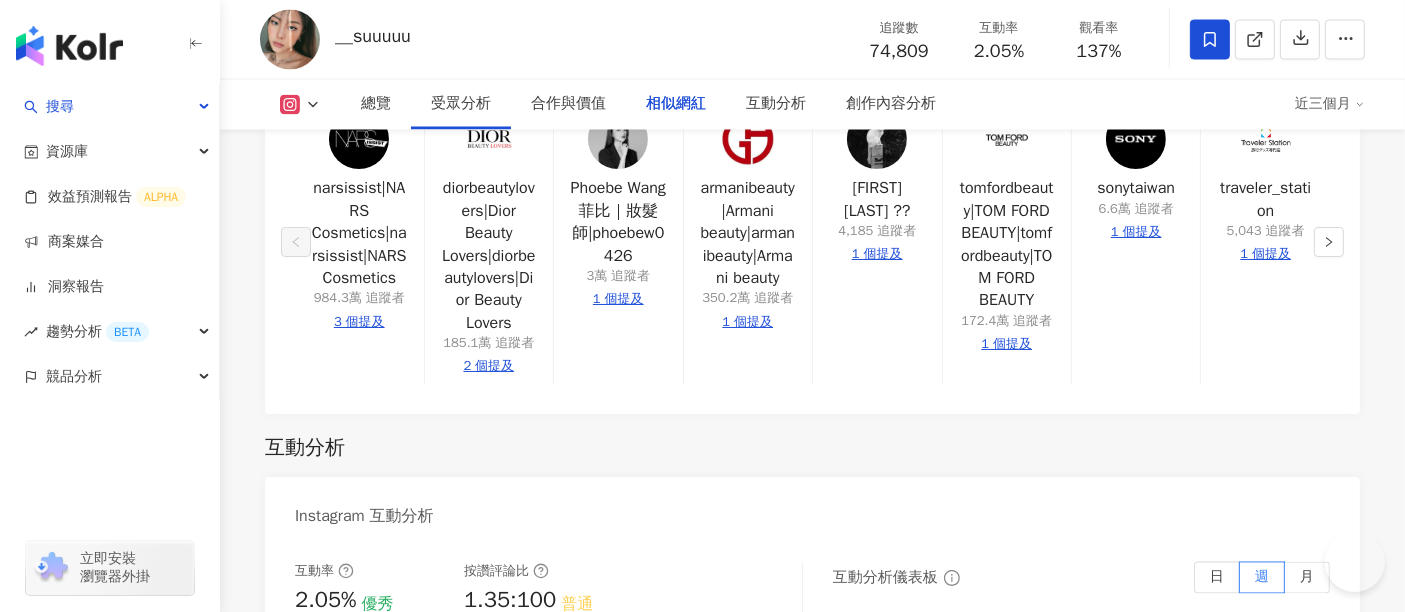 scroll, scrollTop: 4333, scrollLeft: 0, axis: vertical 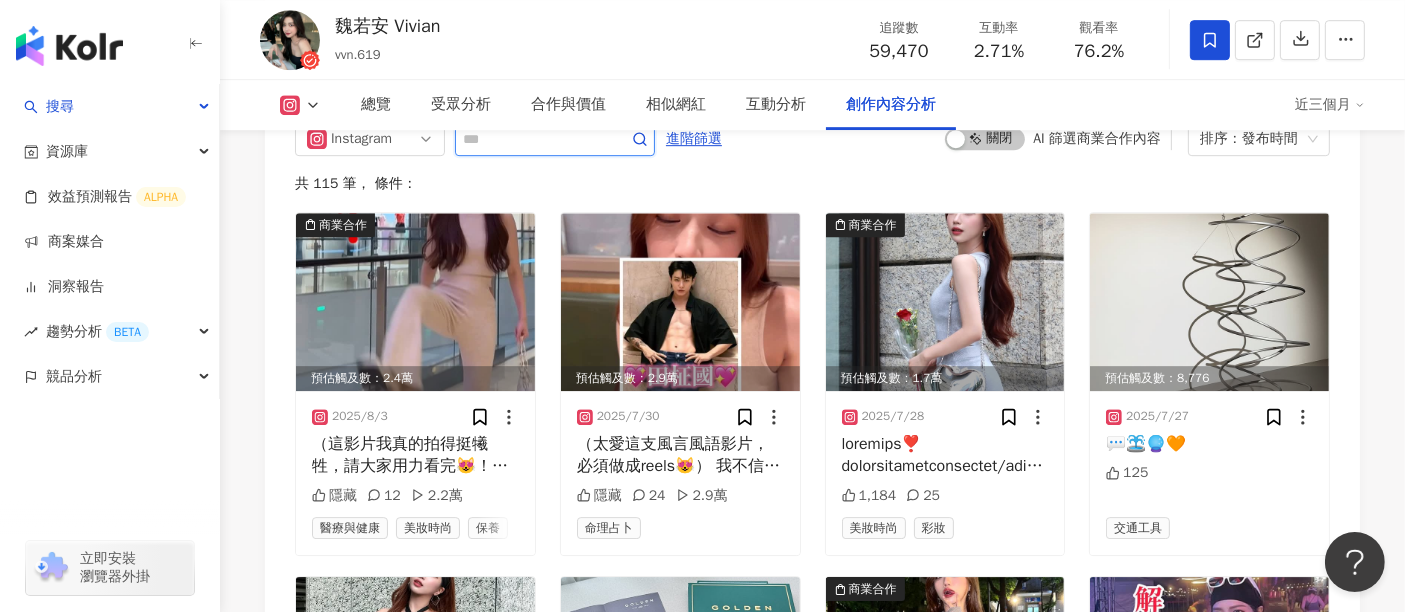 click at bounding box center [533, 139] 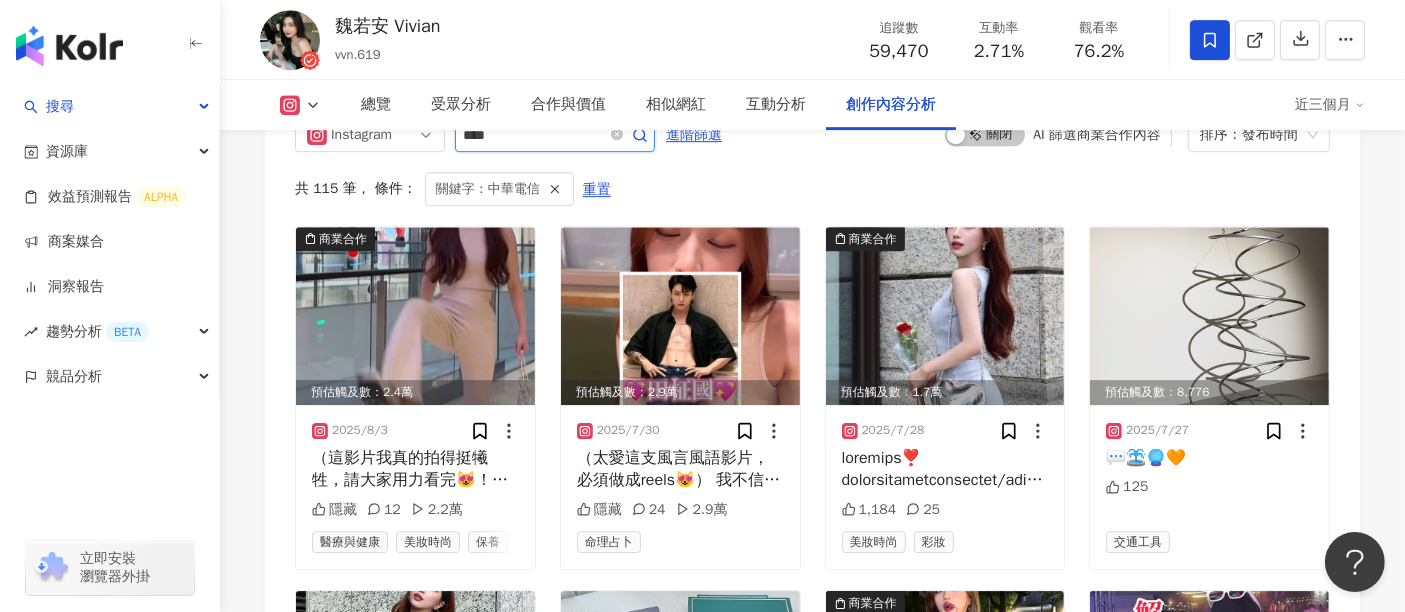 scroll, scrollTop: 6234, scrollLeft: 0, axis: vertical 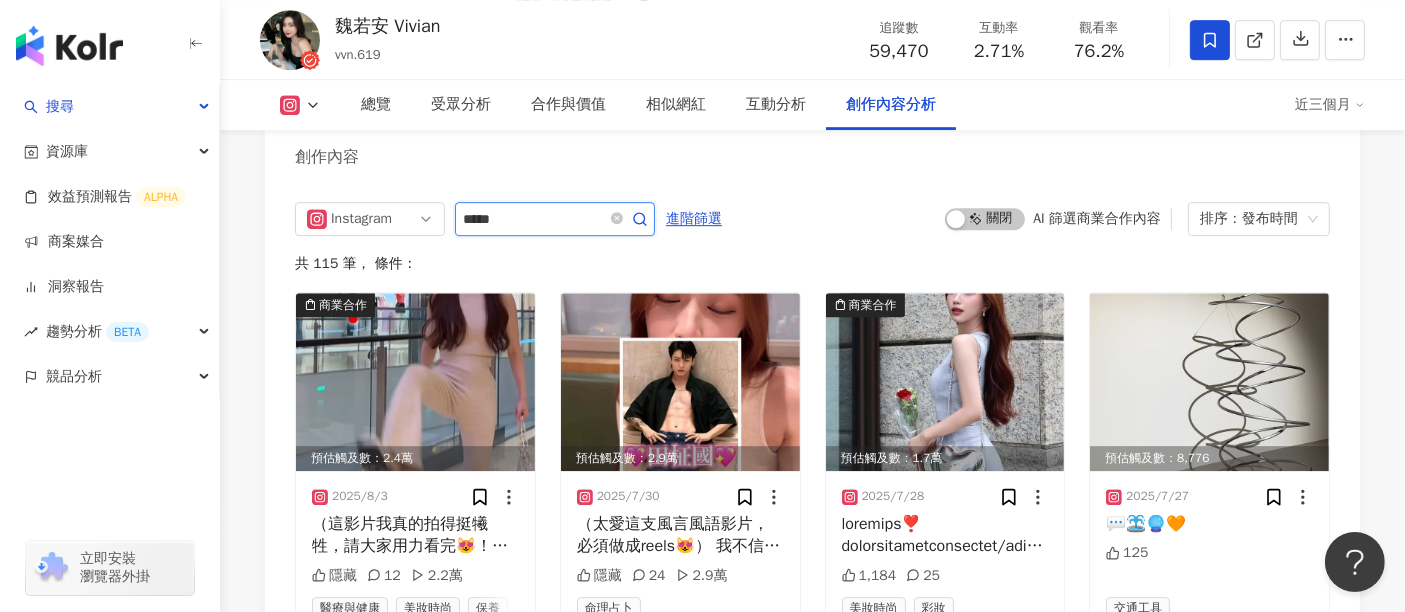 type on "*****" 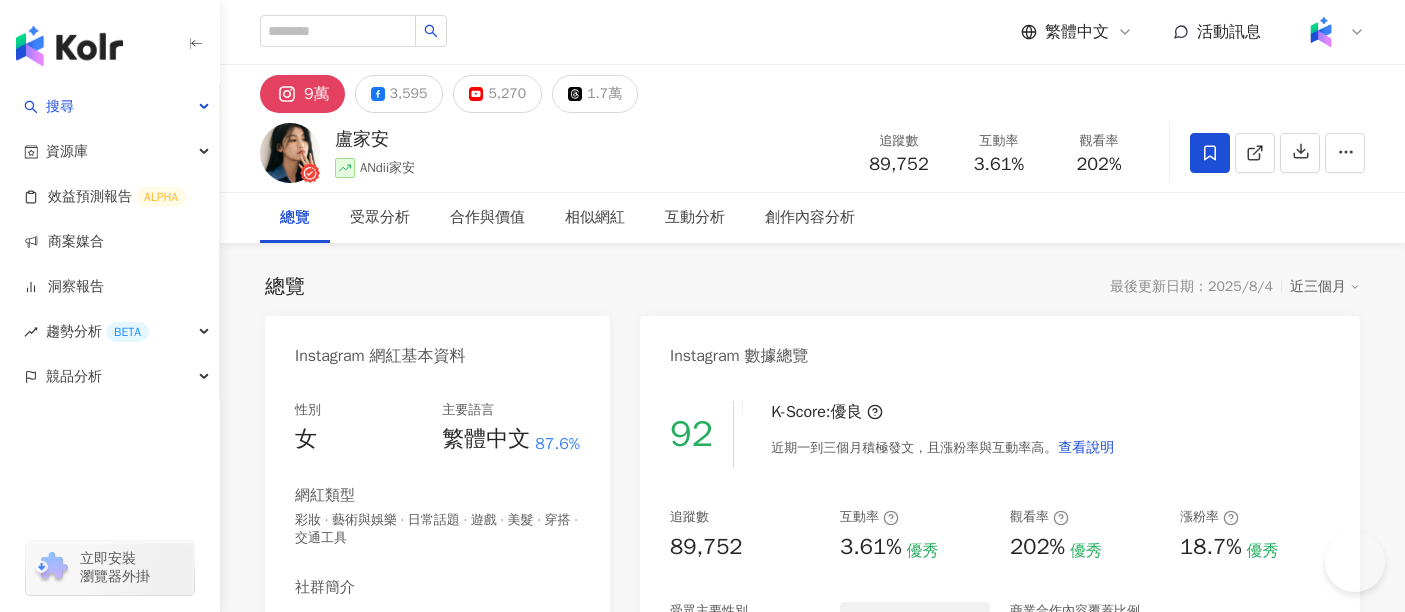 scroll, scrollTop: 0, scrollLeft: 0, axis: both 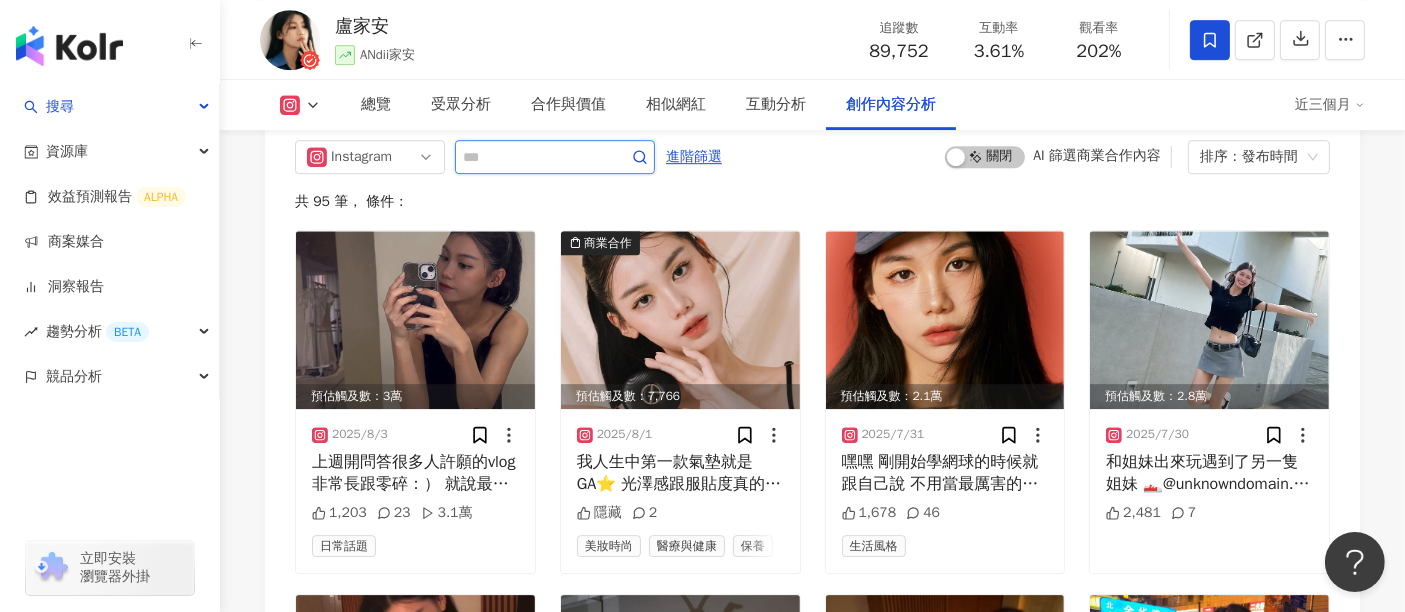 click at bounding box center [533, 157] 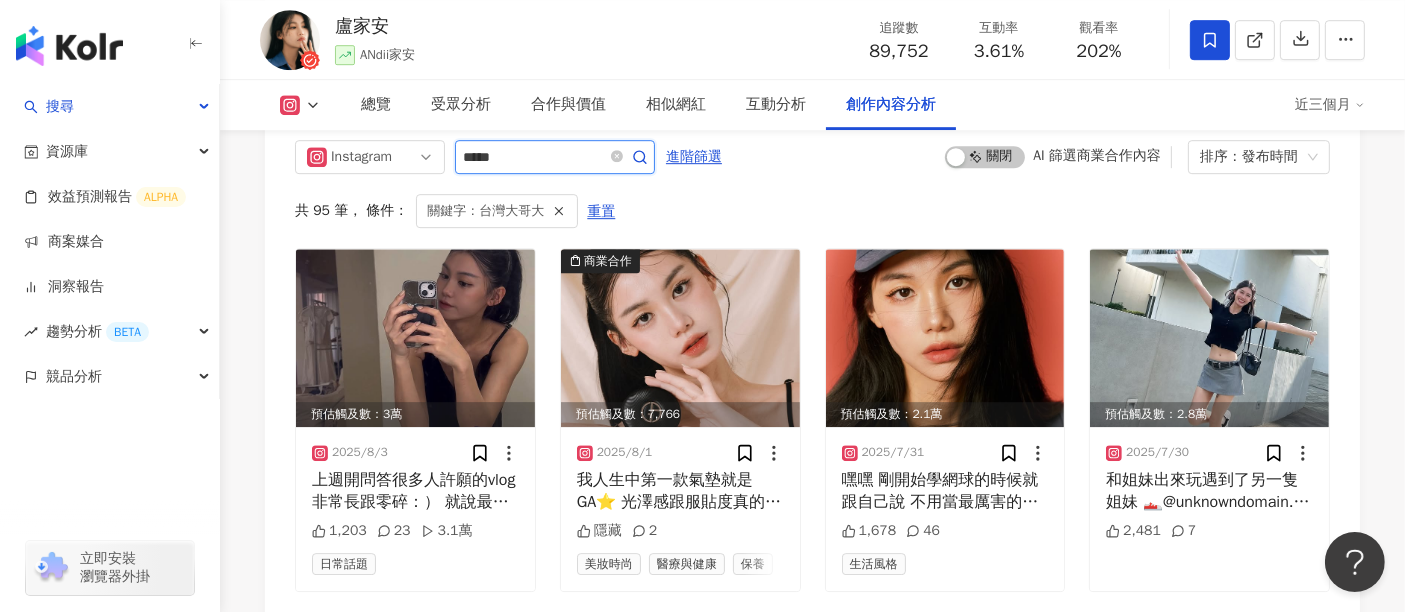 scroll, scrollTop: 6048, scrollLeft: 0, axis: vertical 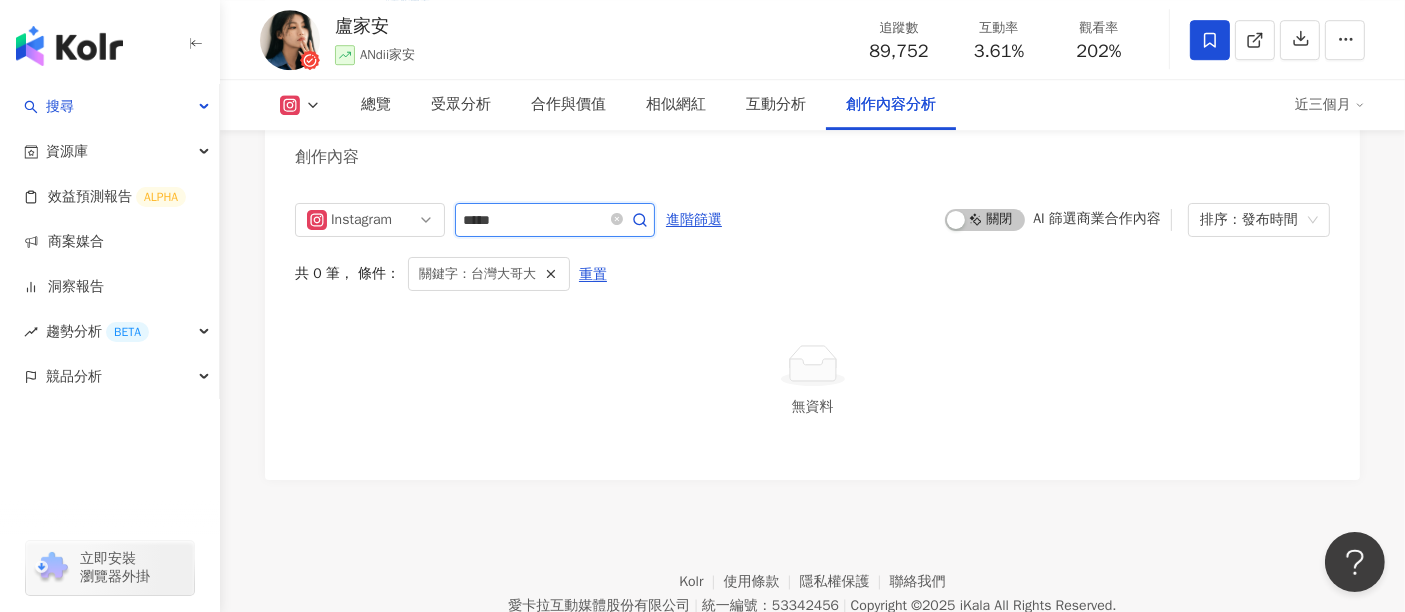 drag, startPoint x: 548, startPoint y: 241, endPoint x: 451, endPoint y: 235, distance: 97.18539 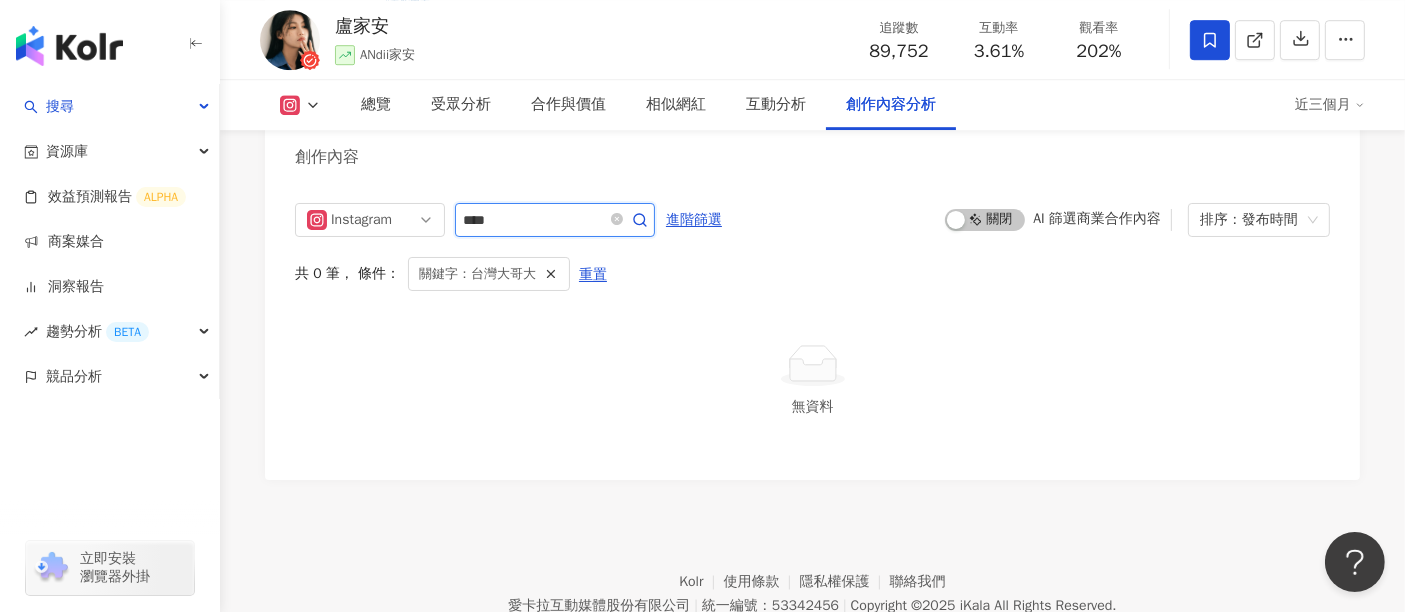 type on "****" 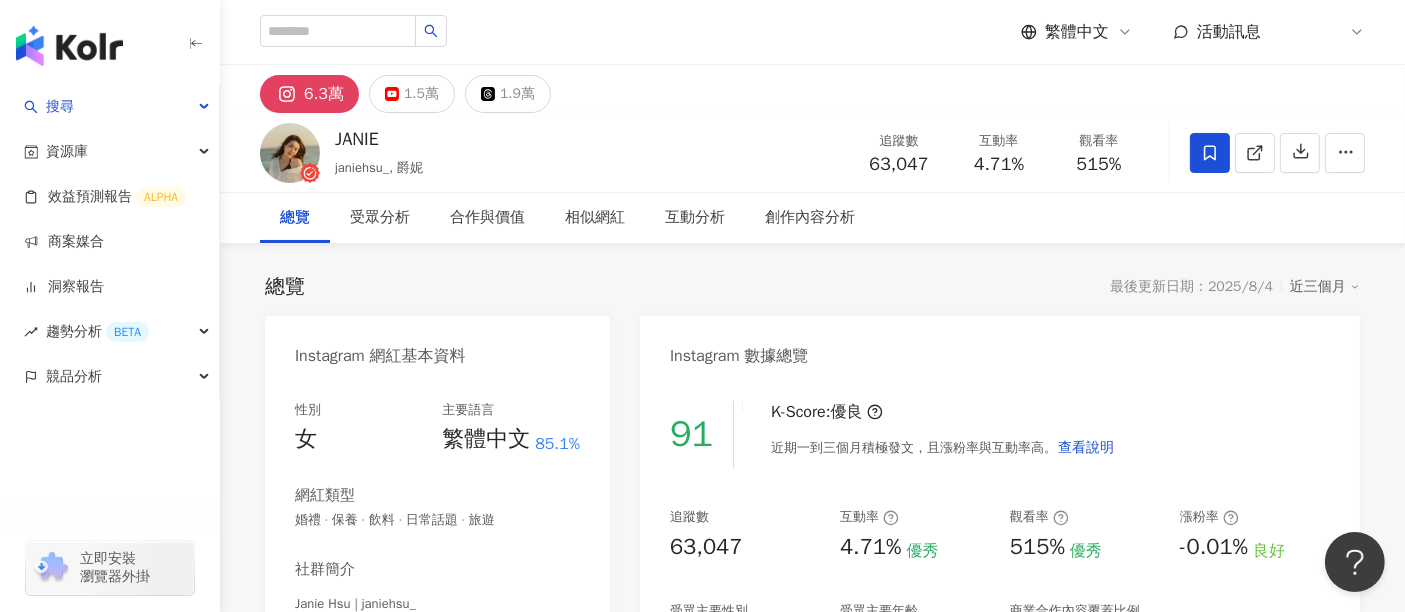 scroll, scrollTop: 1820, scrollLeft: 0, axis: vertical 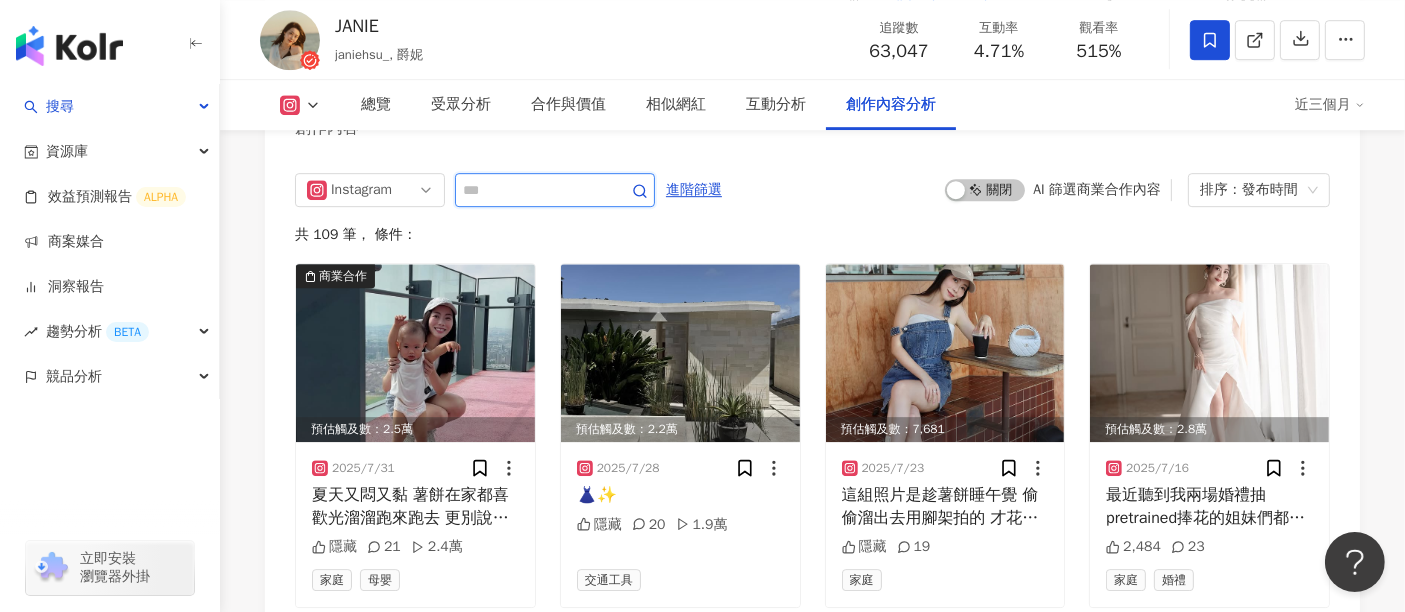 click at bounding box center (533, 190) 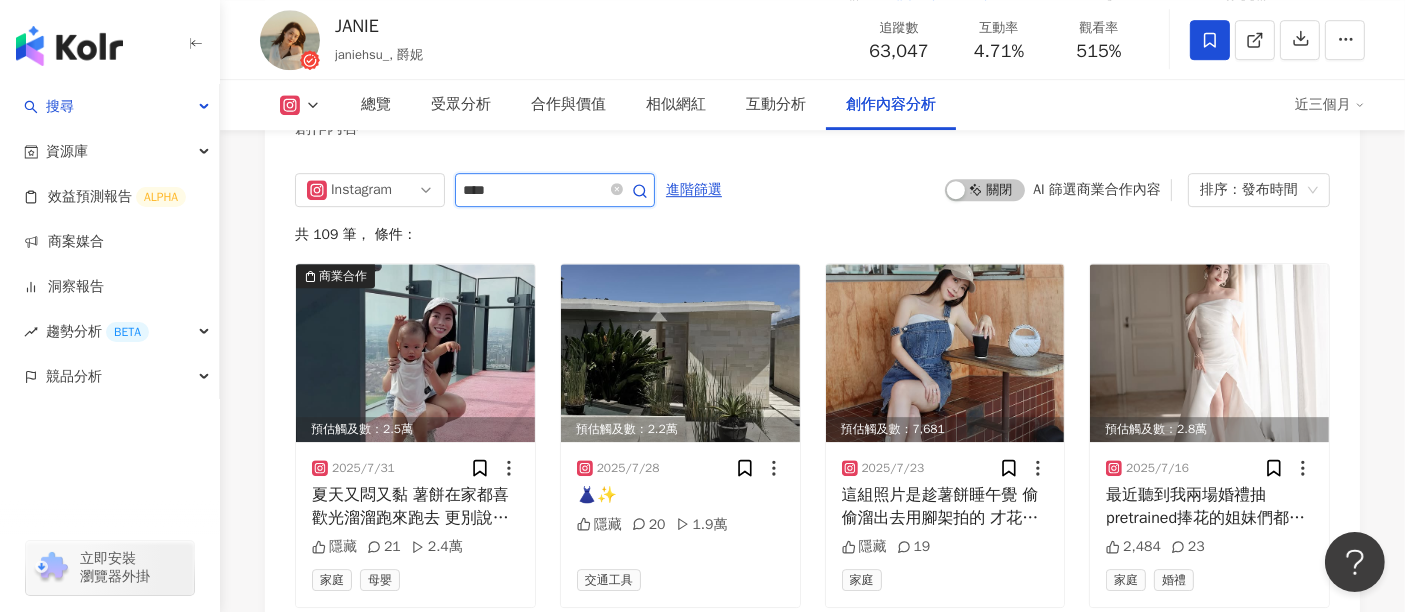 type on "****" 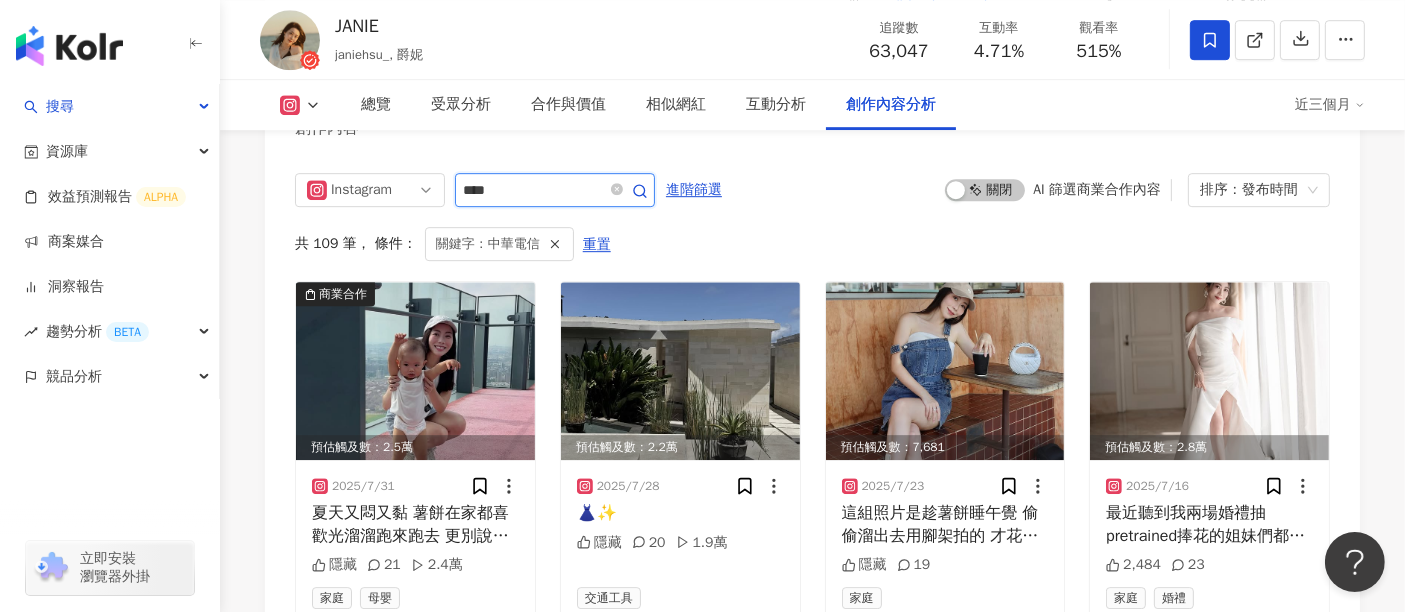 scroll, scrollTop: 6124, scrollLeft: 0, axis: vertical 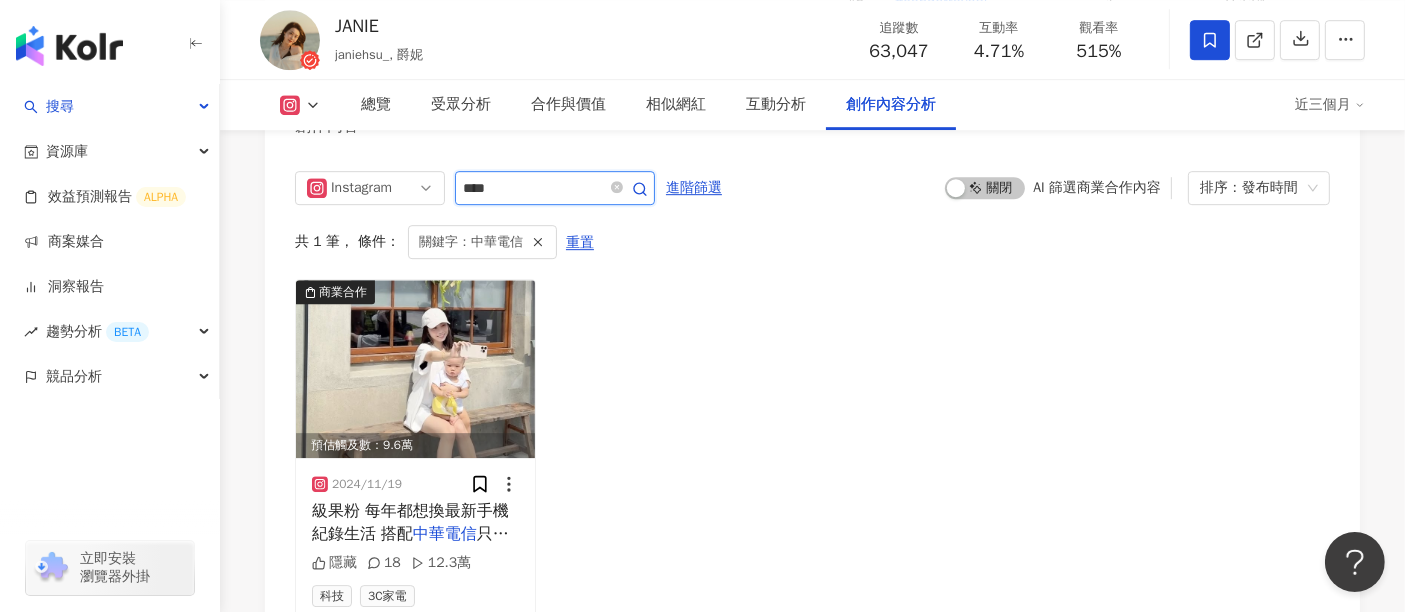 click on "****" at bounding box center [533, 188] 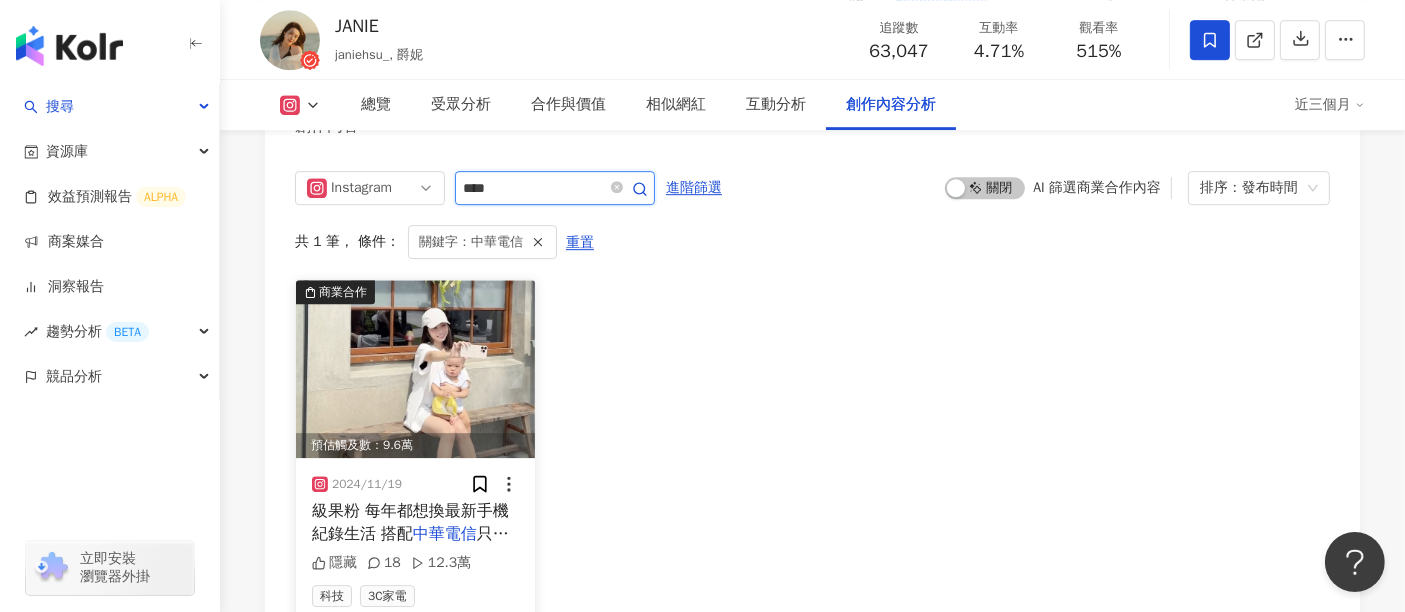 scroll, scrollTop: 6235, scrollLeft: 0, axis: vertical 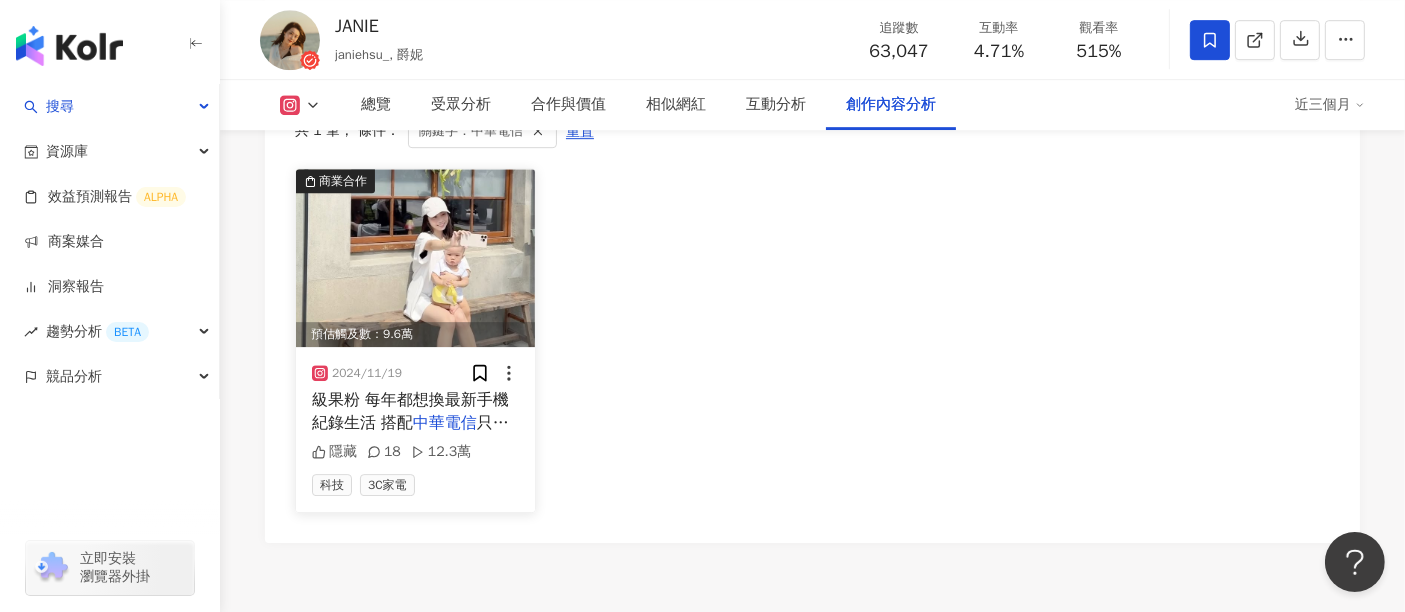 click on "級果粉
每年都想換最新手機紀錄生活
搭配" at bounding box center (410, 411) 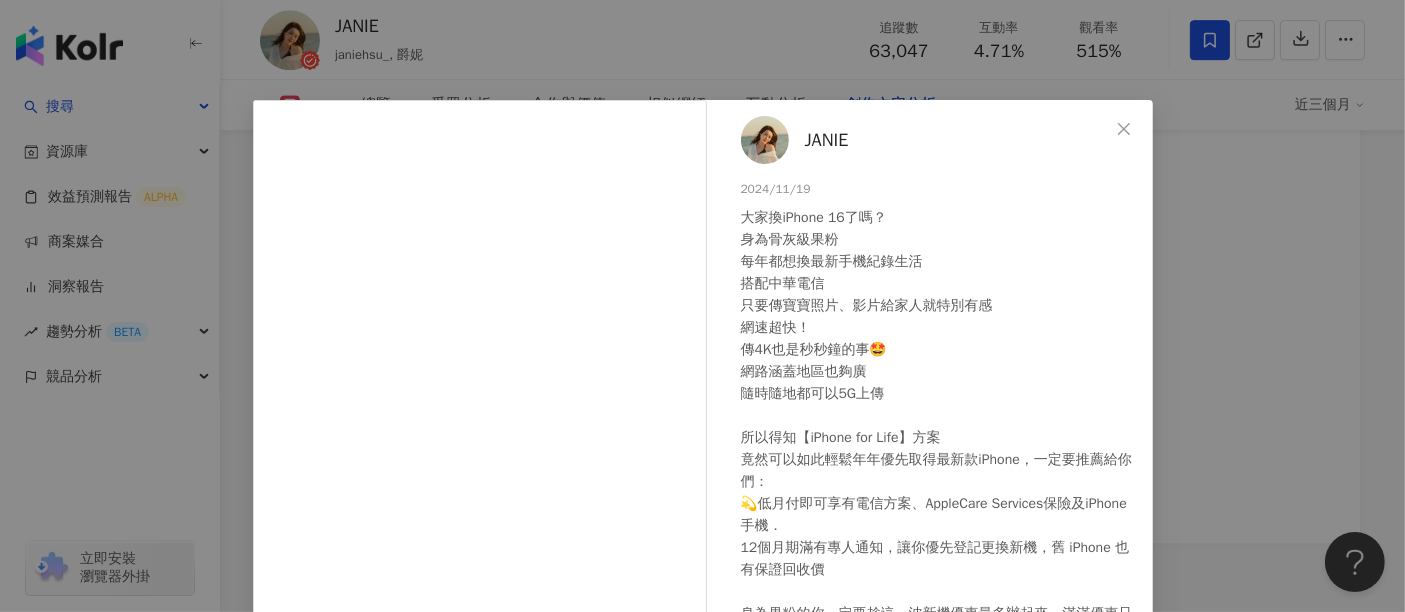 scroll, scrollTop: 105, scrollLeft: 0, axis: vertical 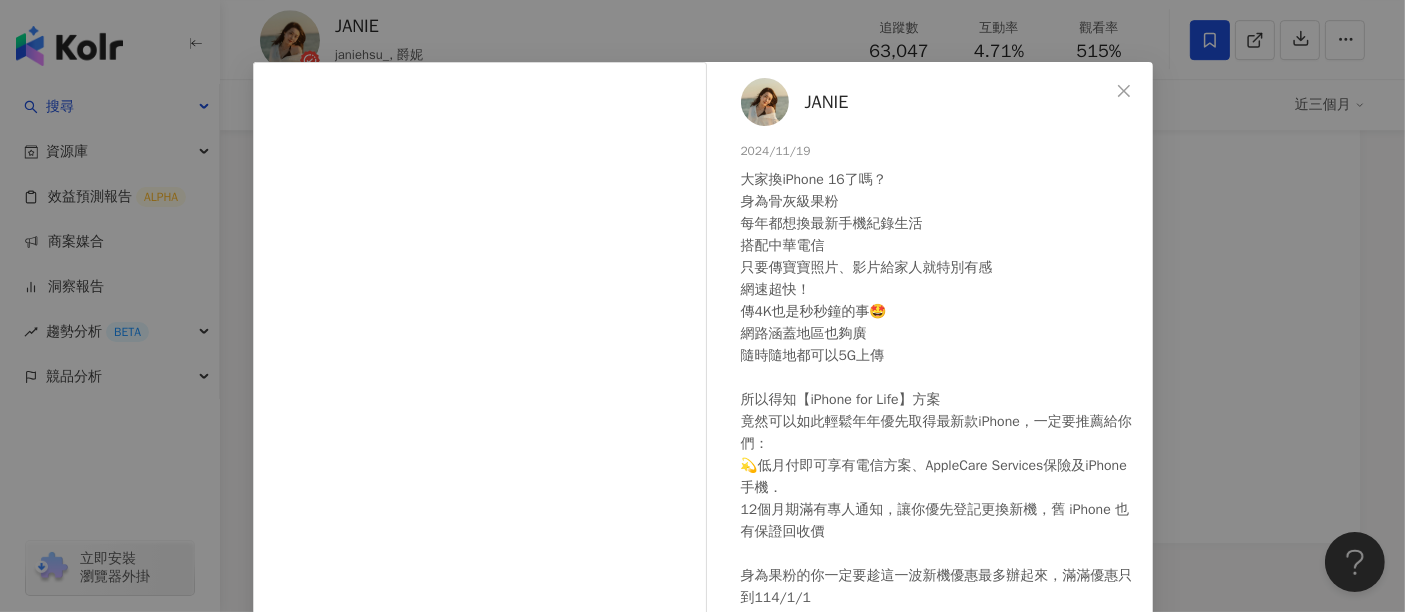 click on "JANIE 2024/11/19 隱藏 18 12.3萬 查看原始貼文" at bounding box center (702, 306) 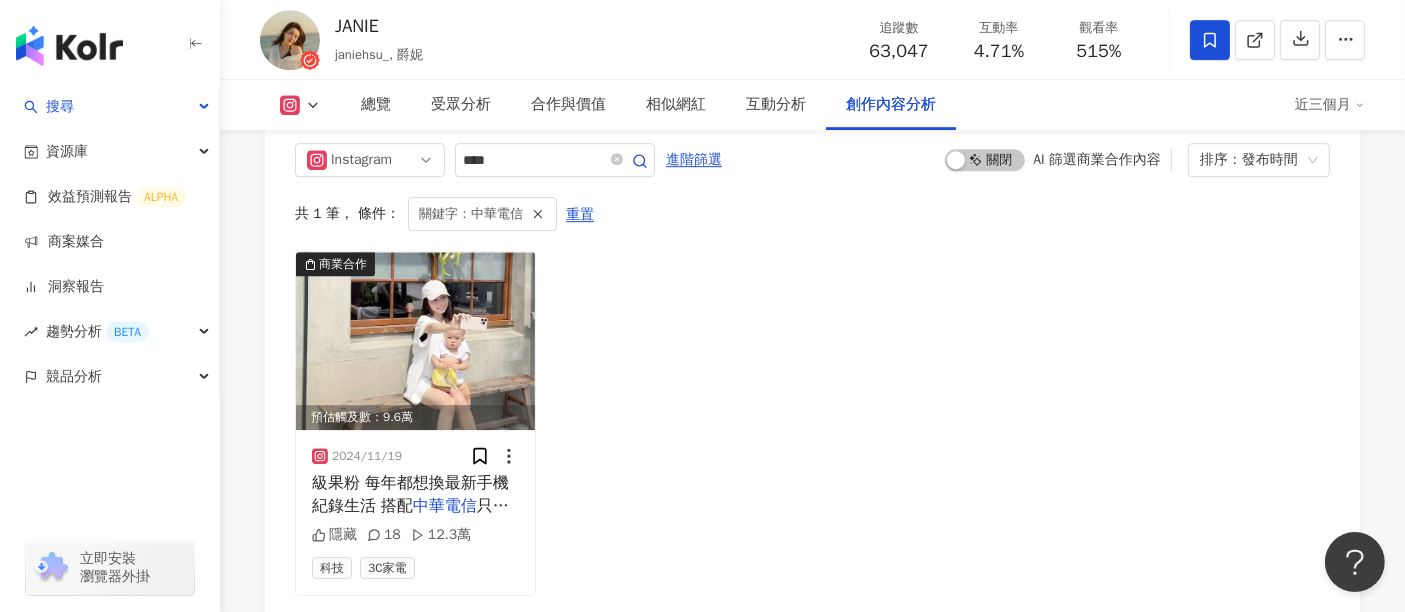 scroll, scrollTop: 6013, scrollLeft: 0, axis: vertical 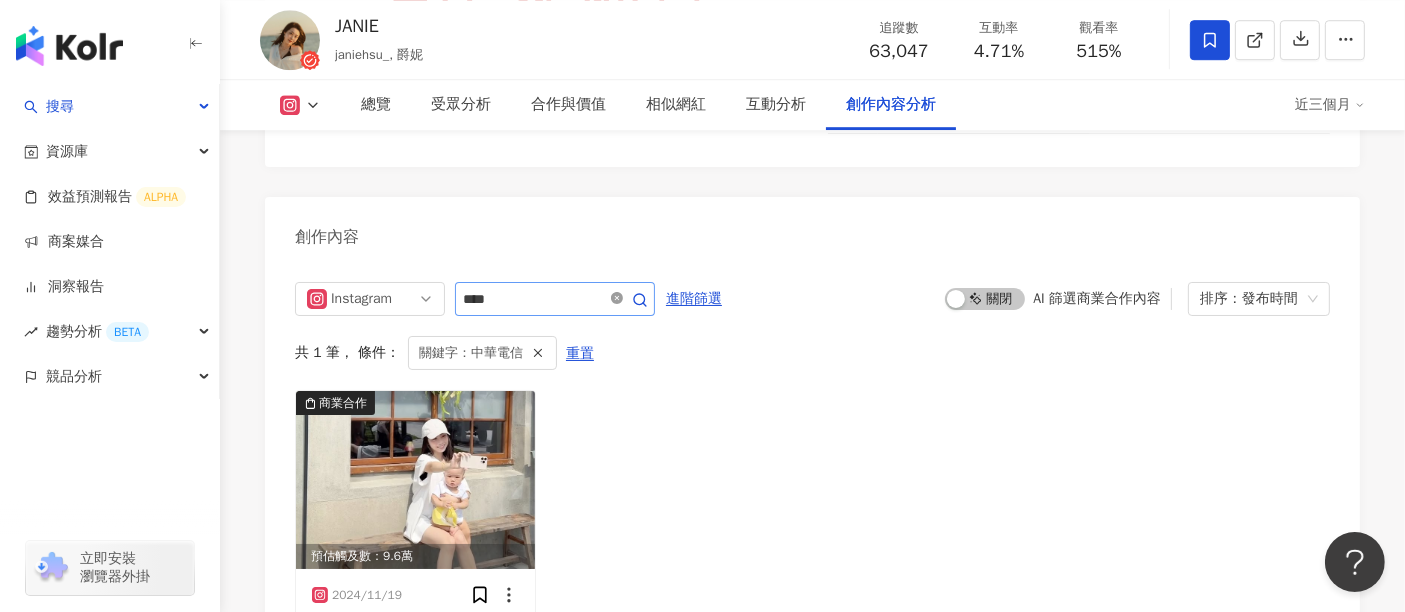 click 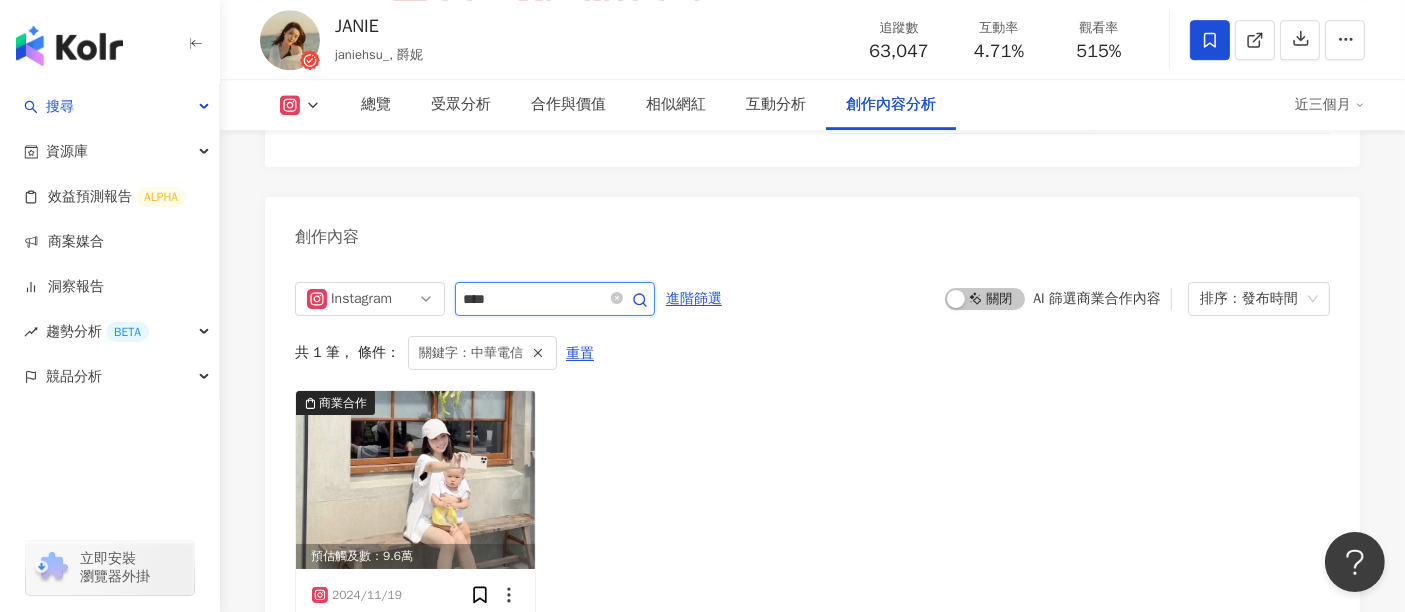 click on "****" at bounding box center [533, 299] 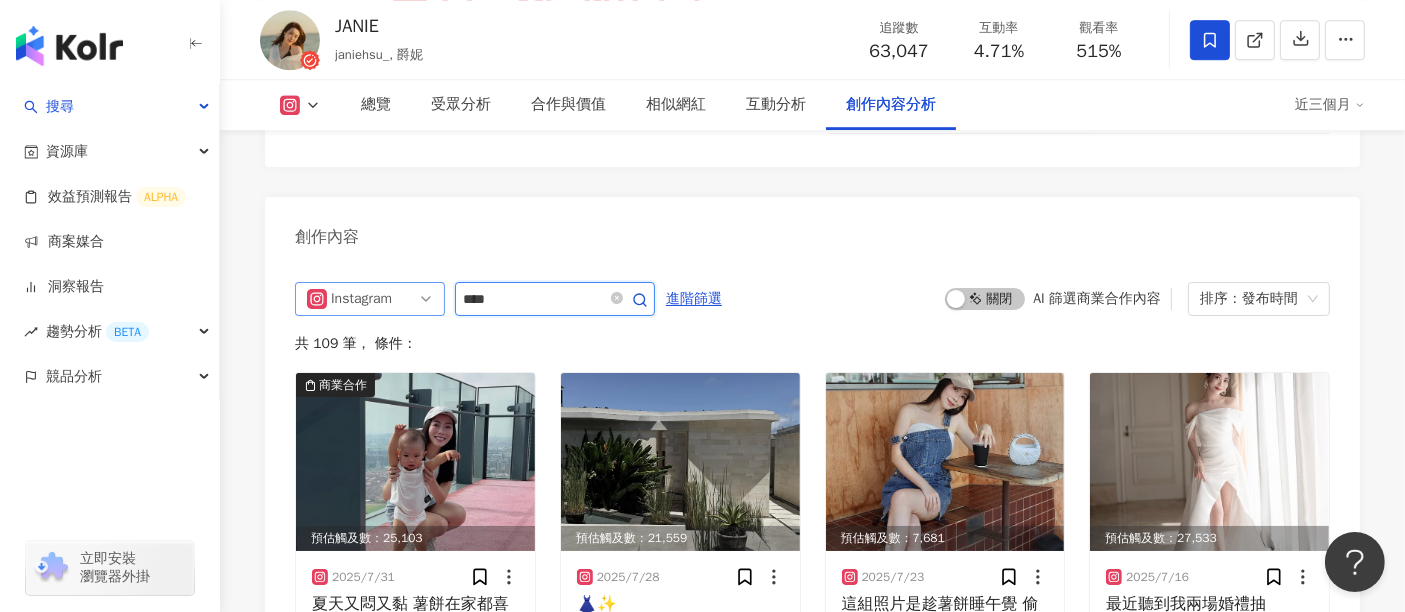 scroll, scrollTop: 6124, scrollLeft: 0, axis: vertical 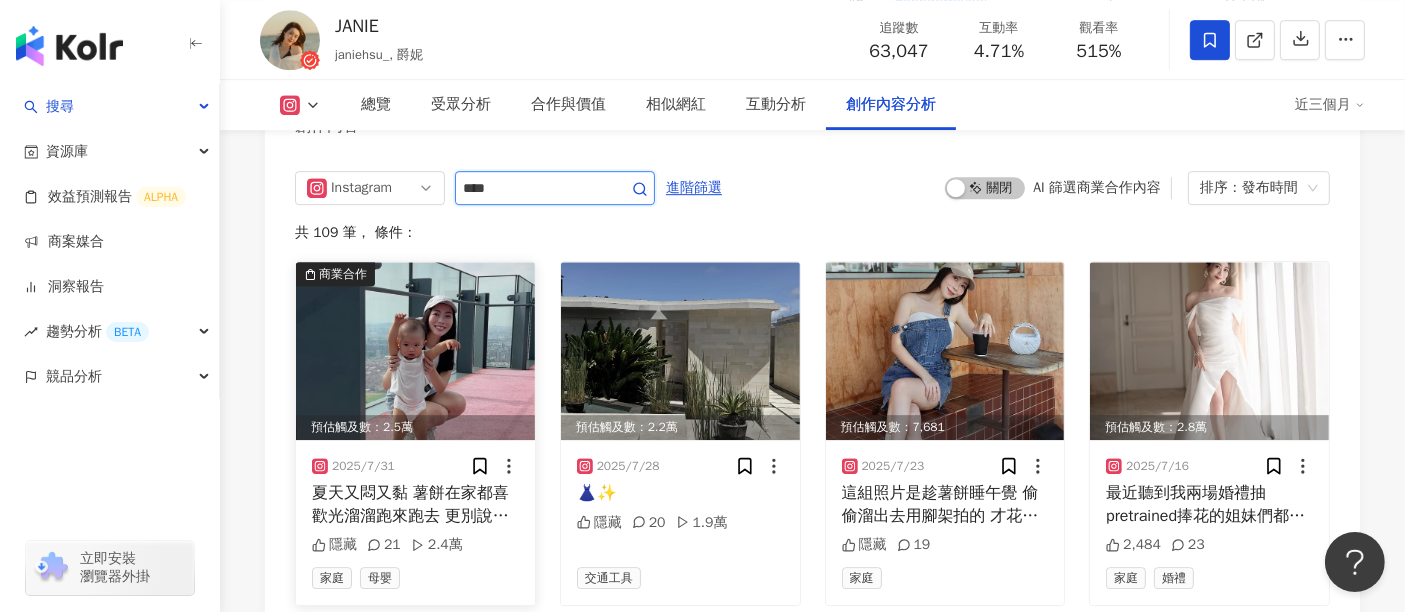 click on "Instagram **** 進階篩選 啟動 關閉 AI 篩選商業合作內容 排序：發布時間 共 109 筆 ，   條件： 商業合作 預估觸及數：2.5萬 2025/7/31 隱藏 21 2.4萬 家庭 母嬰 預估觸及數：2.2萬 2025/7/28 👗✨ 隱藏 20 1.9萬 交通工具 預估觸及數：7,681 2025/7/23 這組照片是趁薯餅睡午覺
偷偷溜出去用腳架拍的
才花半小時
還行嗎哈哈哈哈哈
結果肚子還是carry了另一隻👶🏻
#媽媽放風時間 #20weekspregnant #coffeetime 隱藏 19 家庭 預估觸及數：2.8萬 2025/7/16 最近聽到我兩場婚禮抽到捧花的姐妹們都找到幸福
實在覺得捧花的魔力很不可思議😂
雖然我很少鼓勵身邊人結婚
畢竟婚姻並不適合每個人
而且我身邊女生都把單身生活過得挺快樂
但看見朋友們在人生路上找到旅伴
還是很替她們開心
遑論走多長久
陪伴自己或他人都是一段寶貴的緣分
祝單身或有伴都能幸福著🫶🏻
Wedding planner @baliweddingspecialist 23" at bounding box center [812, 785] 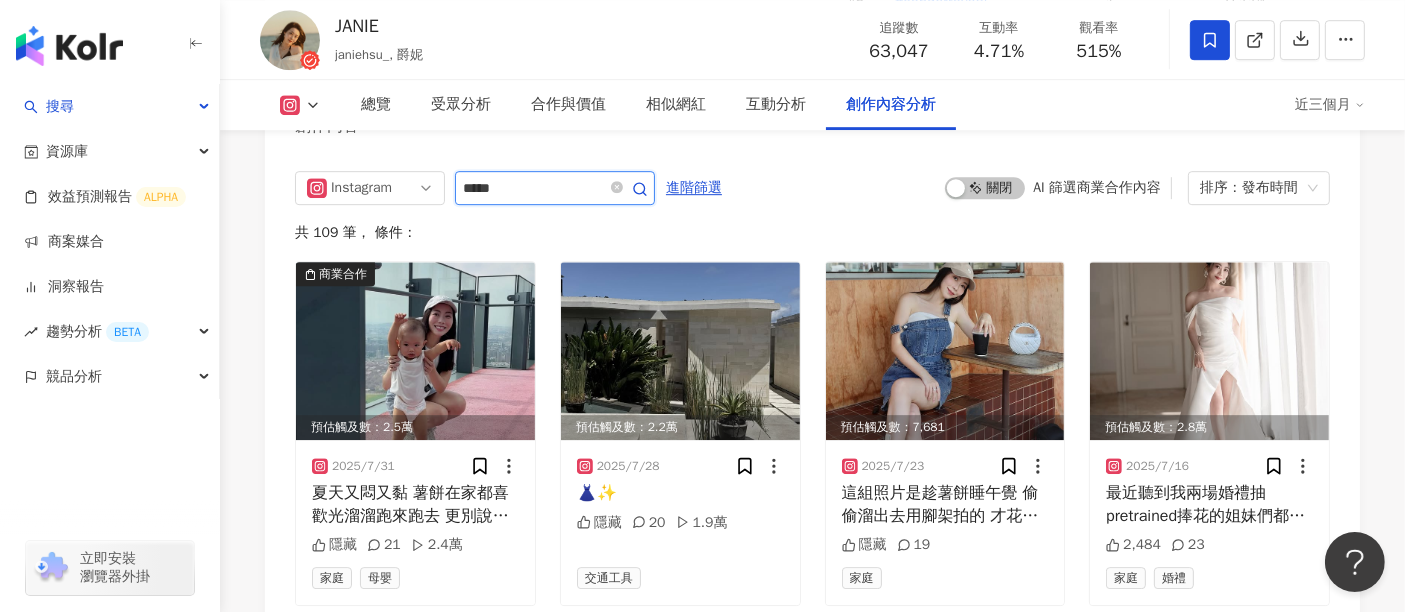 type on "*****" 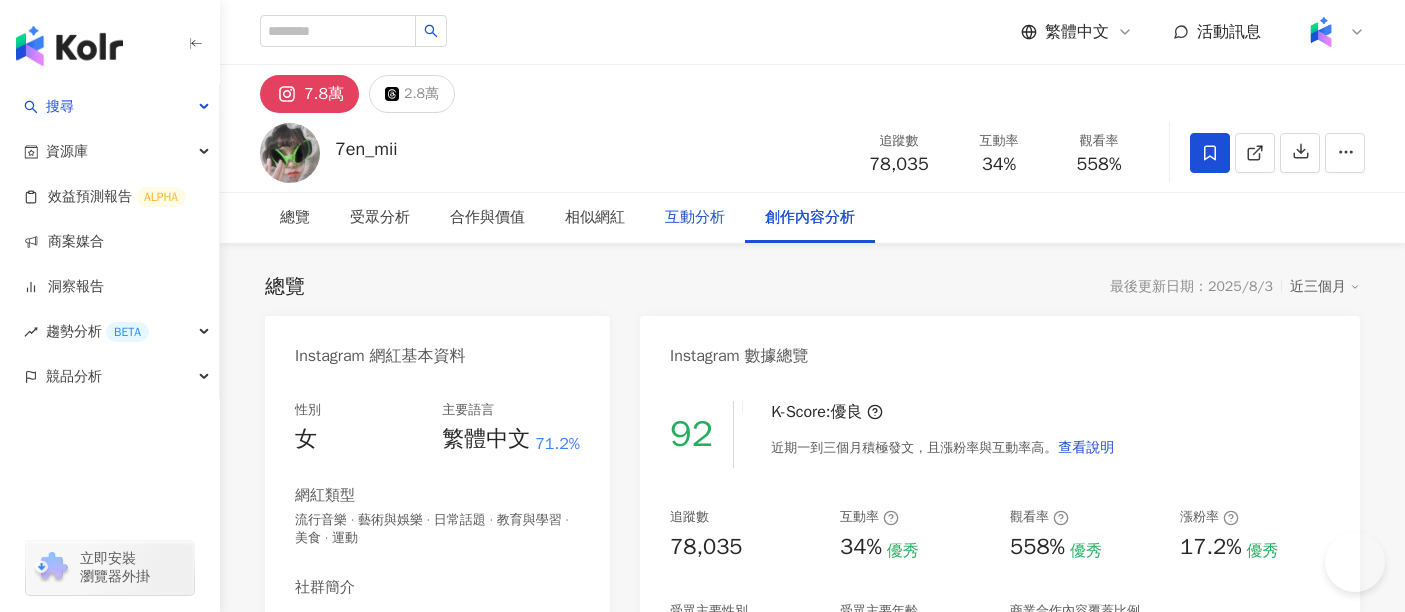 scroll, scrollTop: 0, scrollLeft: 0, axis: both 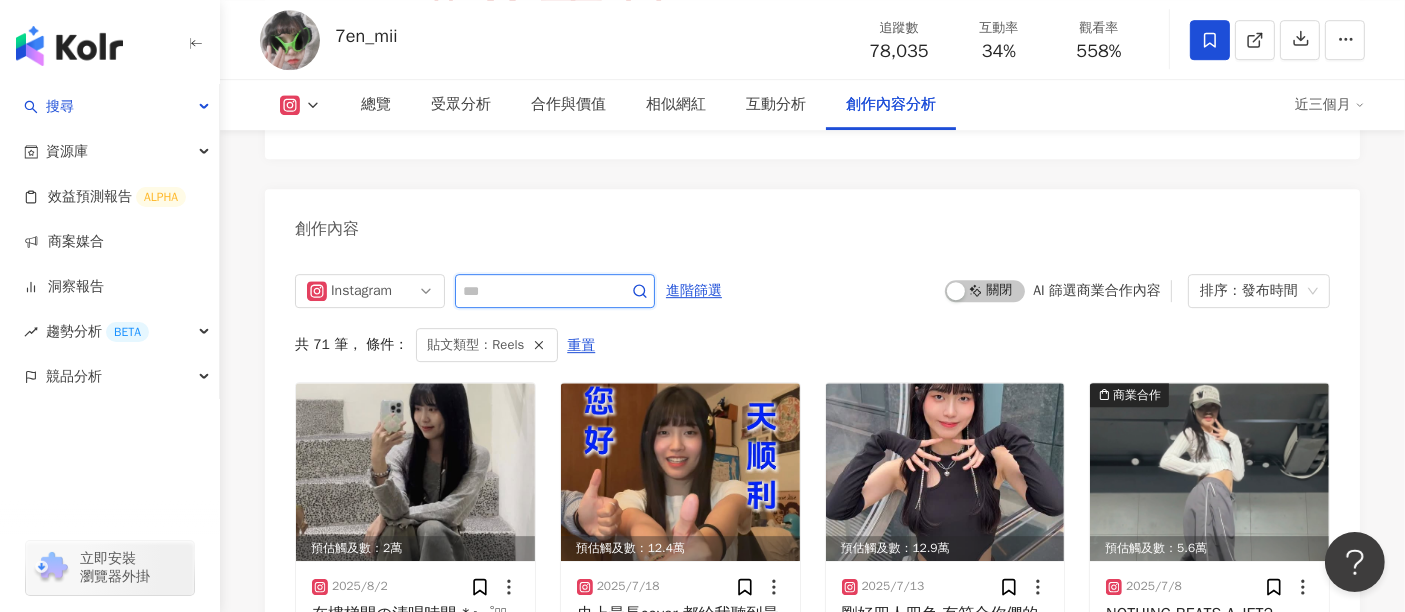 click at bounding box center [533, 291] 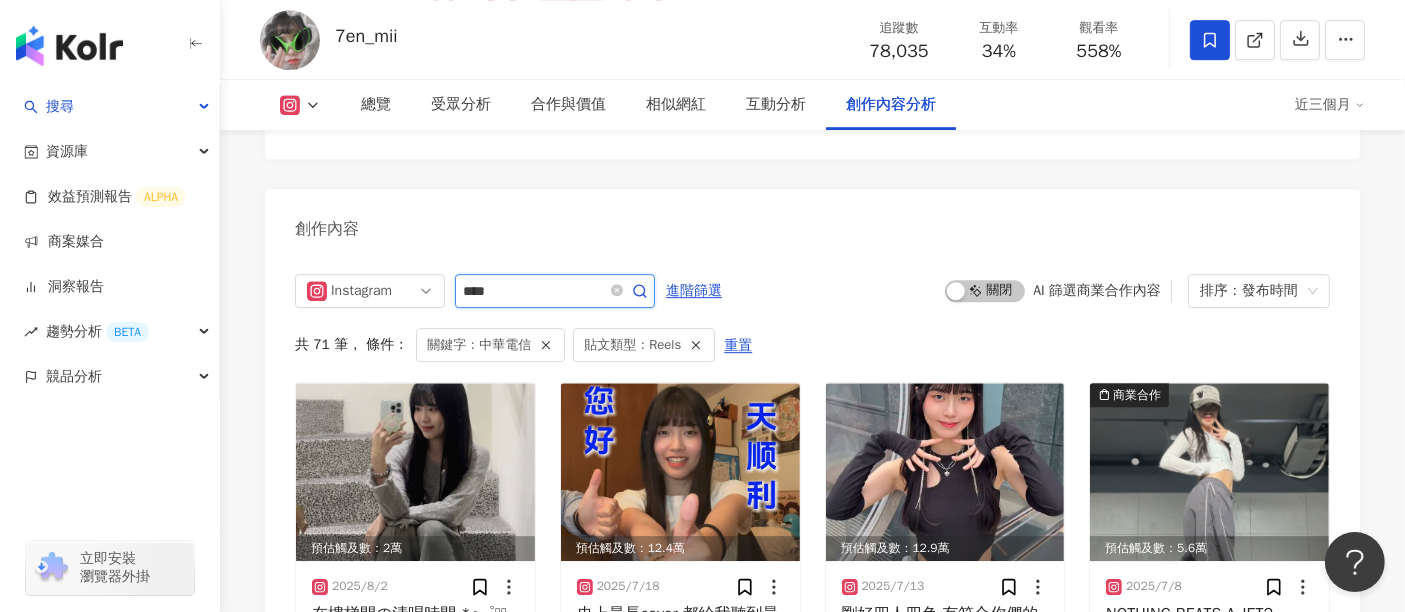 scroll, scrollTop: 6146, scrollLeft: 0, axis: vertical 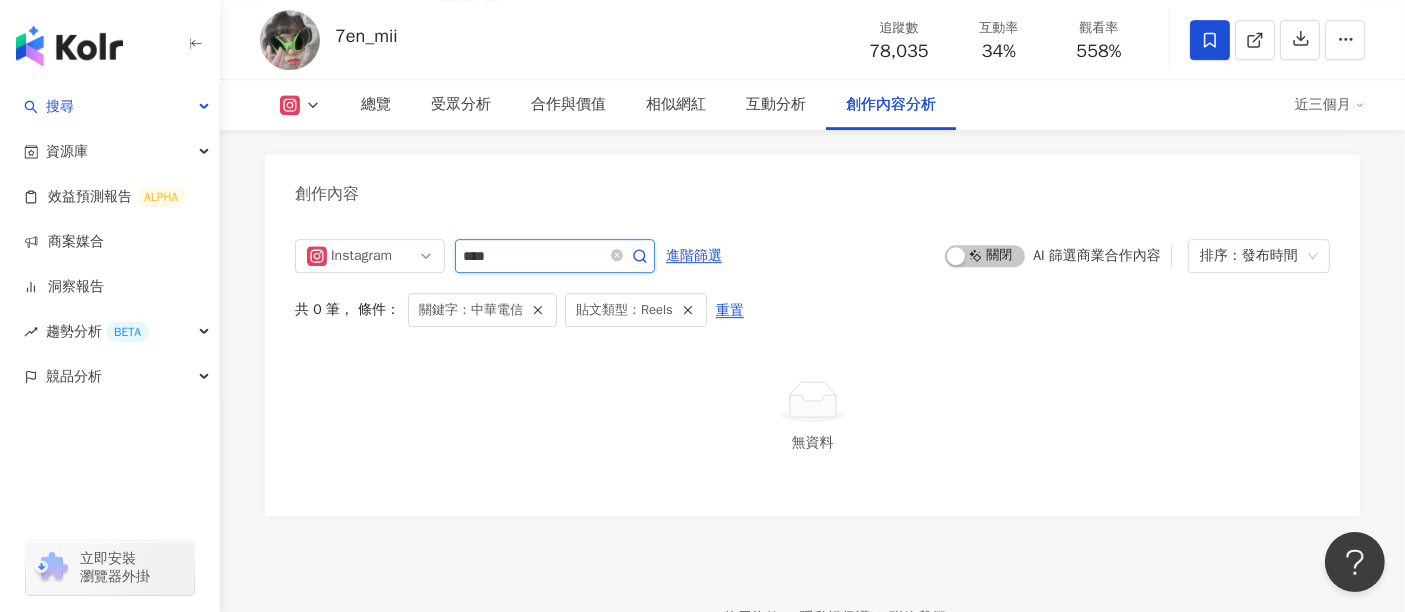 drag, startPoint x: 559, startPoint y: 228, endPoint x: 454, endPoint y: 231, distance: 105.04285 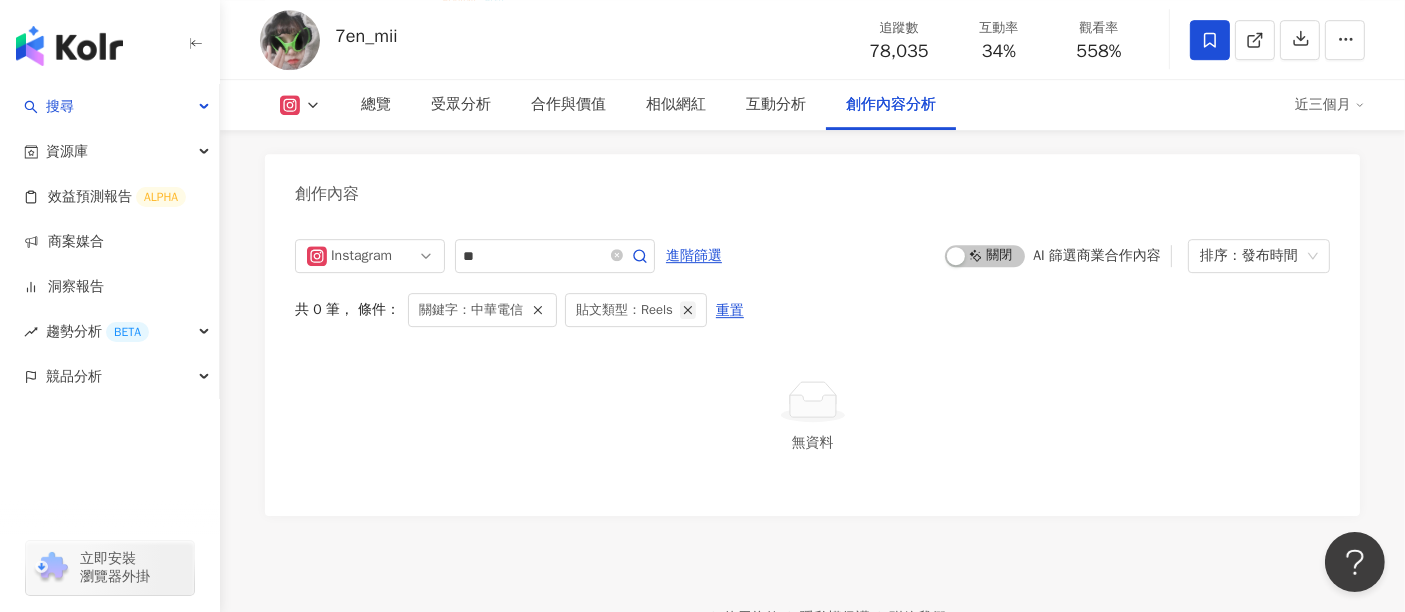 click 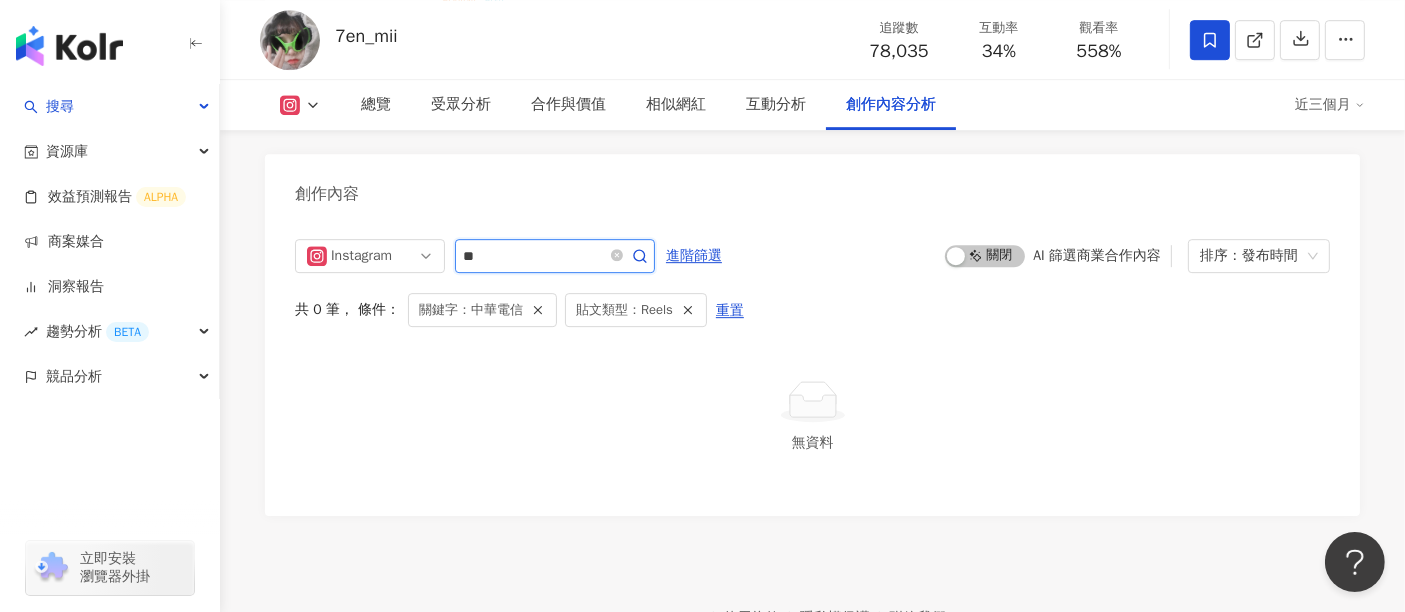 click on "**" at bounding box center (533, 256) 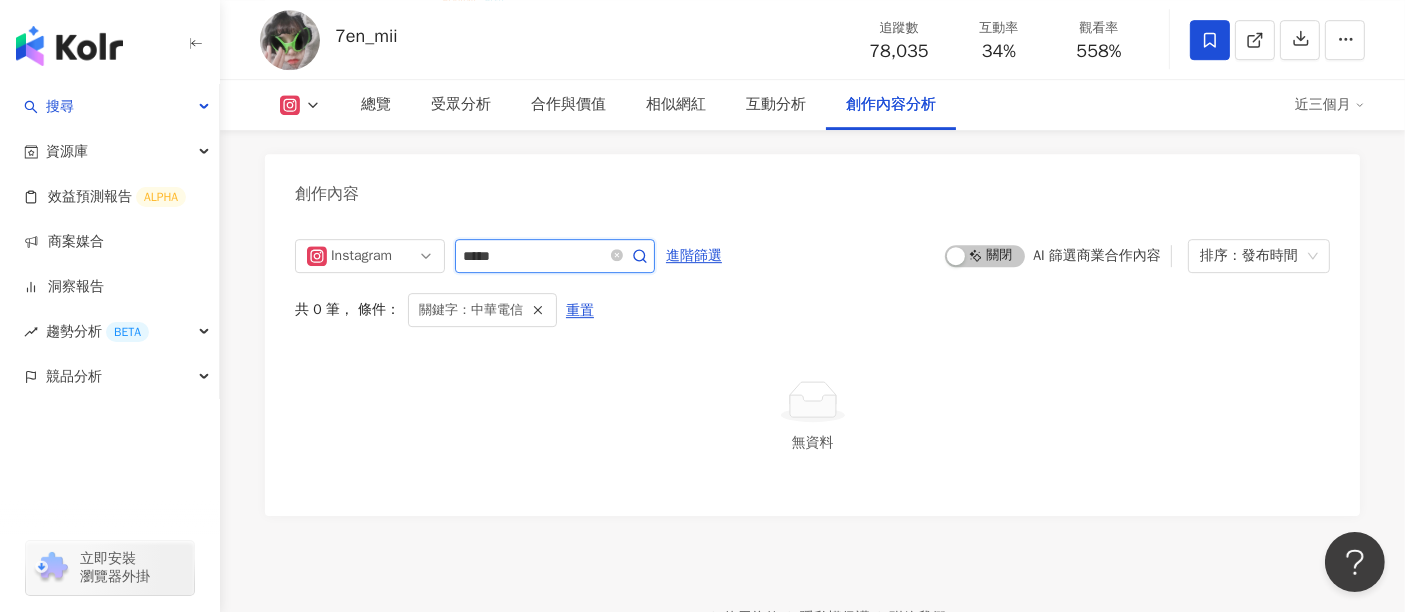 type on "*****" 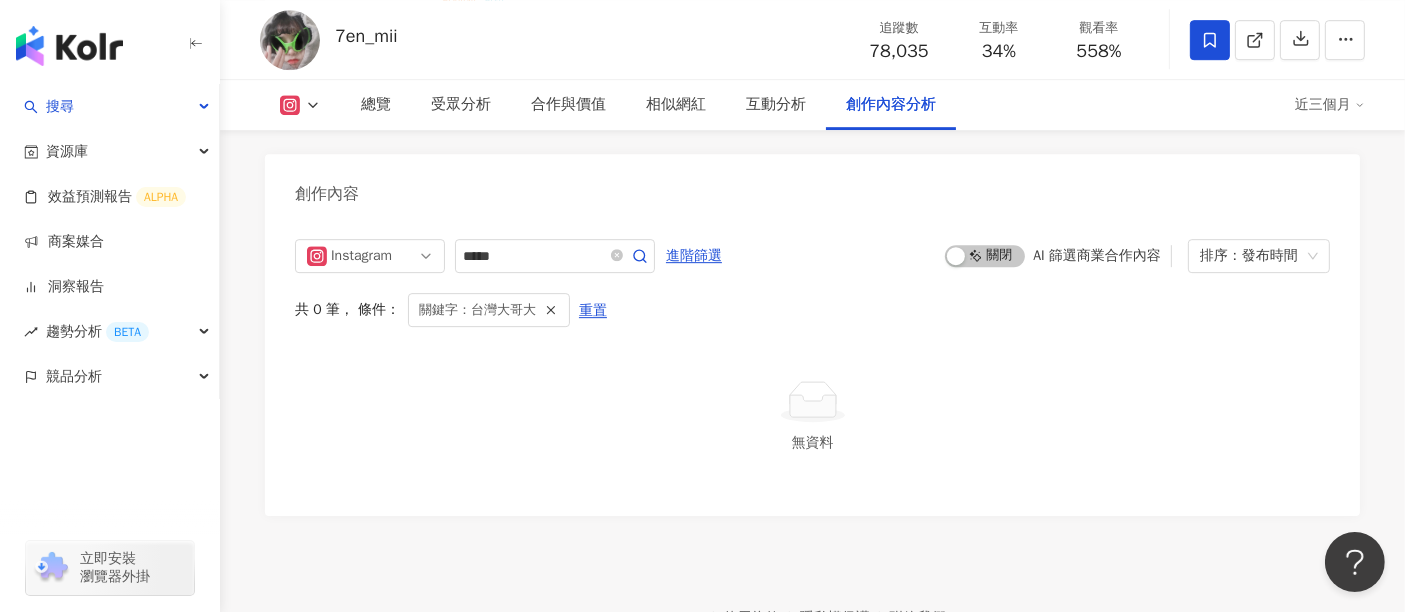 click on "Instagram ***** 進階篩選 啟動 關閉 AI 篩選商業合作內容 排序：發布時間 共 0 筆 ，   條件： 關鍵字：台灣大哥大 重置 無資料" at bounding box center (812, 362) 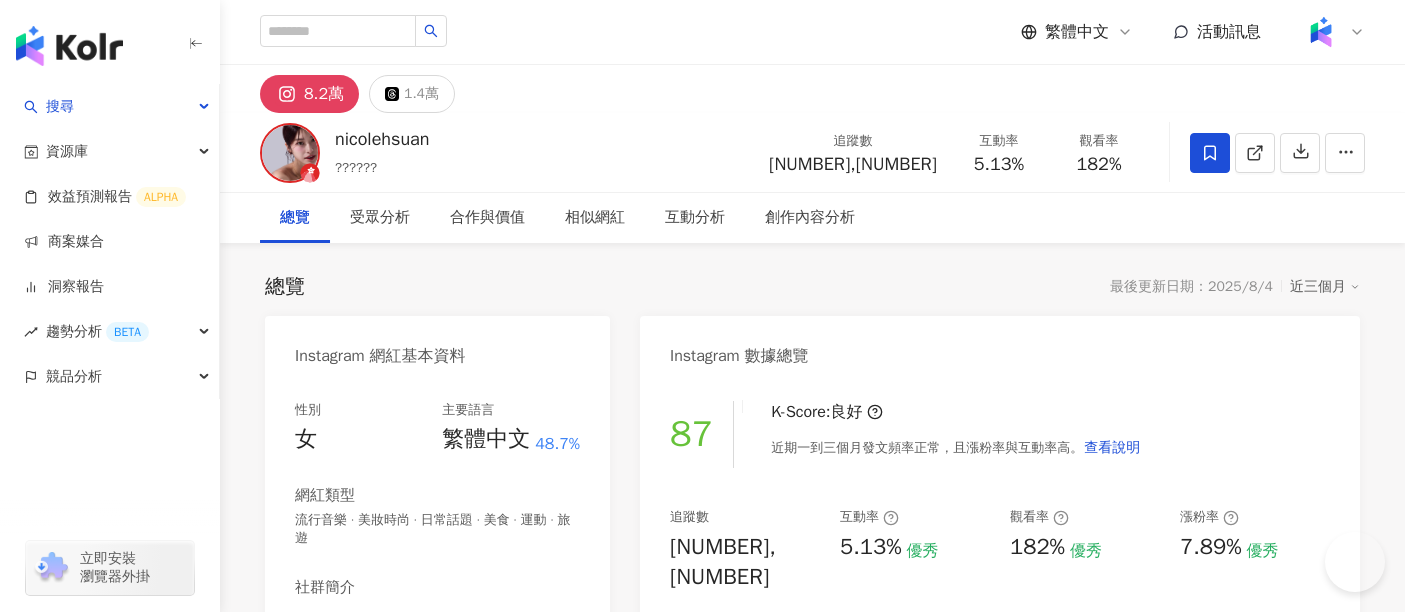 scroll, scrollTop: 0, scrollLeft: 0, axis: both 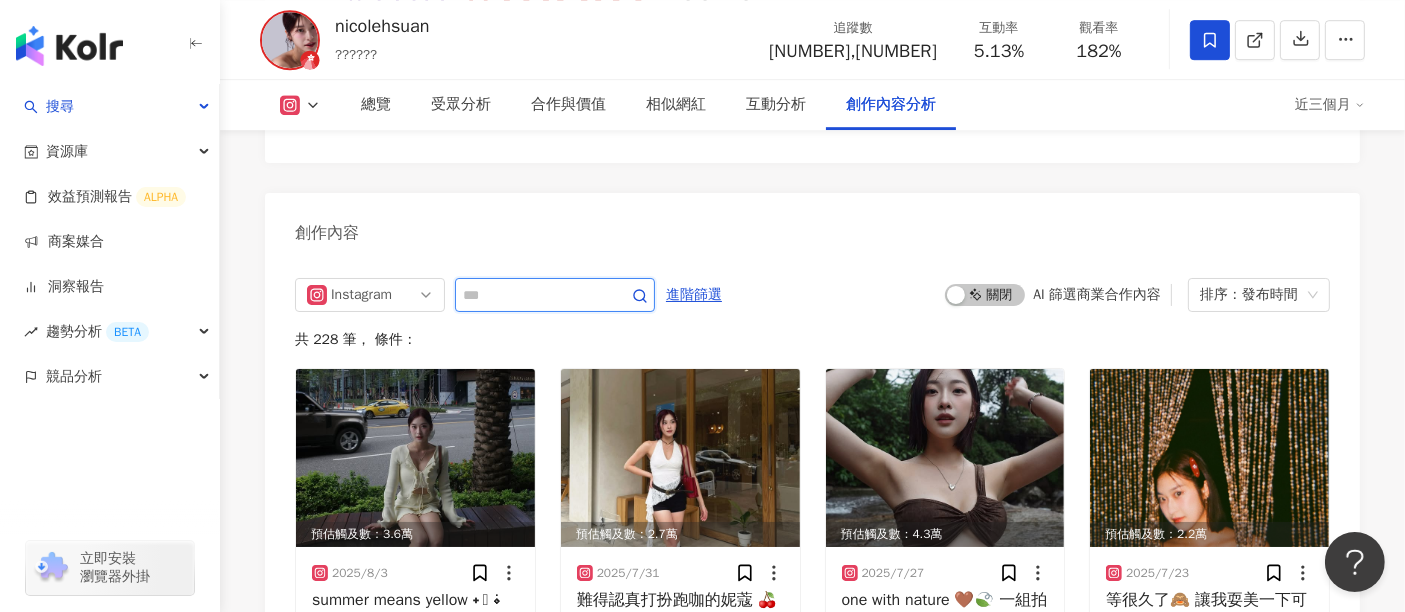 click at bounding box center [533, 295] 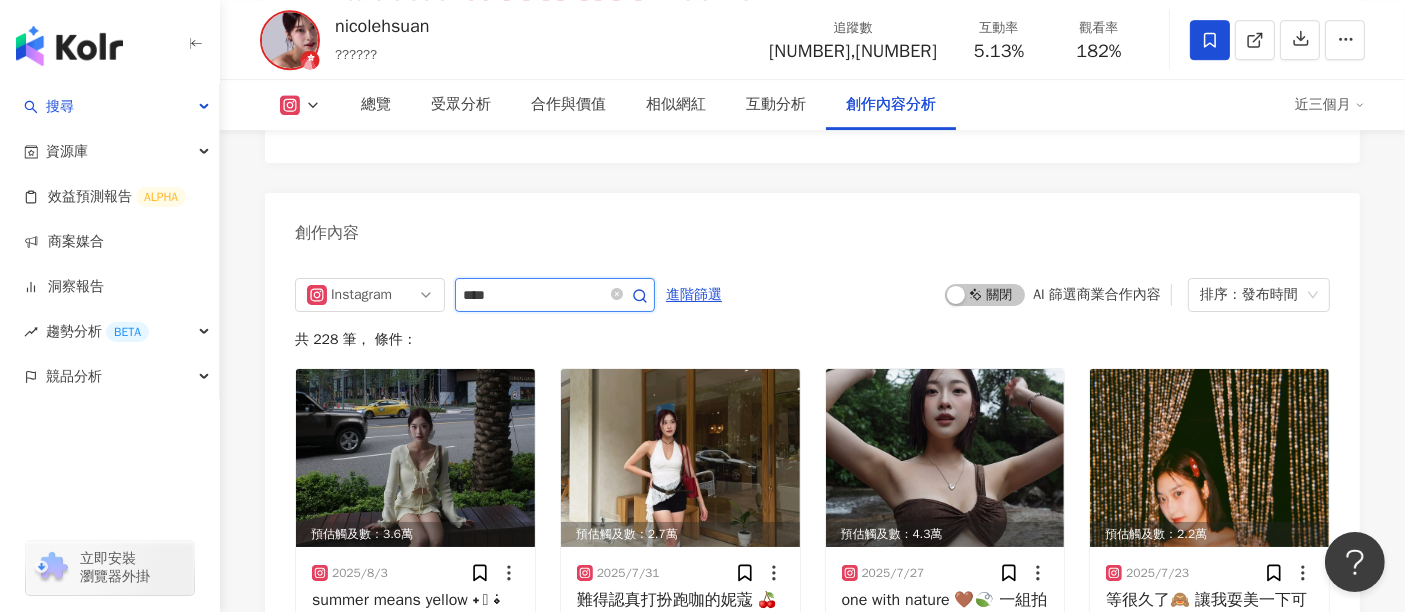 type on "**" 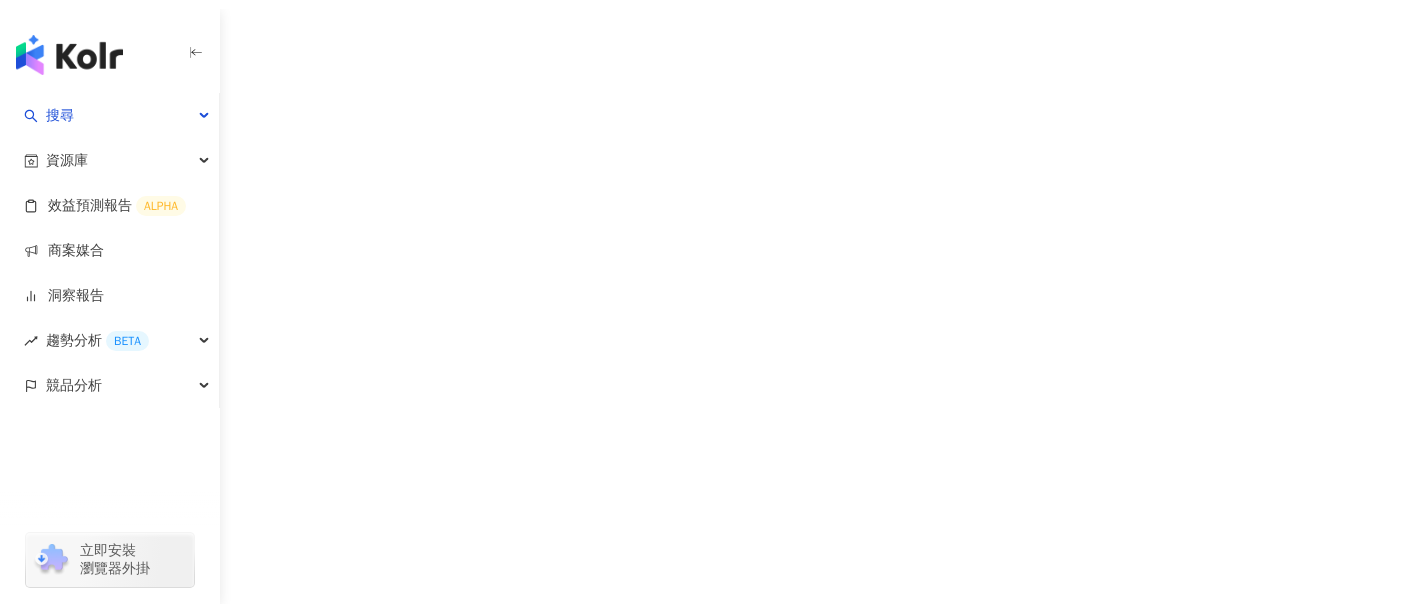scroll, scrollTop: 0, scrollLeft: 0, axis: both 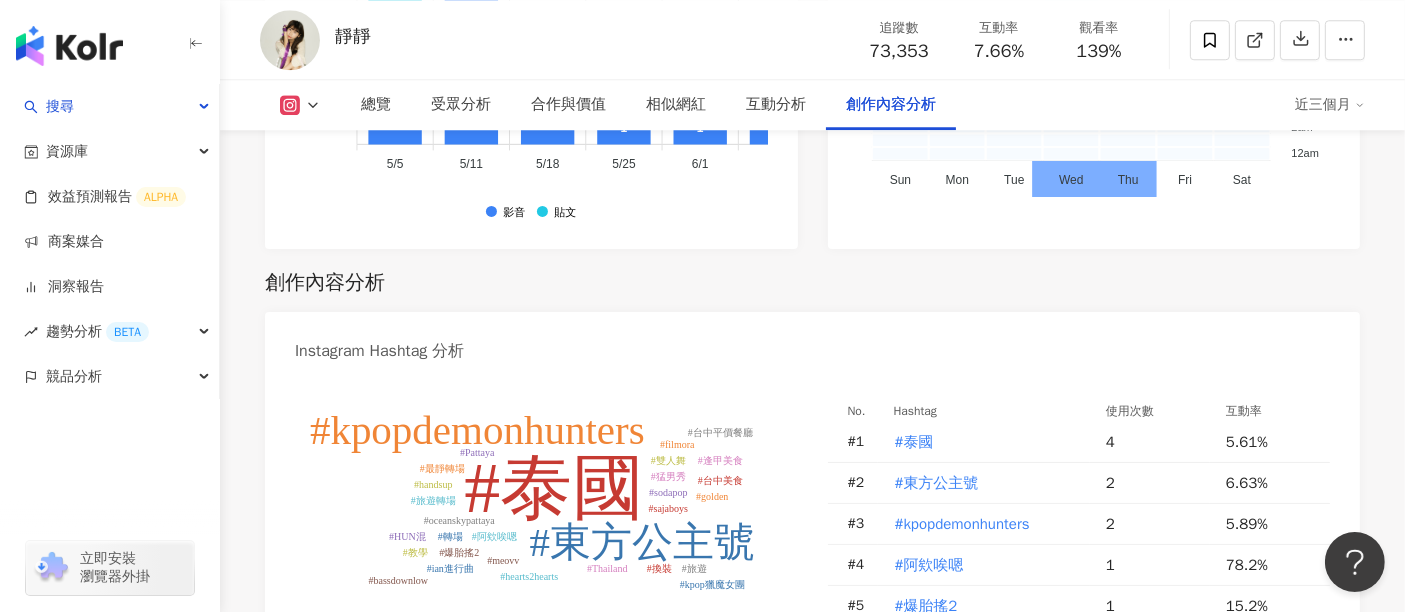 click on "重置" at bounding box center (590, 848) 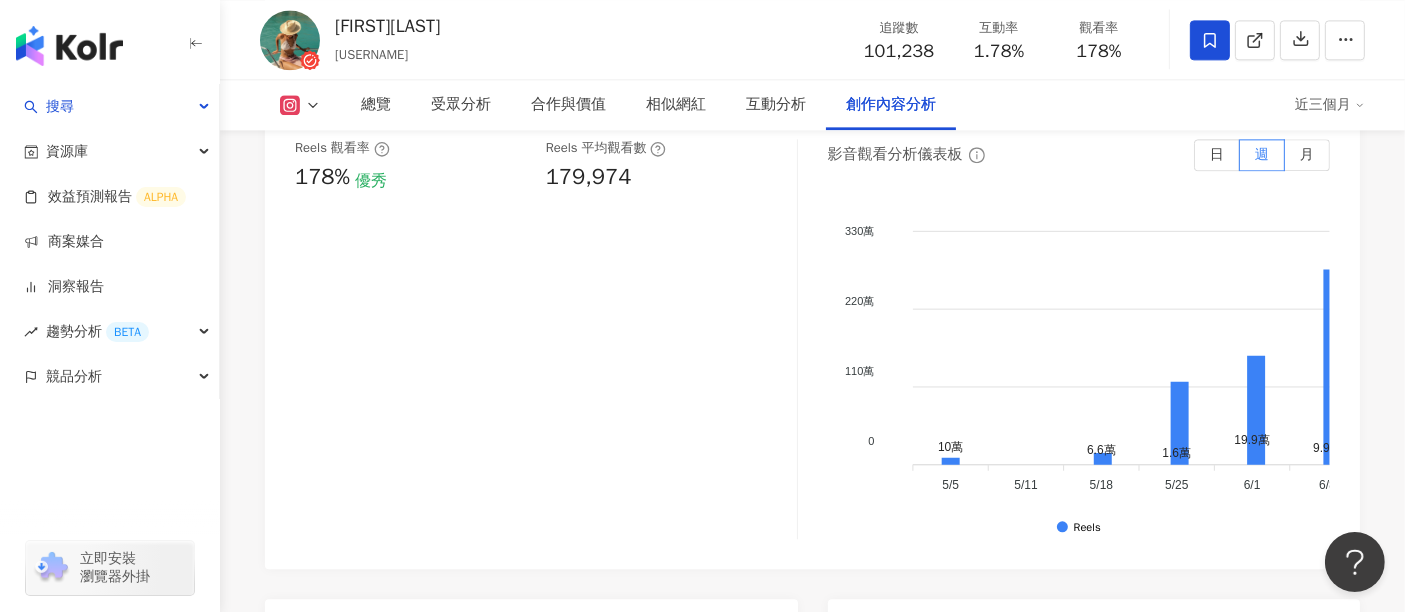 scroll, scrollTop: 5997, scrollLeft: 0, axis: vertical 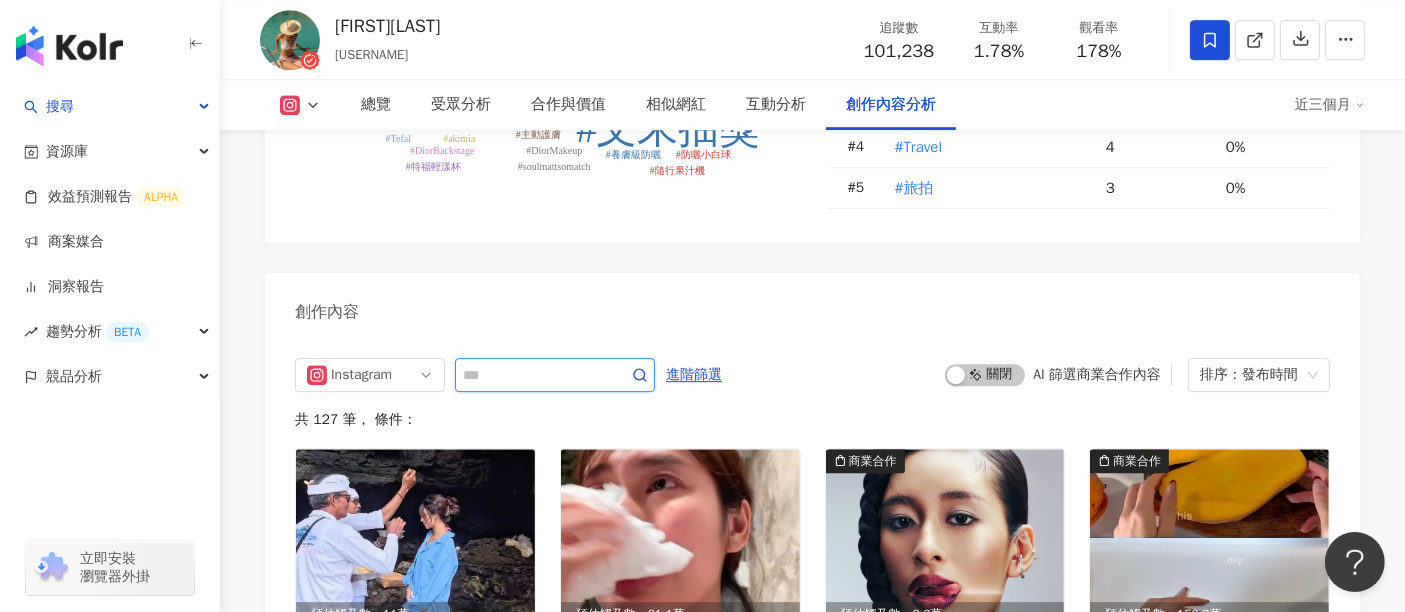 click at bounding box center [533, 375] 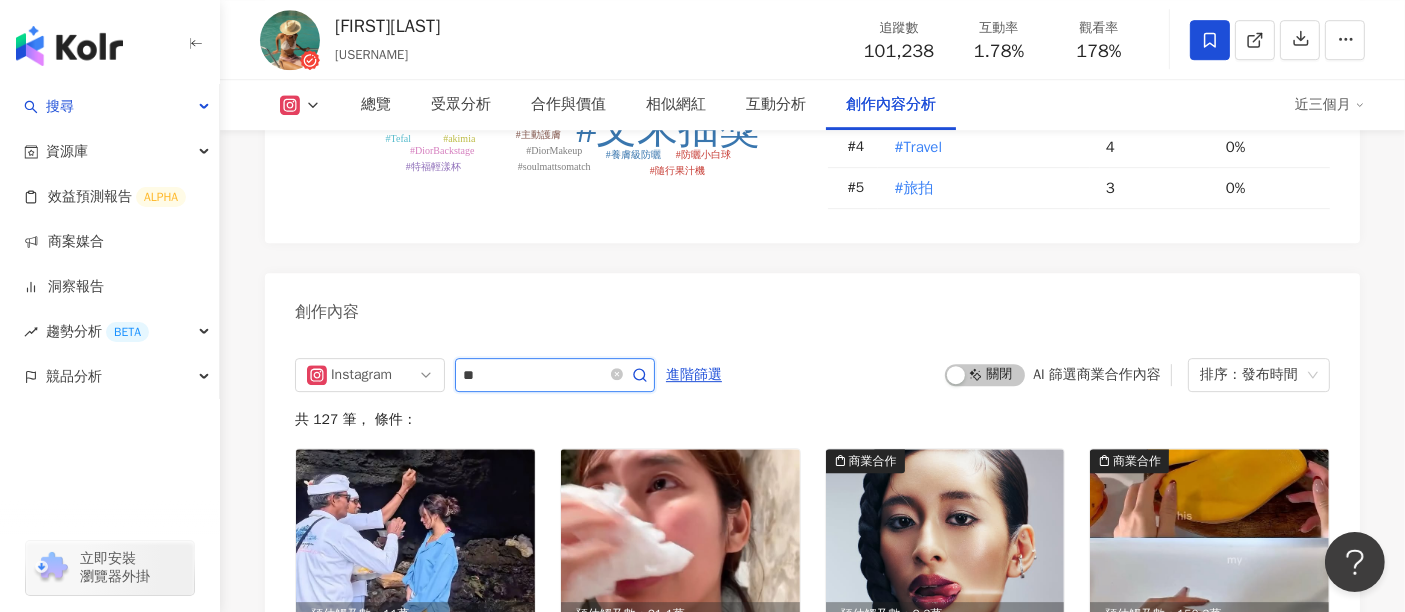 type on "*" 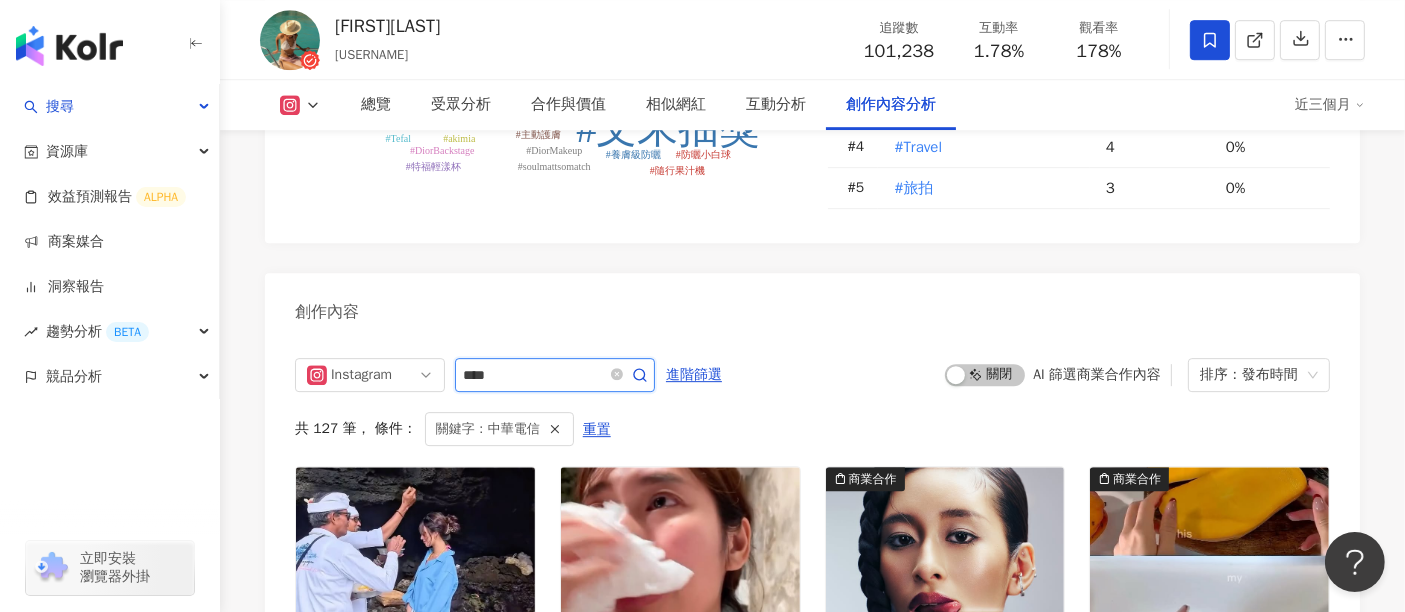 scroll, scrollTop: 6236, scrollLeft: 0, axis: vertical 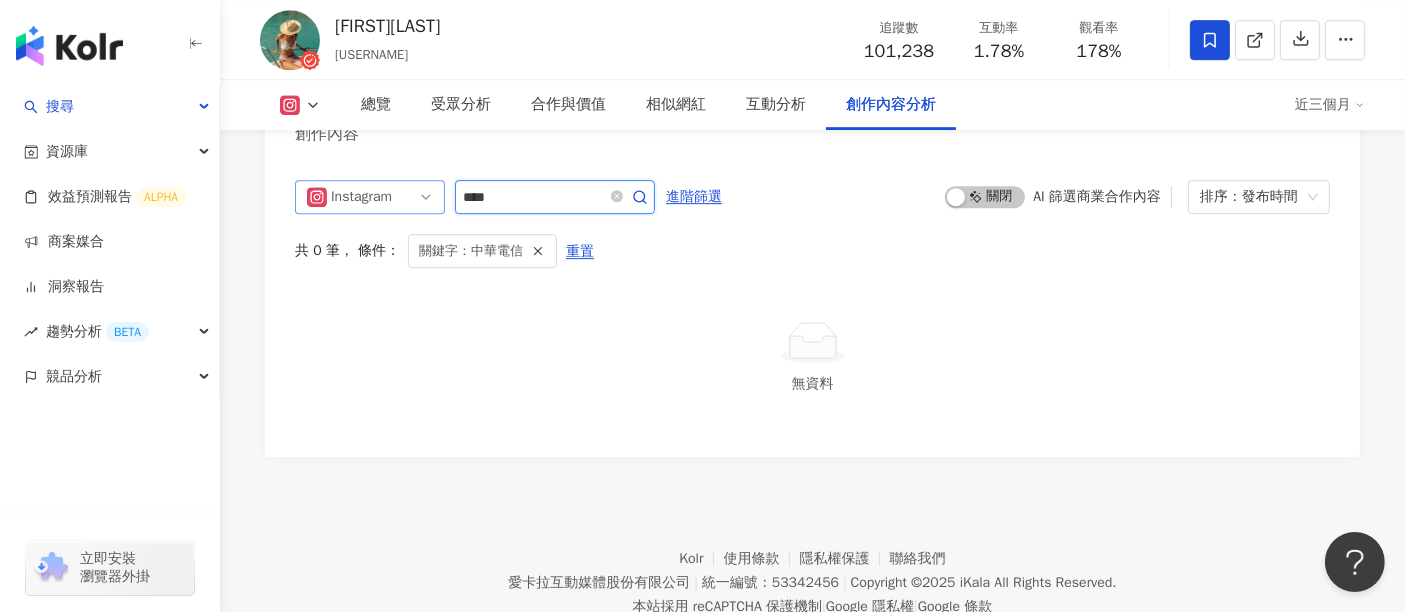 drag, startPoint x: 554, startPoint y: 238, endPoint x: 417, endPoint y: 218, distance: 138.45216 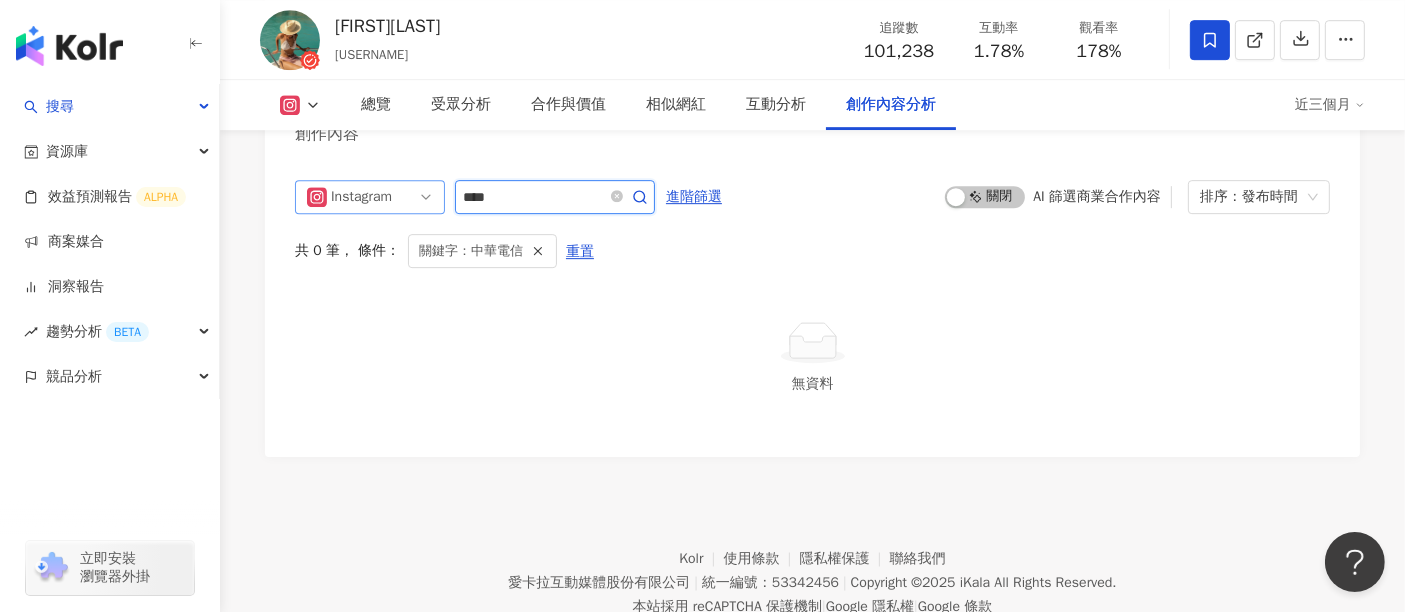 click on "Instagram ****" at bounding box center (475, 197) 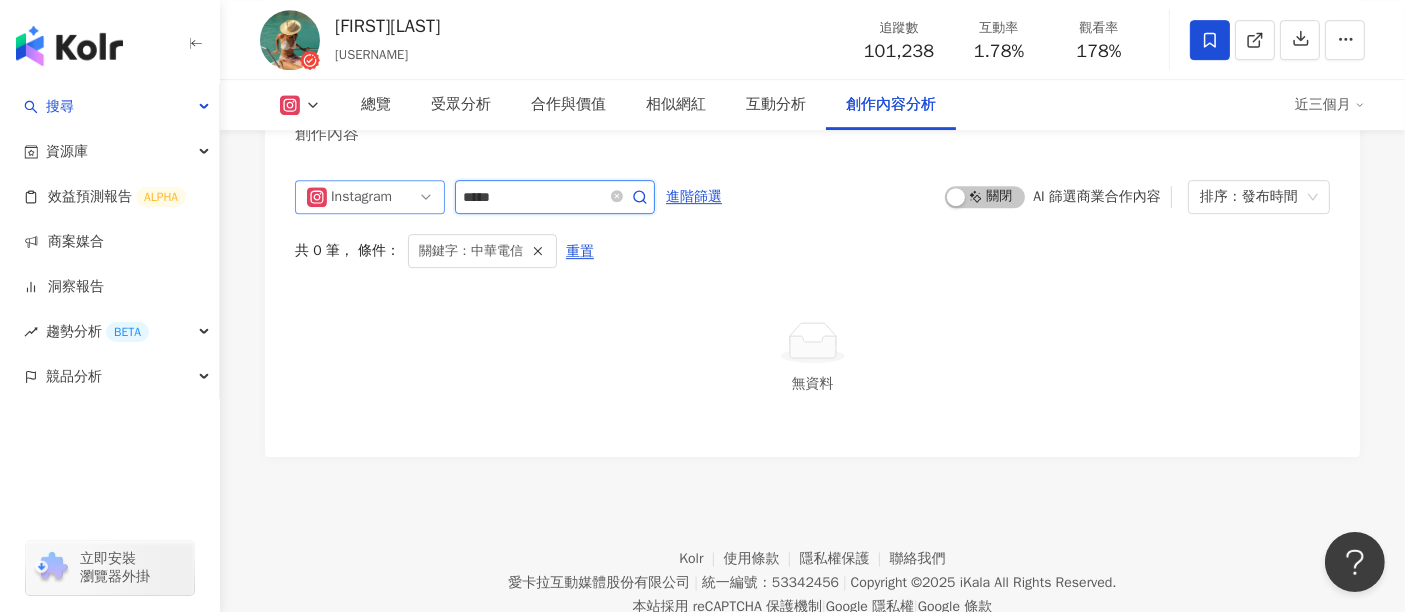 type on "*****" 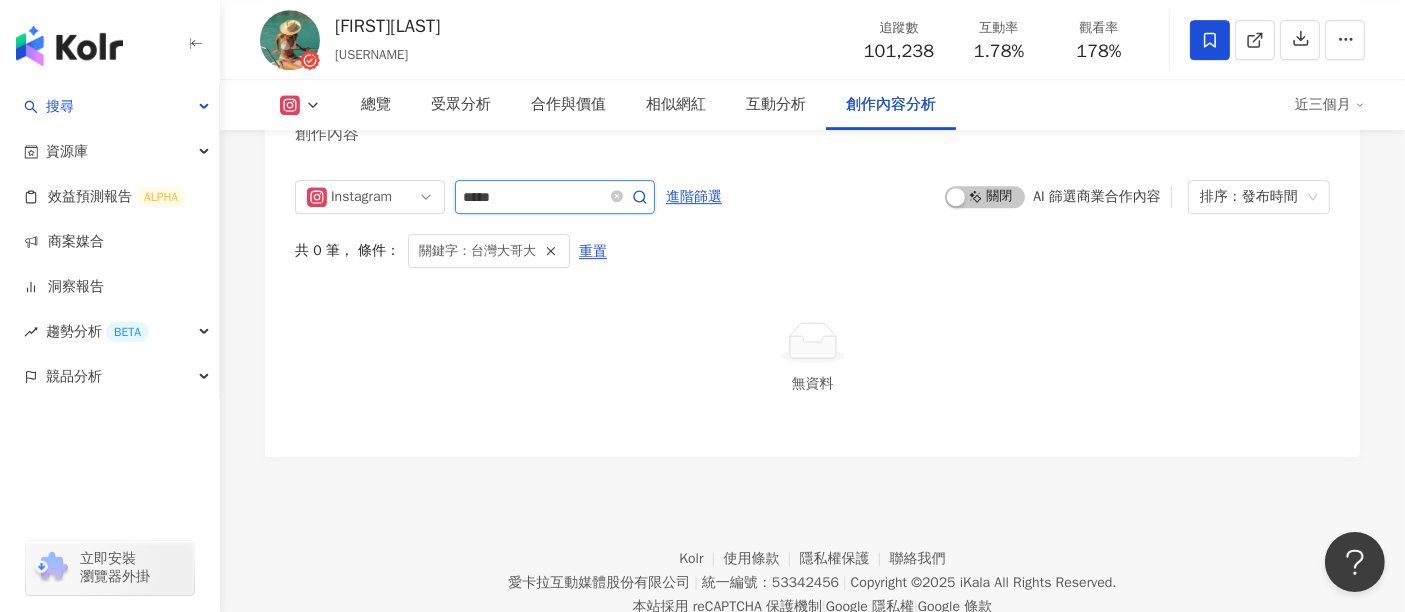 click 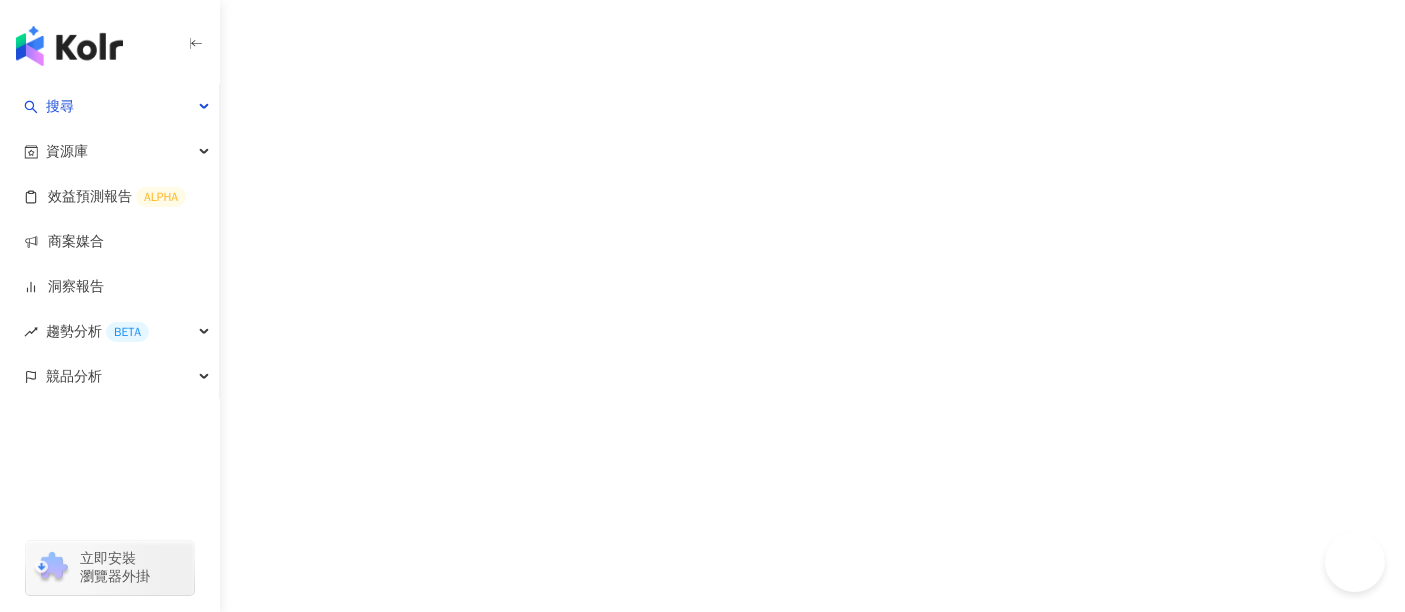 scroll, scrollTop: 89, scrollLeft: 0, axis: vertical 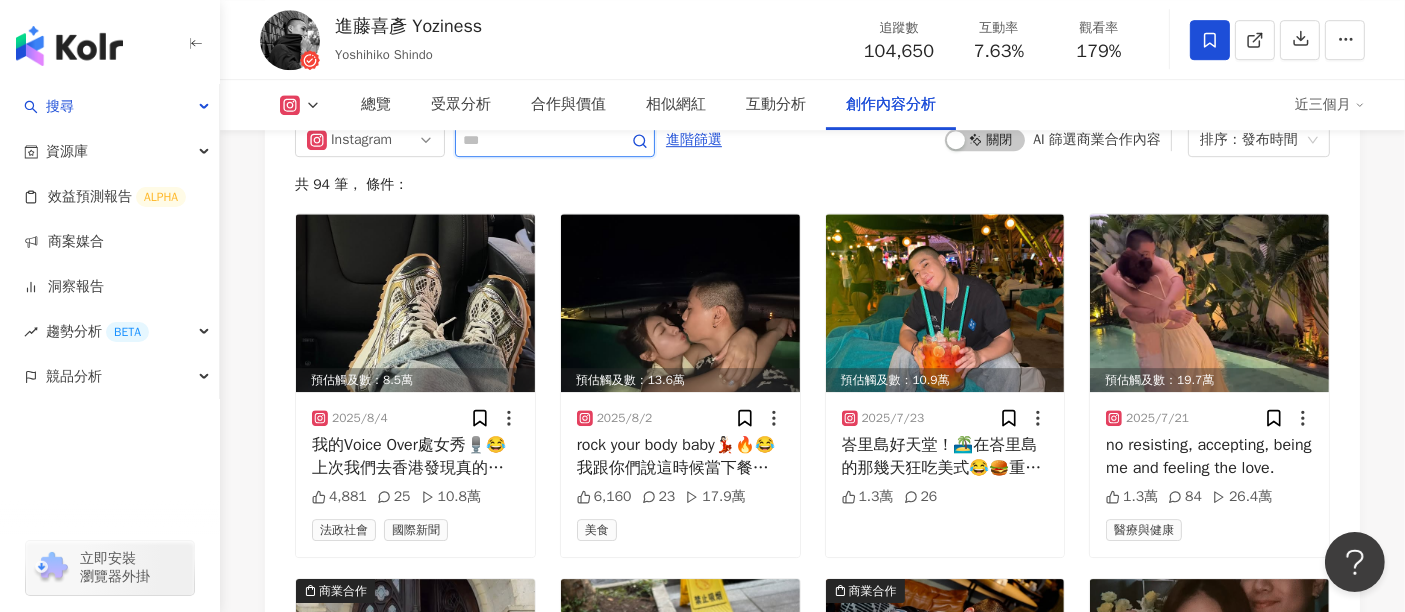 click at bounding box center (533, 140) 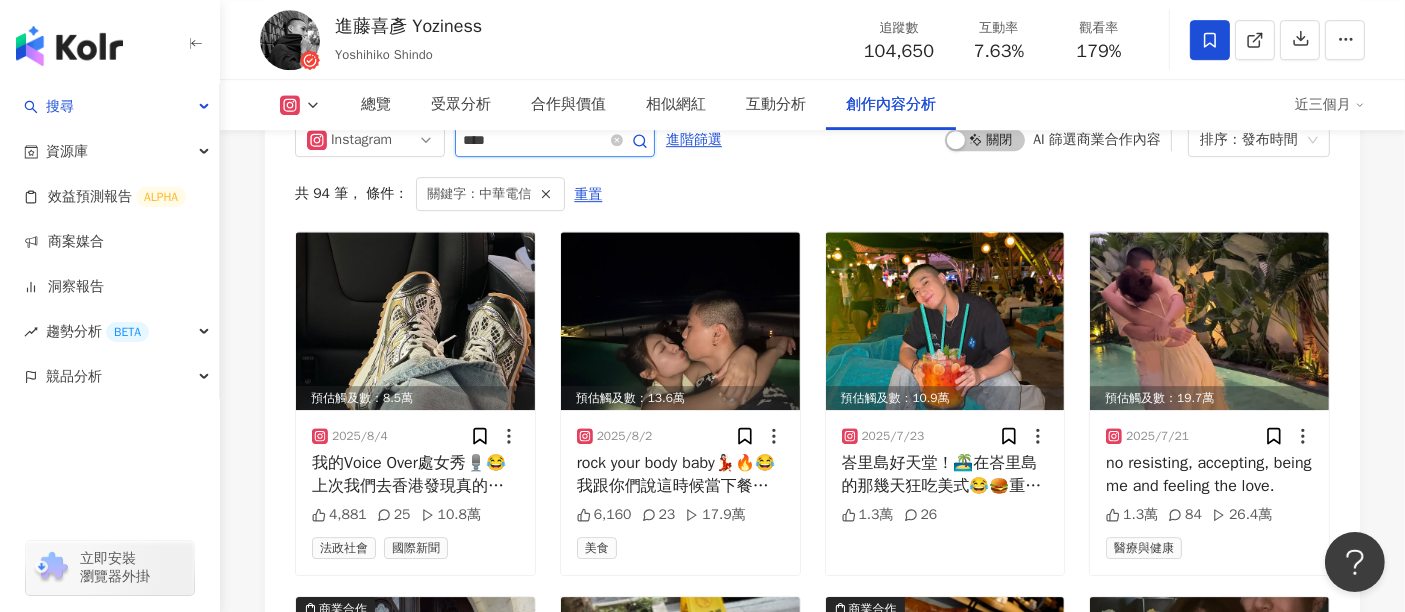 scroll, scrollTop: 6105, scrollLeft: 0, axis: vertical 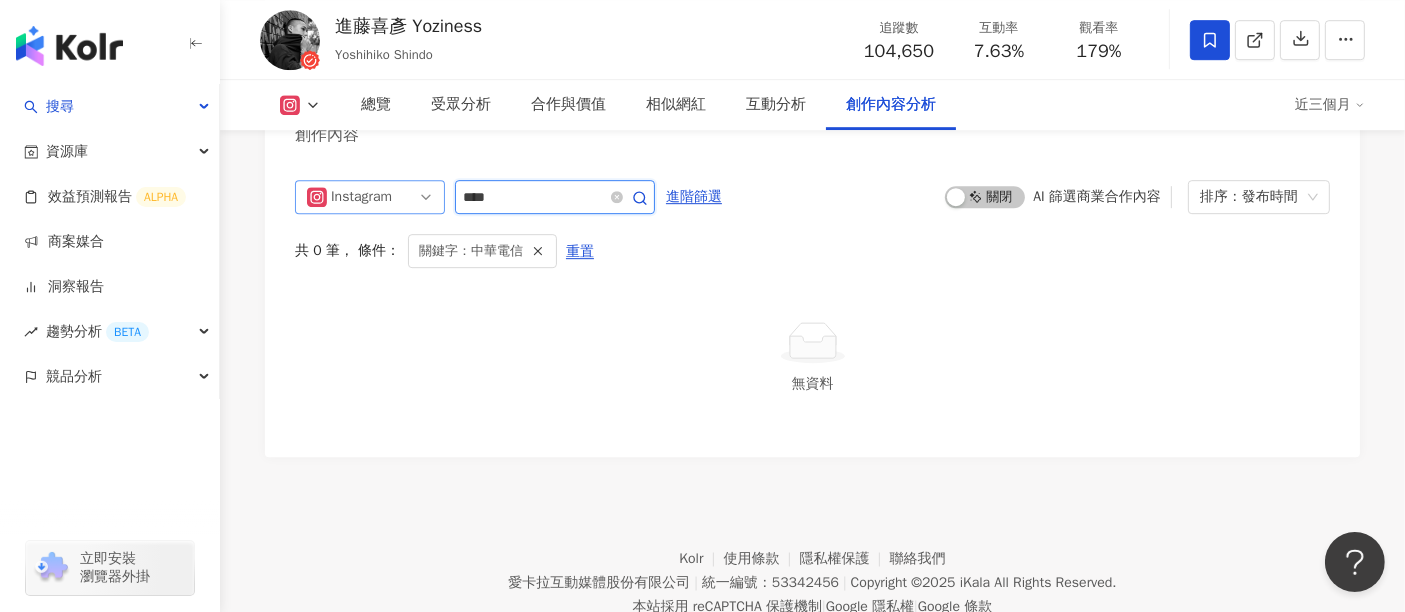 drag, startPoint x: 561, startPoint y: 232, endPoint x: 417, endPoint y: 229, distance: 144.03125 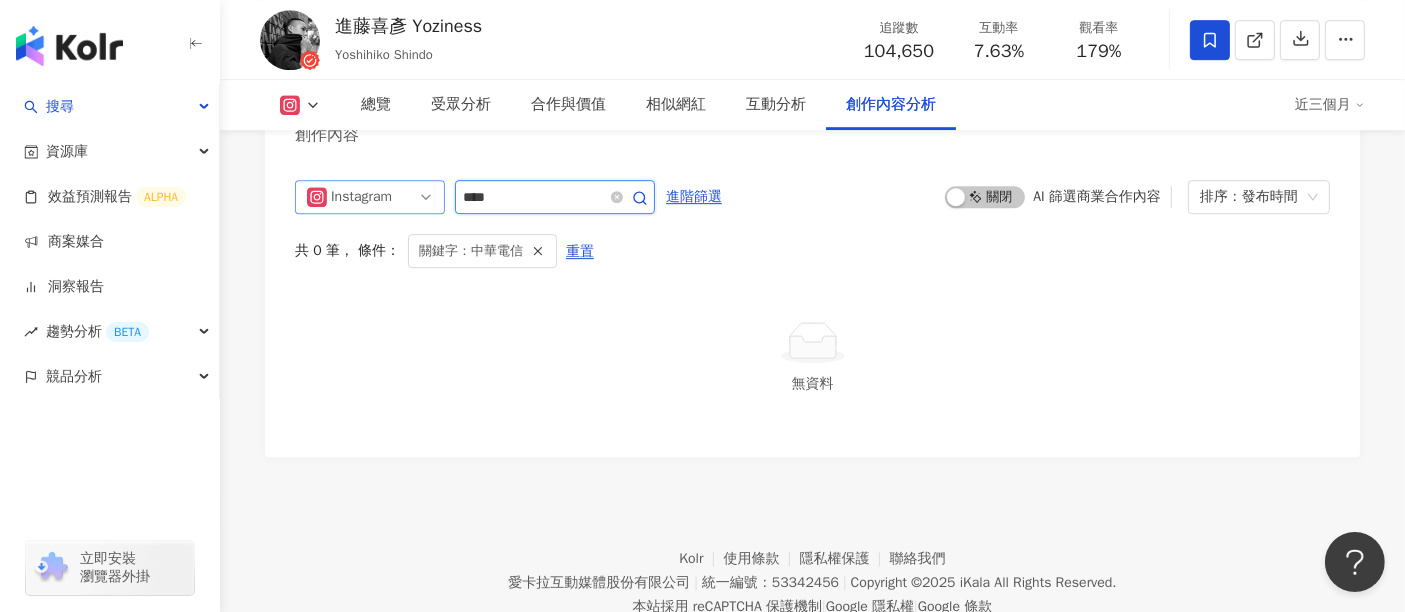 click on "Instagram ****" at bounding box center (475, 197) 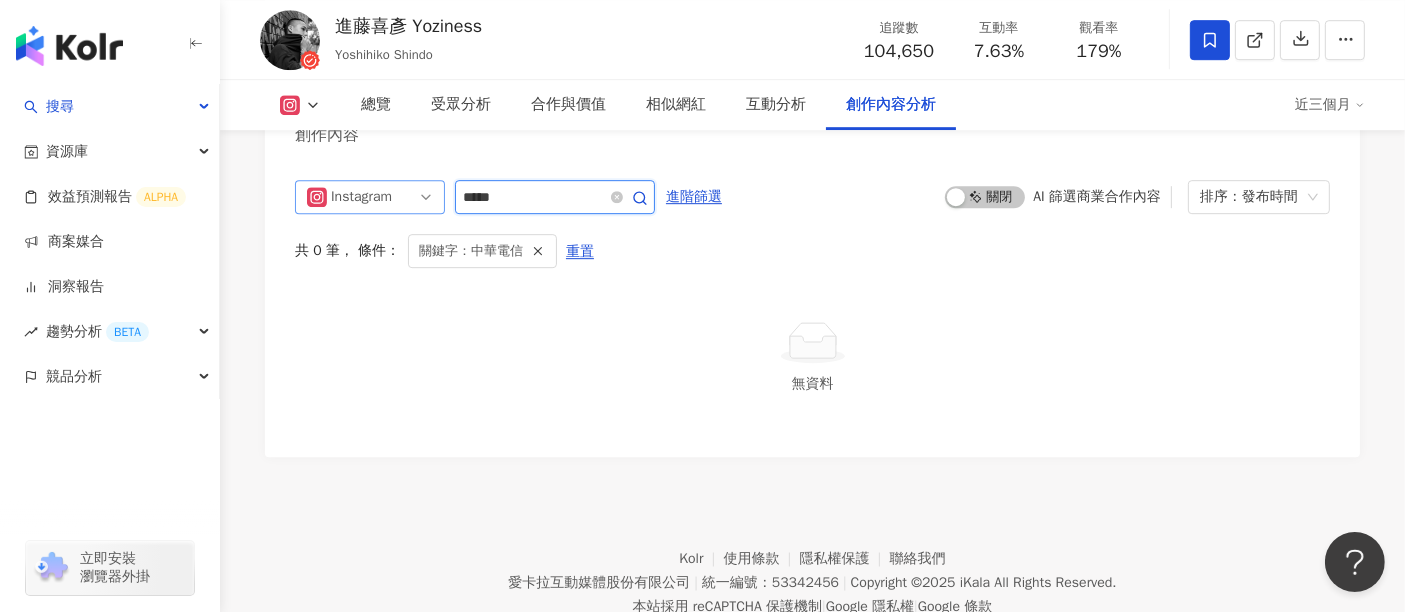 type on "*****" 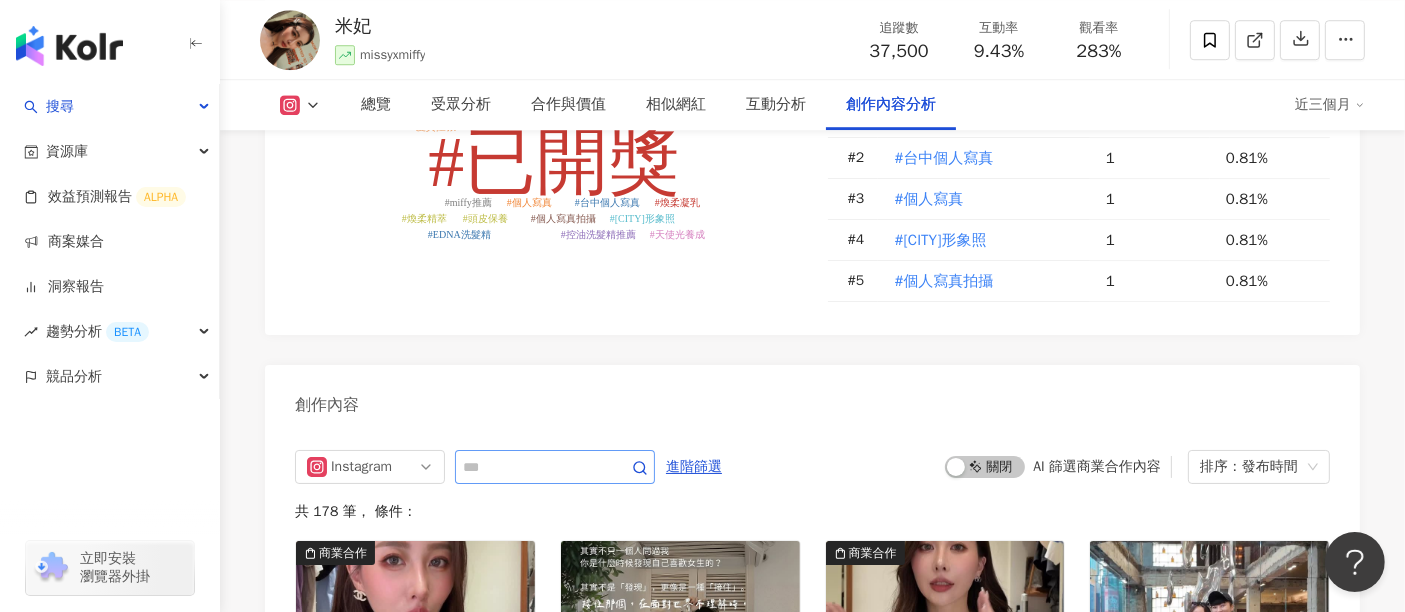 scroll, scrollTop: 5980, scrollLeft: 0, axis: vertical 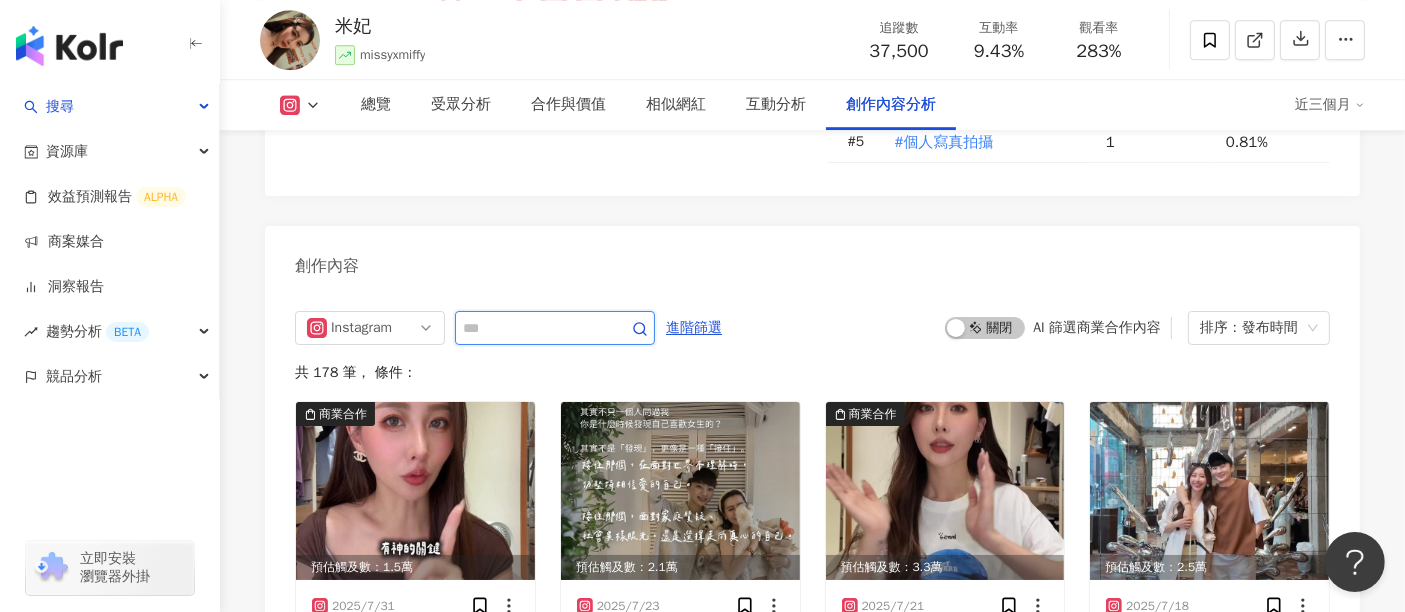 click at bounding box center [533, 328] 